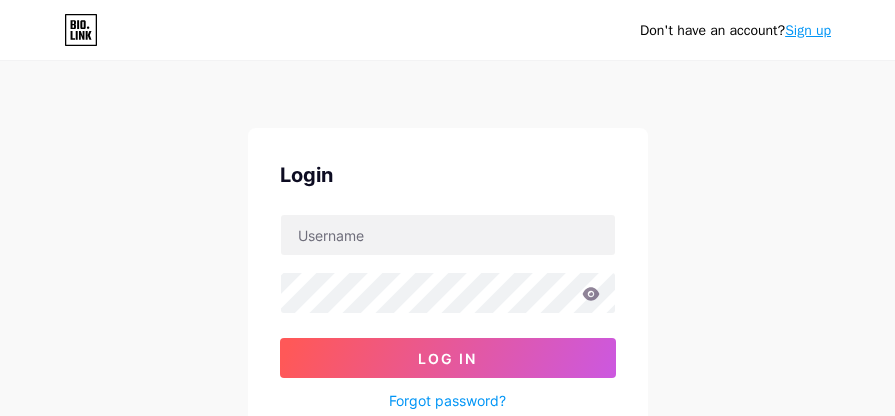 scroll, scrollTop: 321, scrollLeft: 0, axis: vertical 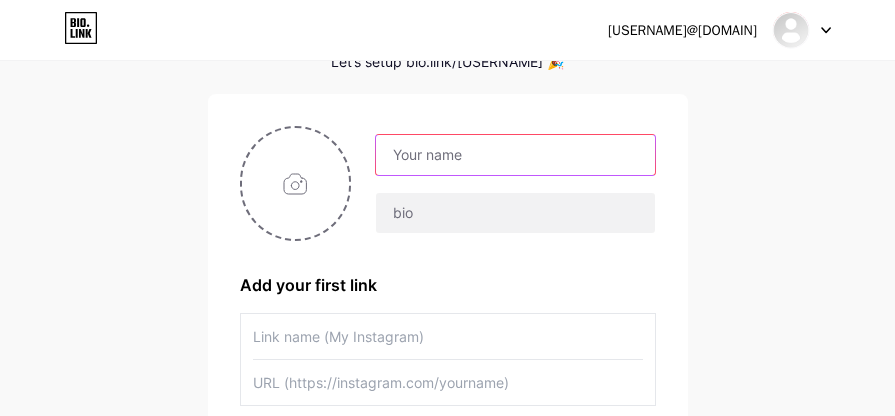 click at bounding box center (515, 155) 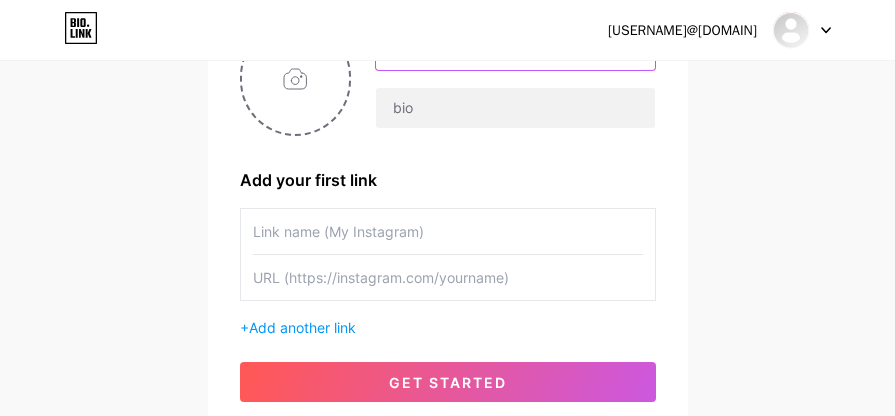 scroll, scrollTop: 110, scrollLeft: 0, axis: vertical 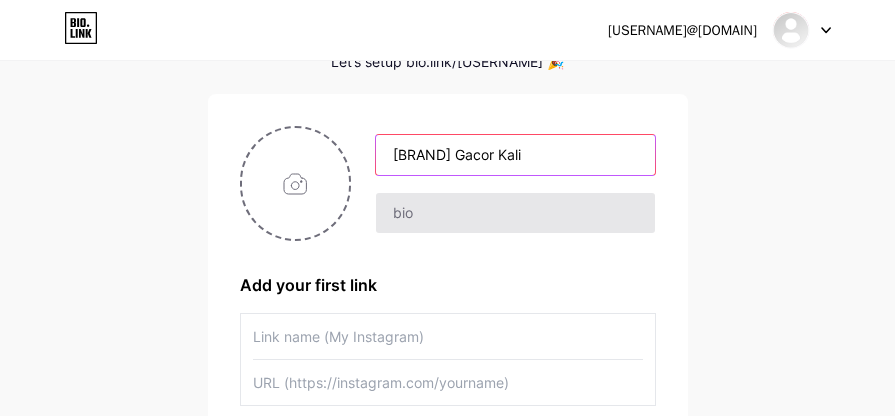 type on "[BRAND] Gacor Kali" 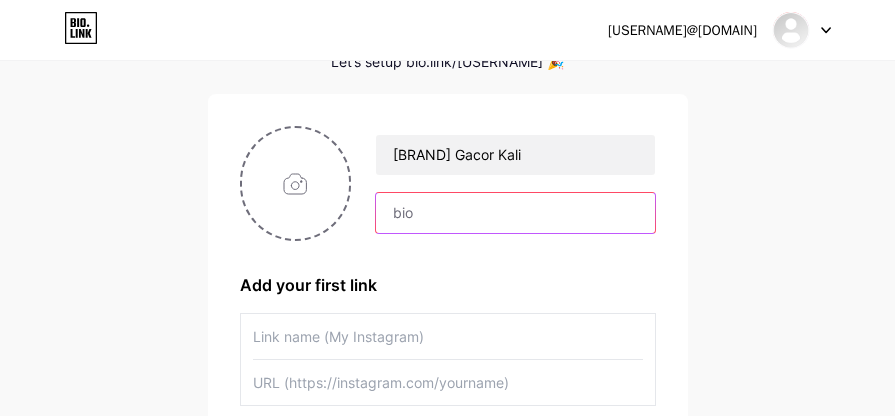 click at bounding box center [515, 213] 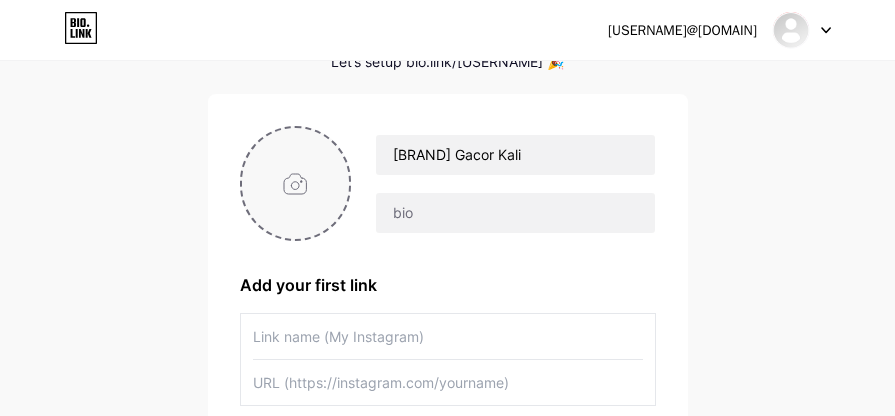 click at bounding box center [296, 183] 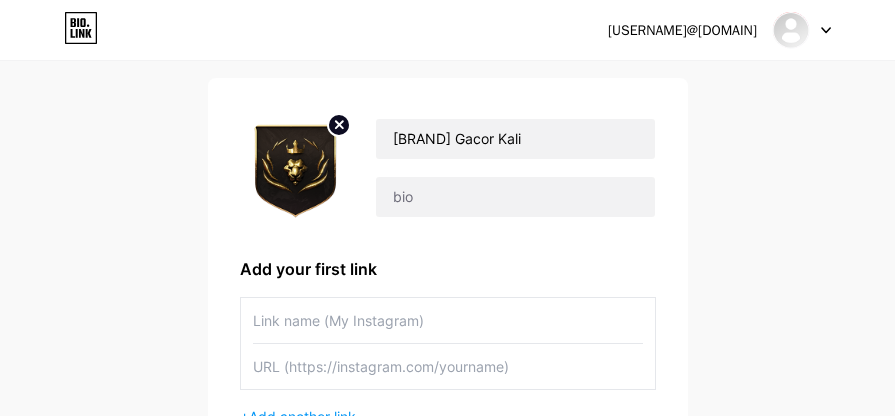 scroll, scrollTop: 244, scrollLeft: 0, axis: vertical 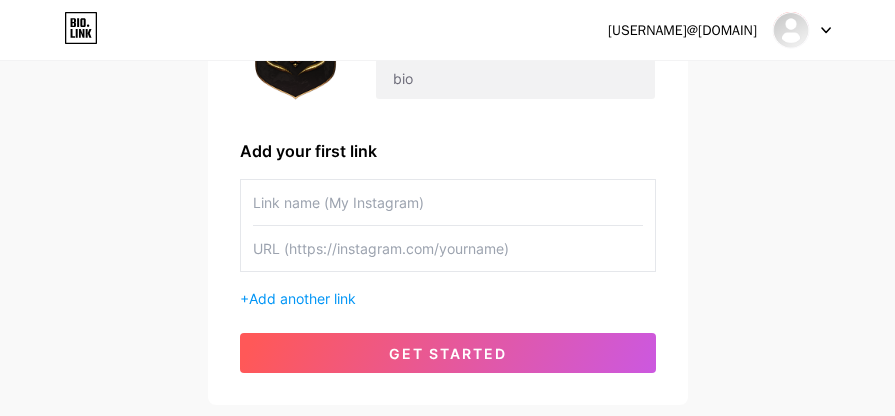 click at bounding box center (448, 202) 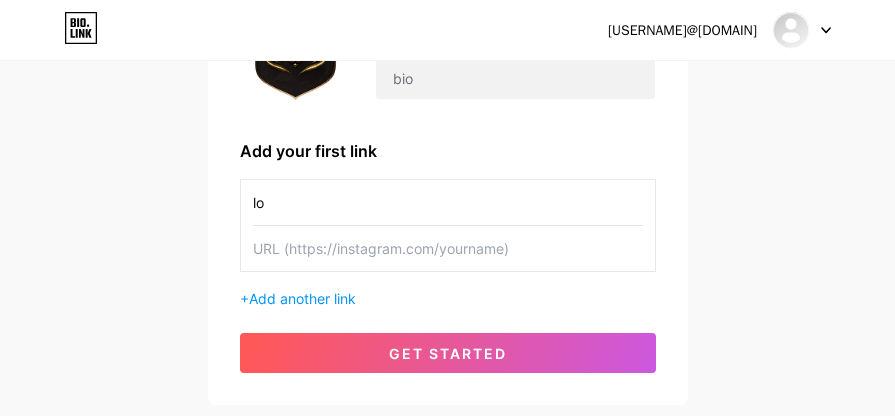 type on "l" 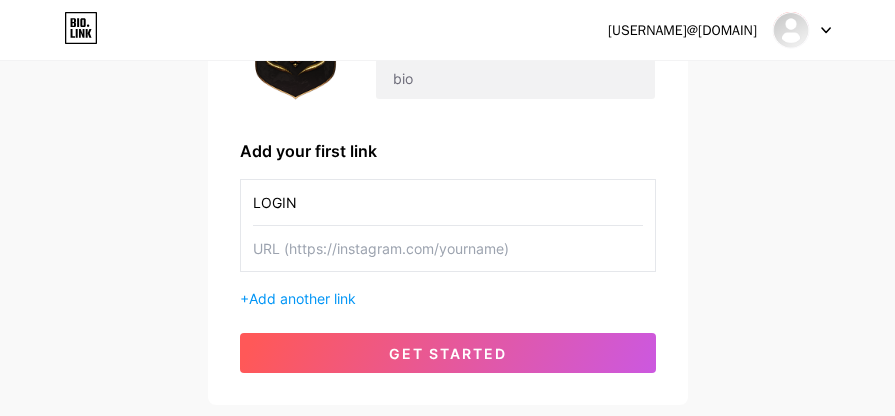 type on "LOGIN" 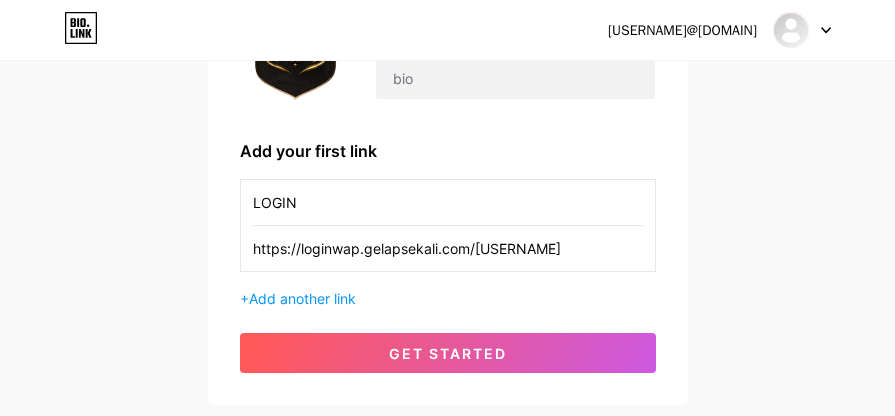 type on "https://loginwap.gelapsekali.com/[USERNAME]" 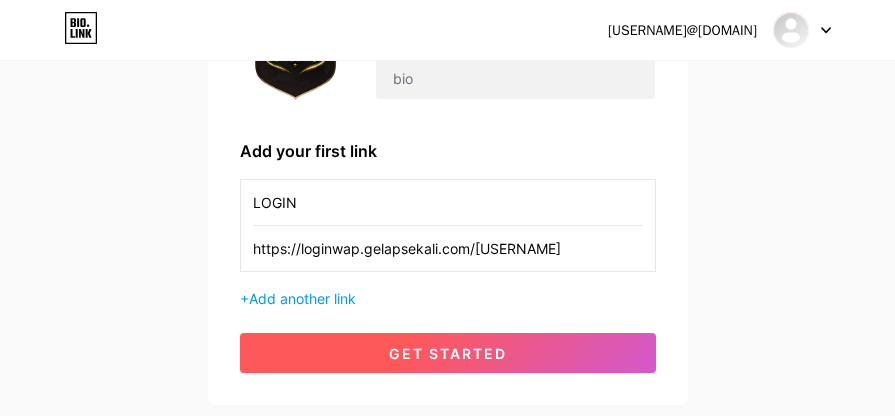 click on "get started" at bounding box center (448, 353) 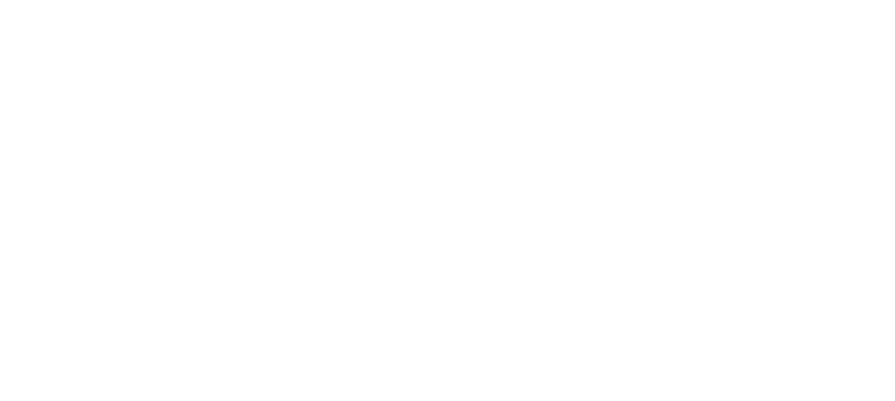 scroll, scrollTop: 0, scrollLeft: 0, axis: both 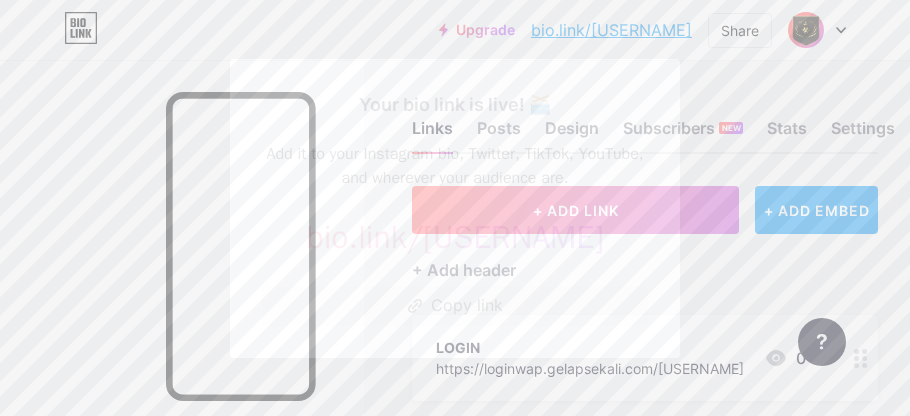 click at bounding box center [455, 208] 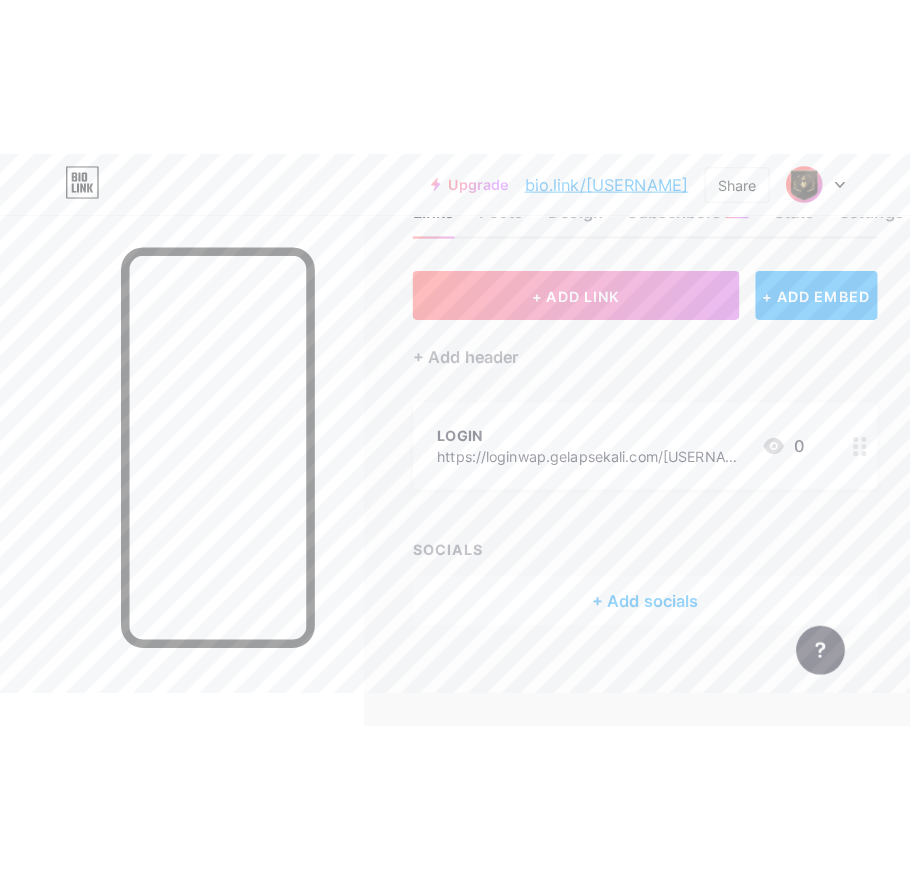 scroll, scrollTop: 0, scrollLeft: 0, axis: both 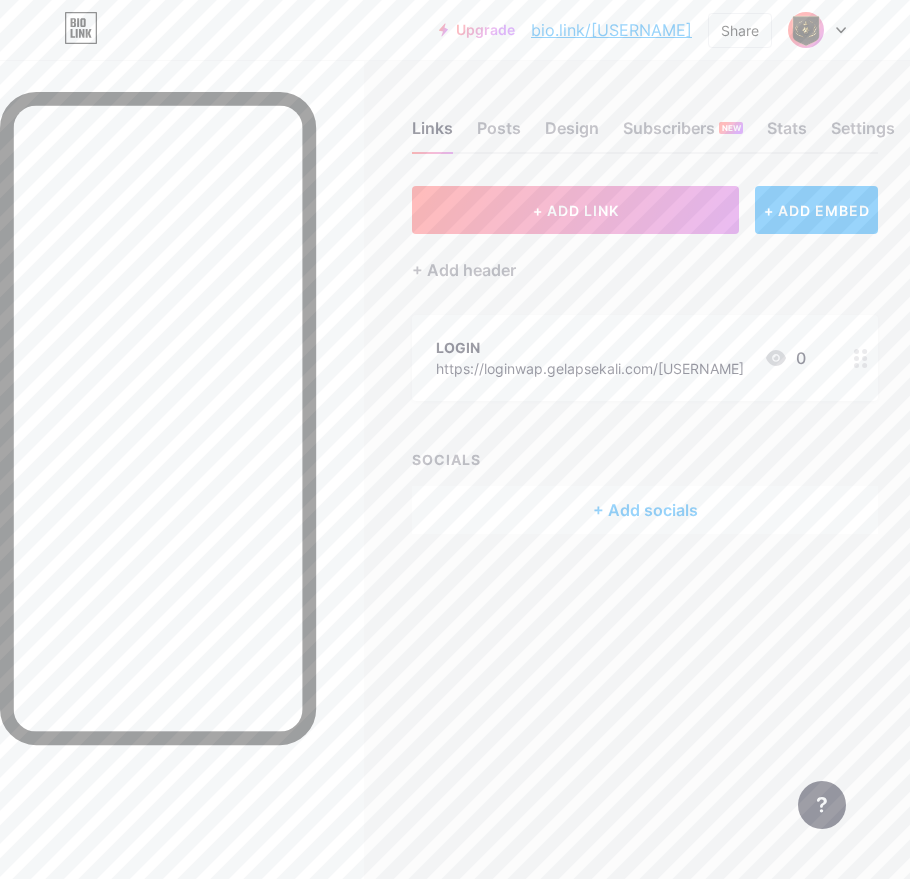 click at bounding box center (817, 30) 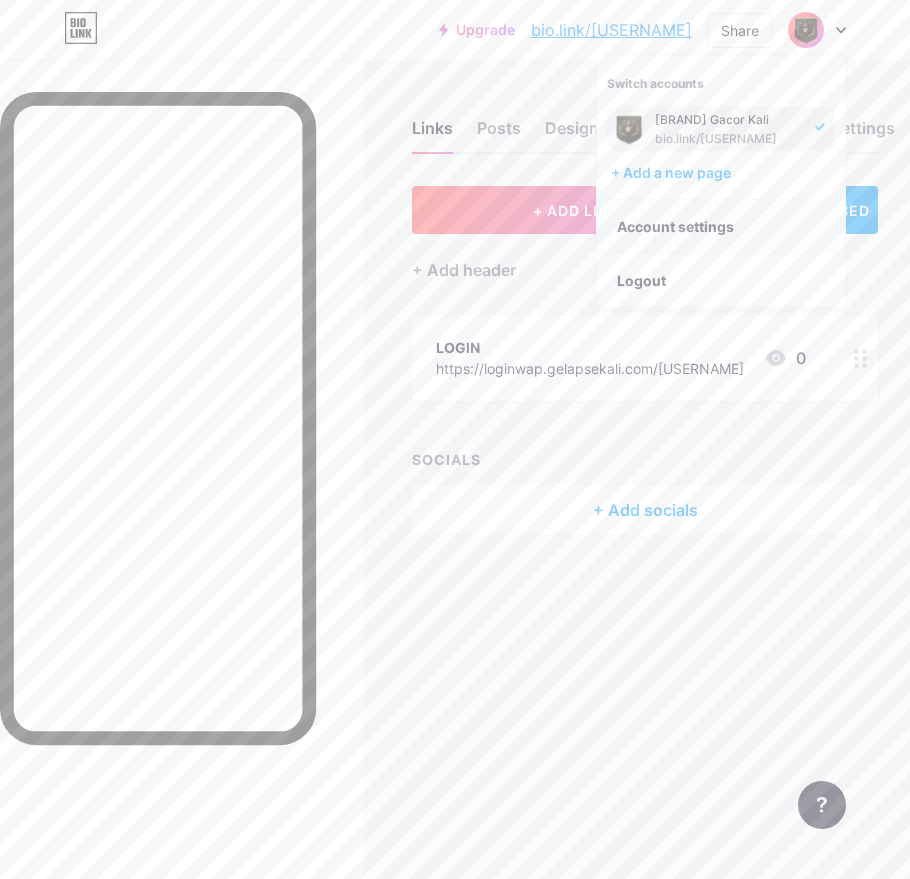 click on "Account settings" at bounding box center (721, 227) 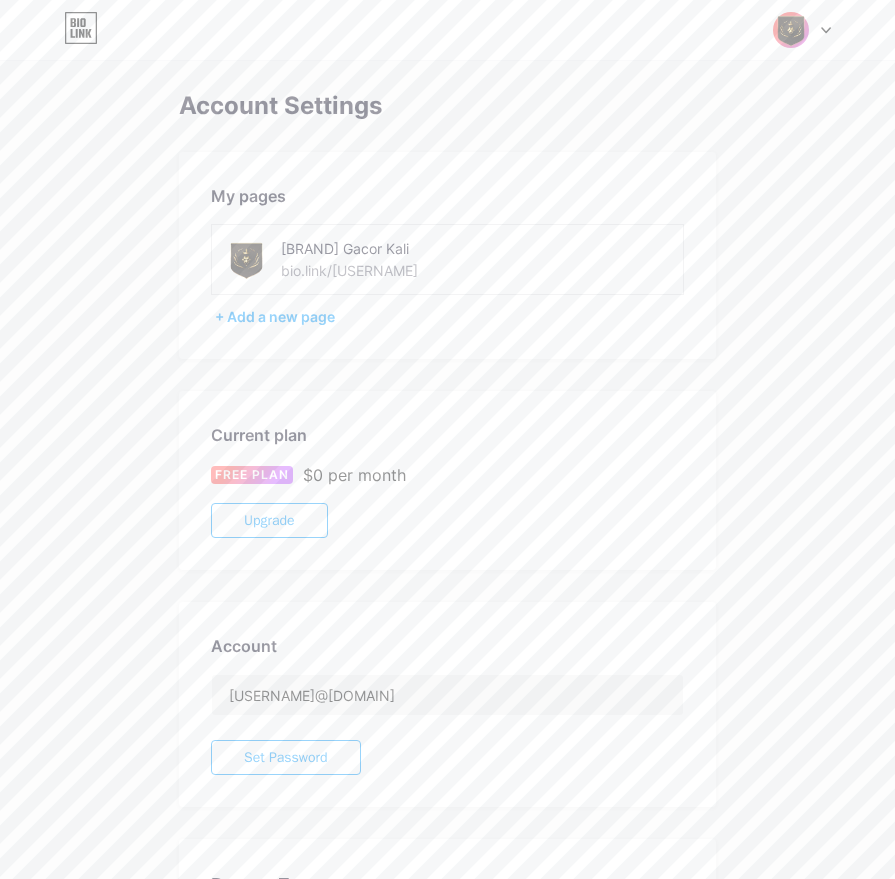 click at bounding box center [246, 259] 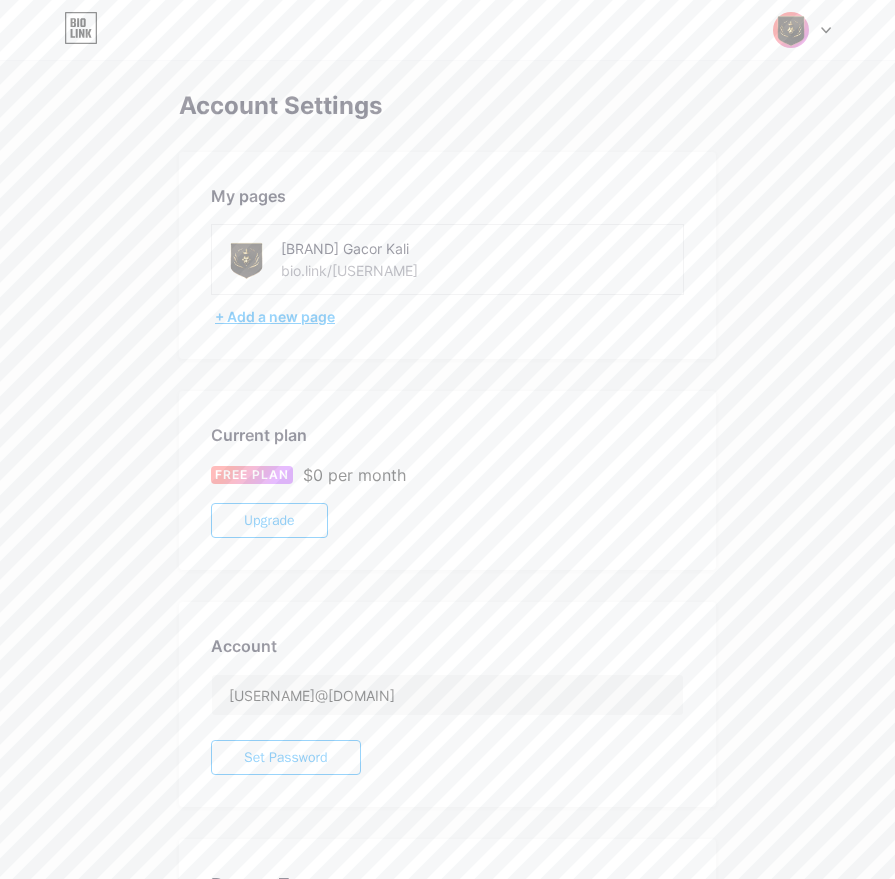 click on "+ Add a new page" at bounding box center (449, 317) 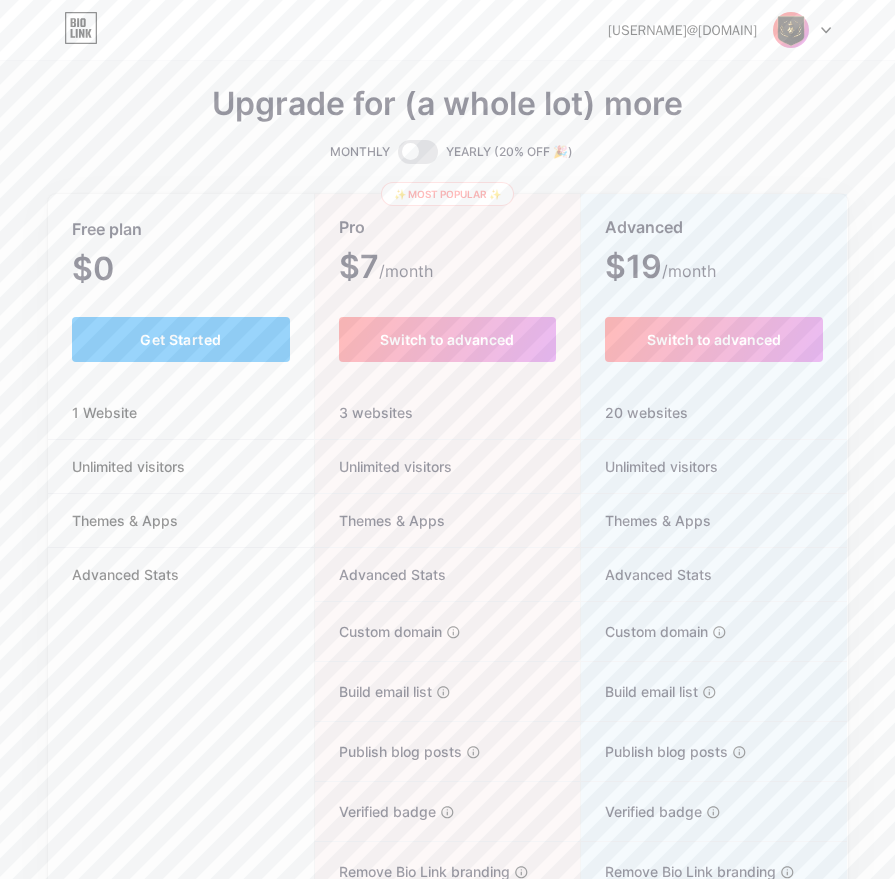 click at bounding box center [791, 30] 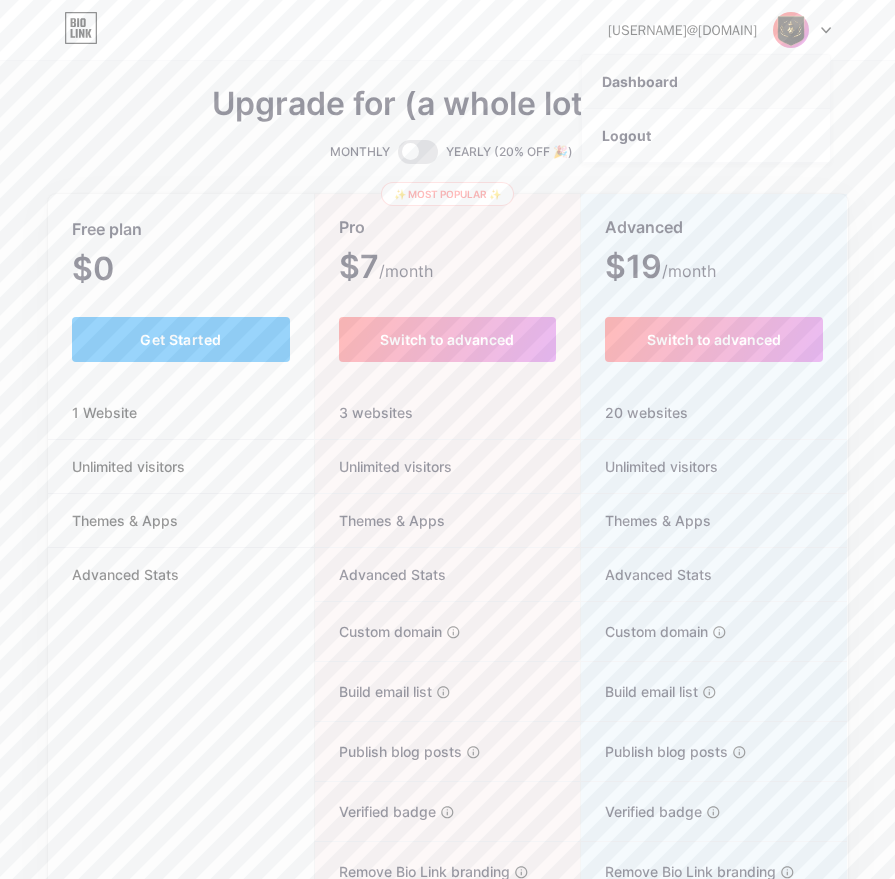 click on "Dashboard" at bounding box center [706, 82] 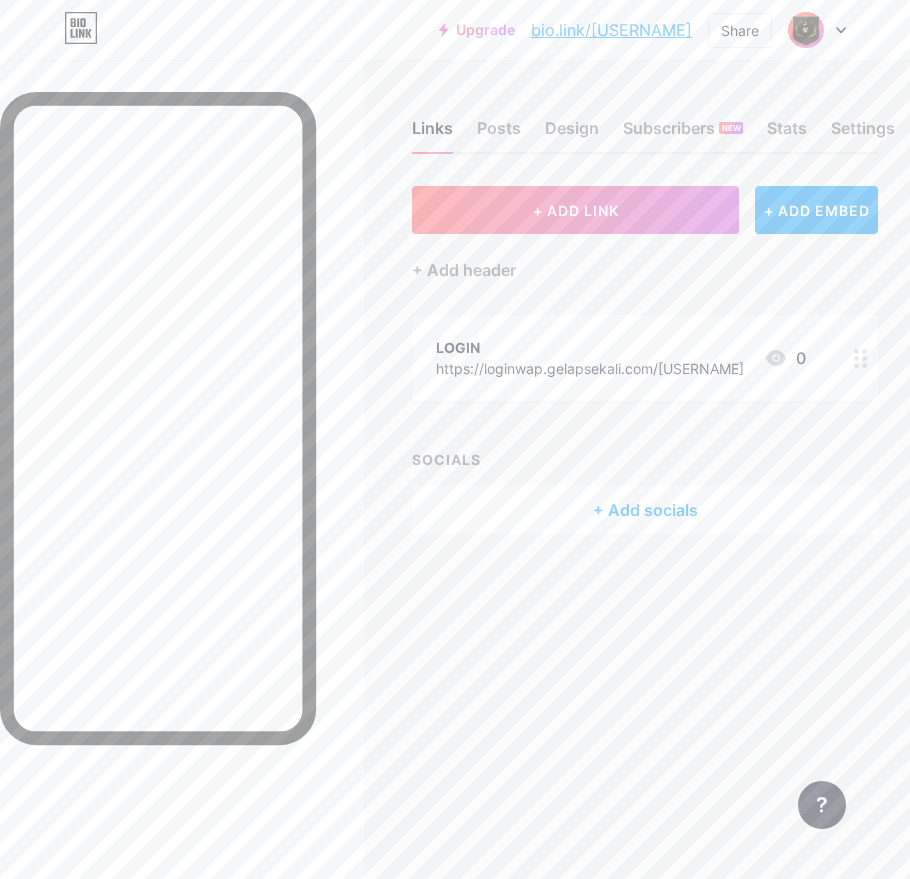 click at bounding box center (817, 30) 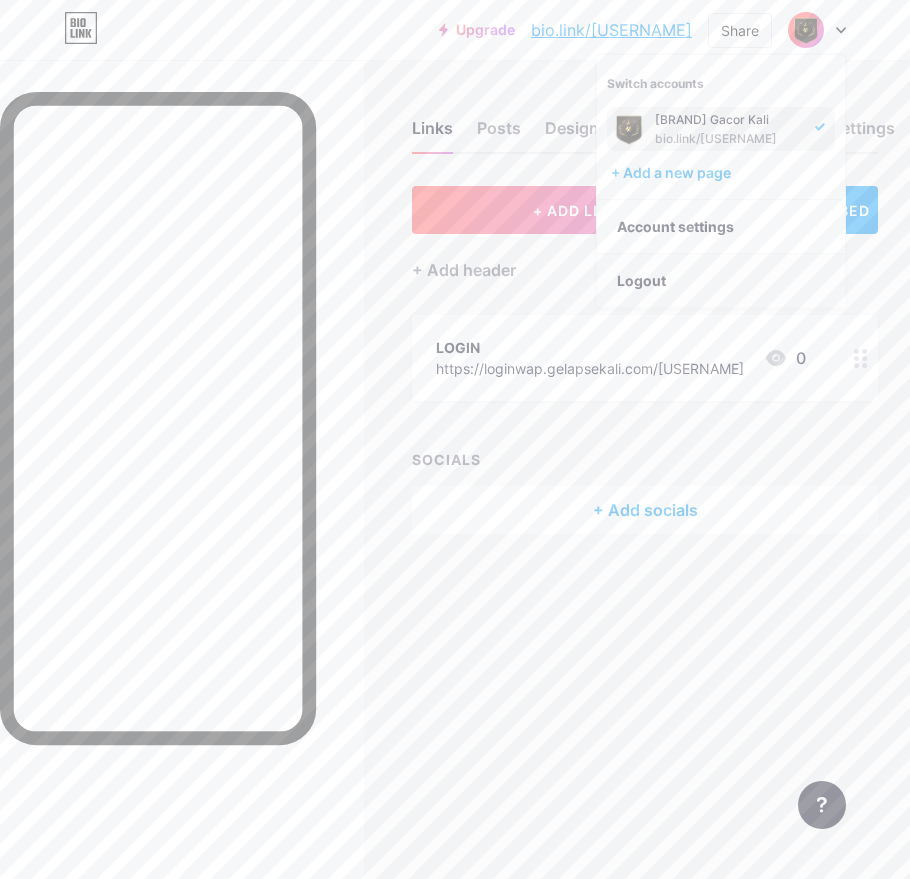 click on "Logout" at bounding box center (721, 281) 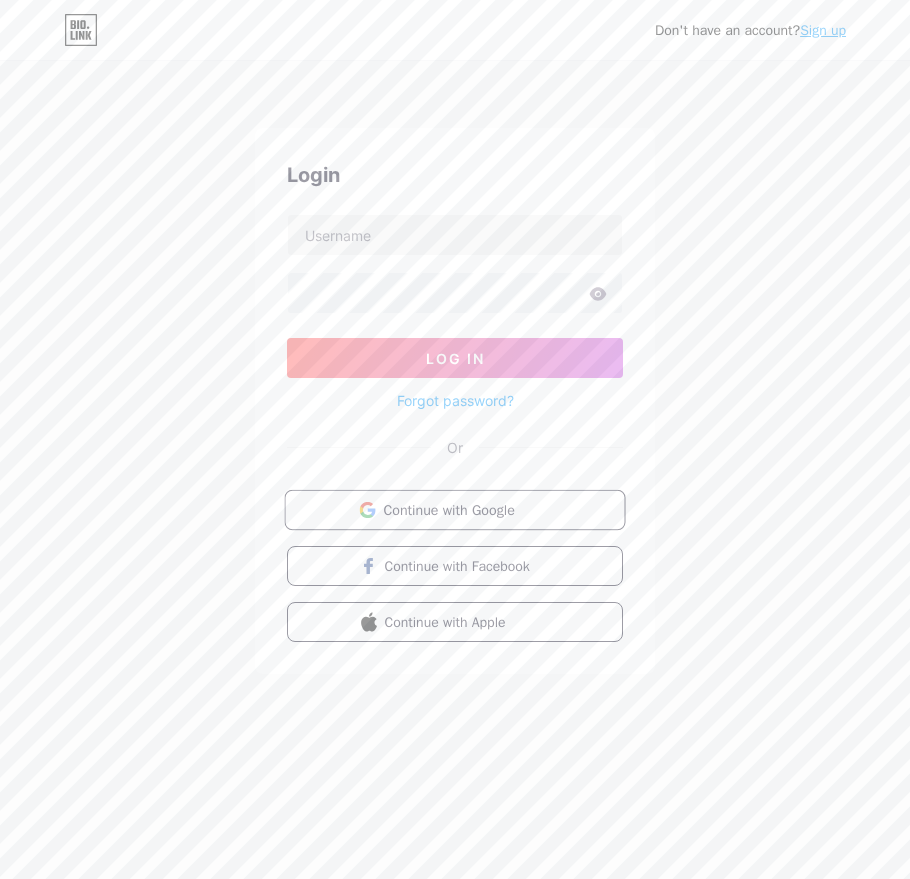 click on "Continue with Google" at bounding box center [466, 509] 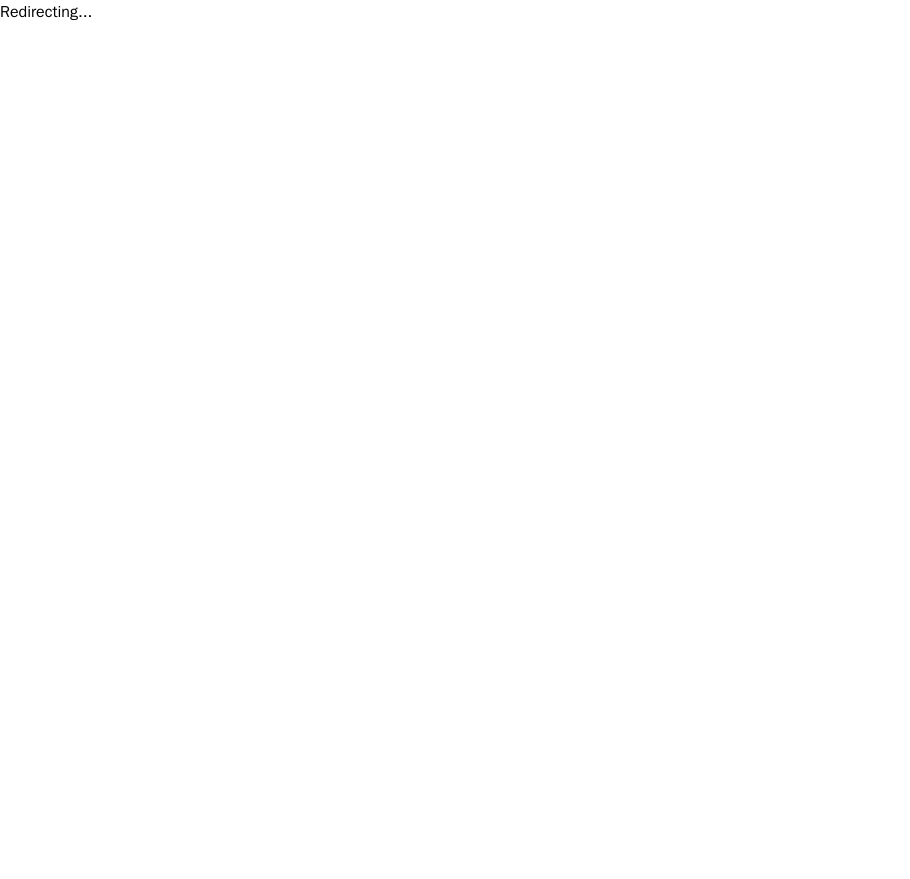 scroll, scrollTop: 0, scrollLeft: 0, axis: both 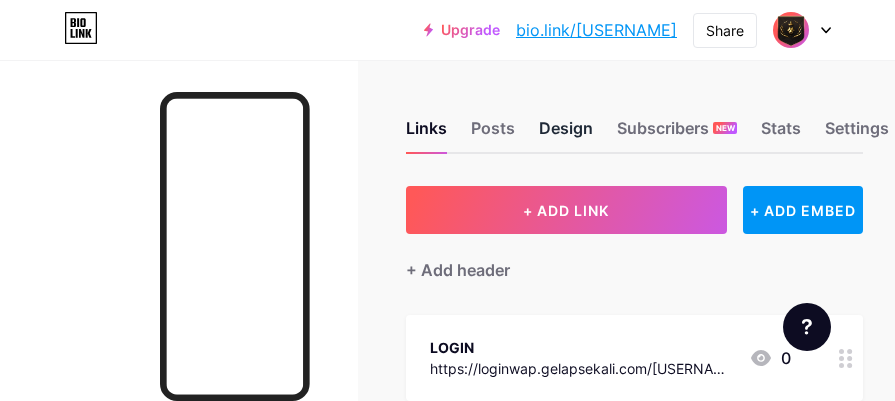 click on "Design" at bounding box center (566, 134) 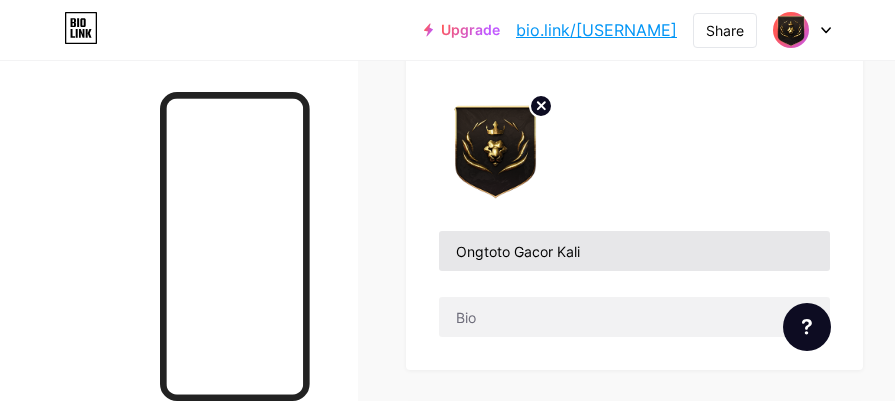 scroll, scrollTop: 133, scrollLeft: 0, axis: vertical 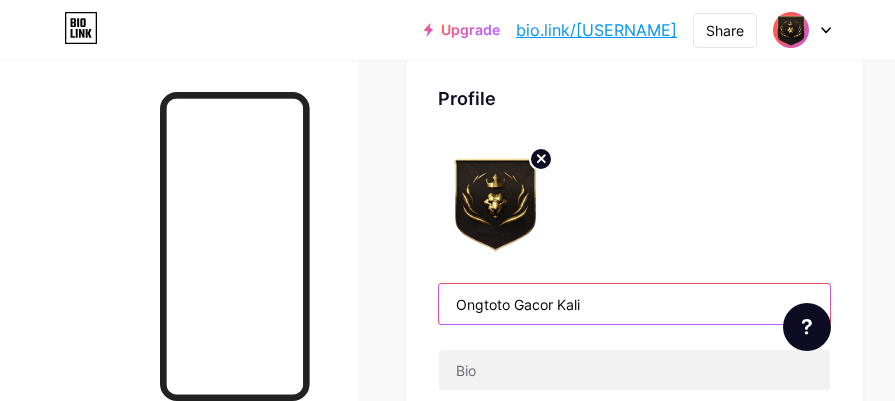 click on "Ongtoto Gacor Kali" at bounding box center [634, 304] 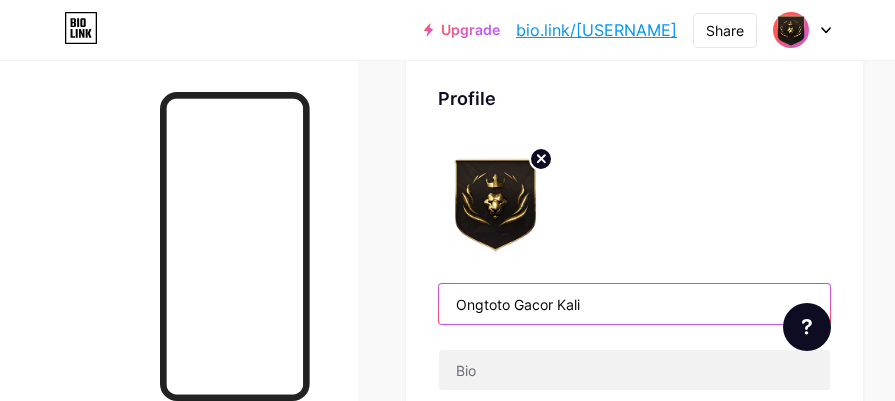 drag, startPoint x: 603, startPoint y: 167, endPoint x: 526, endPoint y: 169, distance: 77.02597 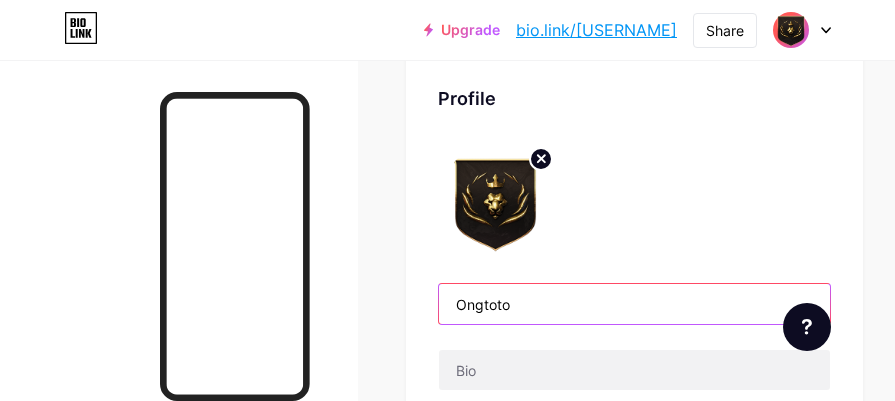 drag, startPoint x: 532, startPoint y: 169, endPoint x: 450, endPoint y: 169, distance: 82 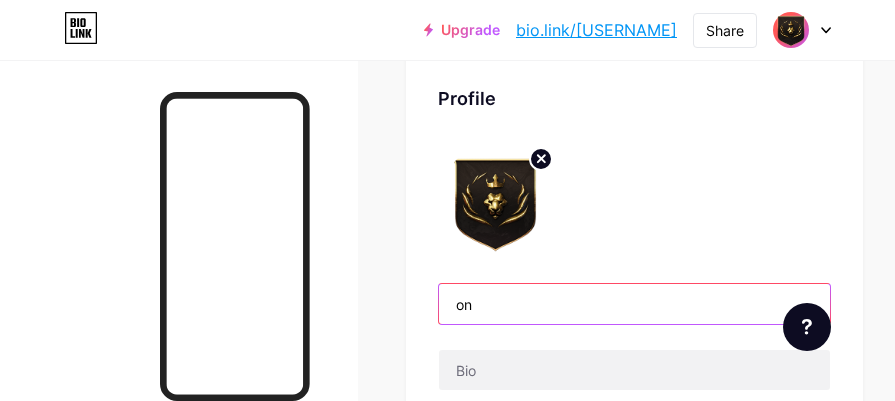 type on "o" 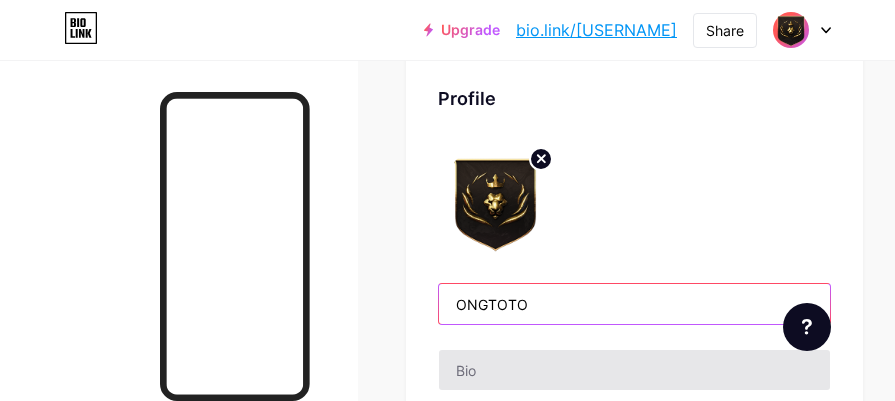type on "ONGTOTO" 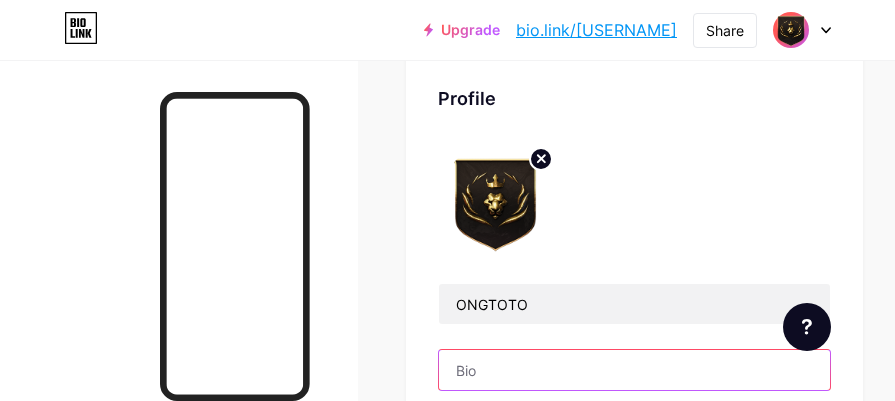 click at bounding box center (634, 370) 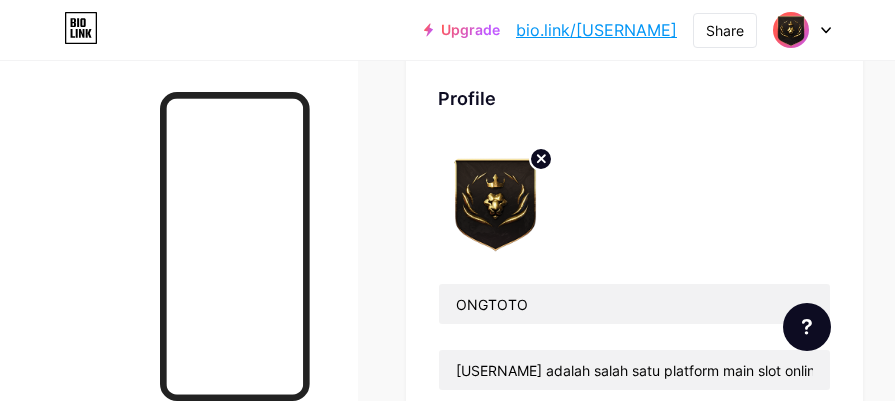 click on "Save" at bounding box center (634, 443) 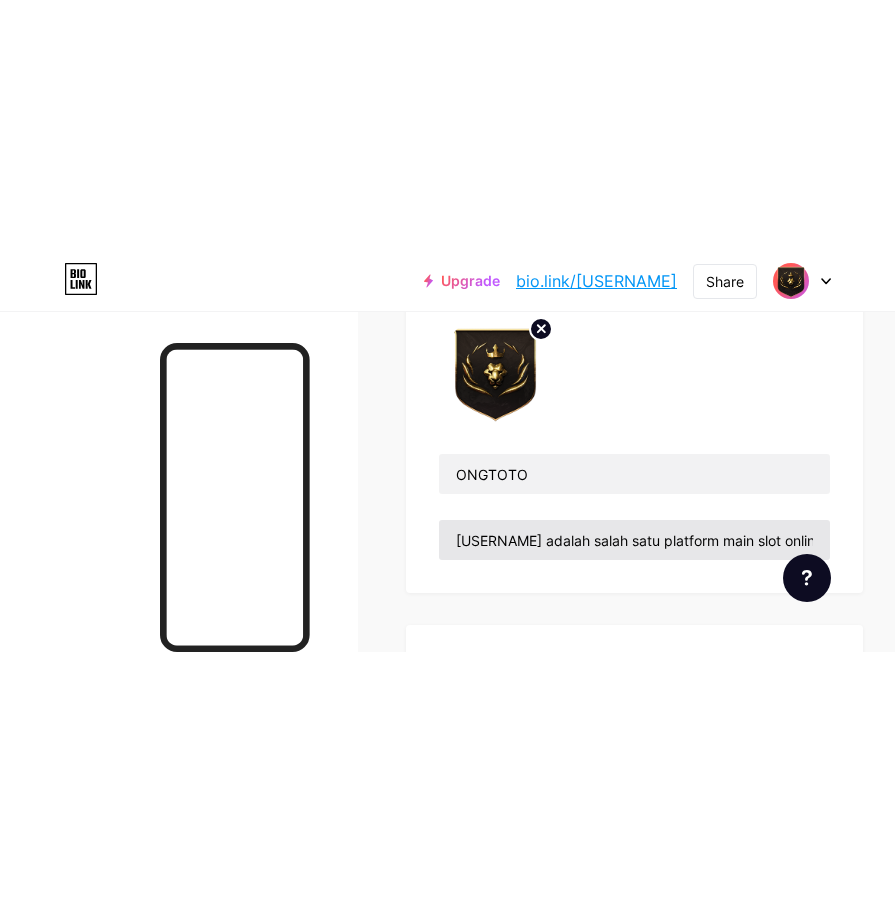 scroll, scrollTop: 267, scrollLeft: 0, axis: vertical 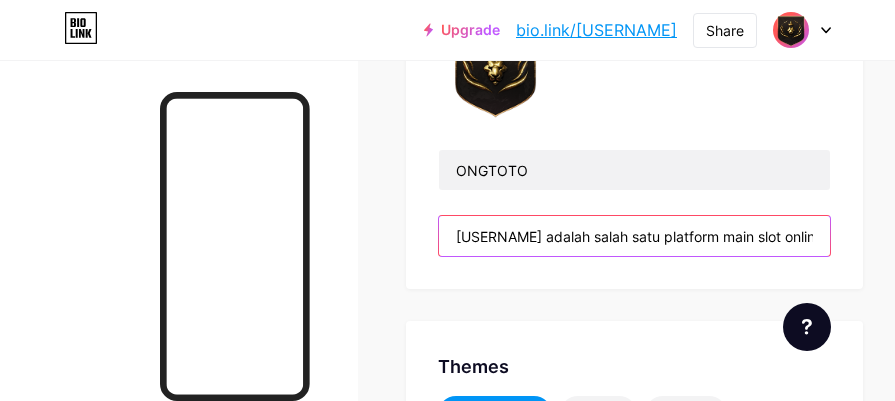 click on "[USERNAME] adalah salah satu platform main slot online tanpa takut yang sudah terbukti aman dan terpercaya" at bounding box center [634, 236] 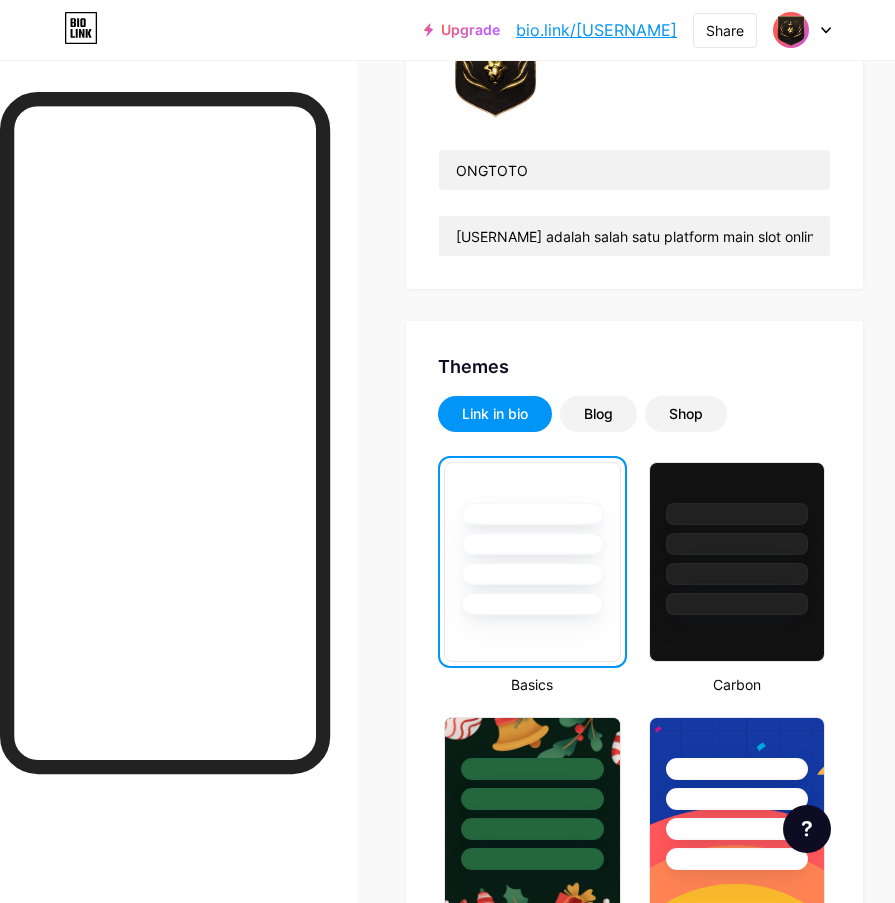click on "Profile   [USERNAME]     [USERNAME] adalah salah satu platform main slot online tanpa takut yang sudah terbukti aman dan terpercaya                   Themes   Link in bio   Blog   Shop       Basics       Carbon       Xmas 23       Pride       Glitch       Winter · Live       Glassy · Live       Chameleon · Live       Rainy Night · Live       Neon · Live       Summer       Retro       Strawberry · Live       Desert       Sunny       Autumn       Leaf       Clear Sky       Blush       Unicorn       Minimal       Cloudy       Shadow     Create your own           Changes saved       Position to display socials                 Top                     Bottom
Disable Bio Link branding
Will hide the Bio Link branding from homepage     Display Share button
Enables social sharing options on your page including a QR code.   Changes saved" at bounding box center (634, 2031) 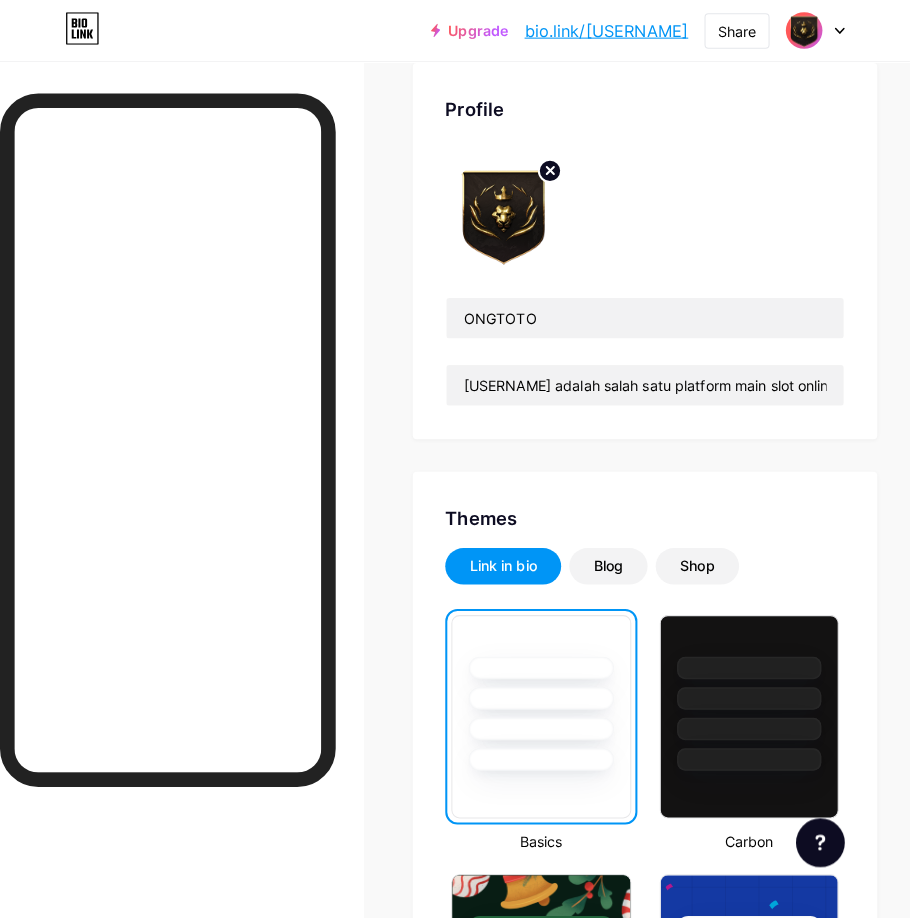 scroll, scrollTop: 0, scrollLeft: 0, axis: both 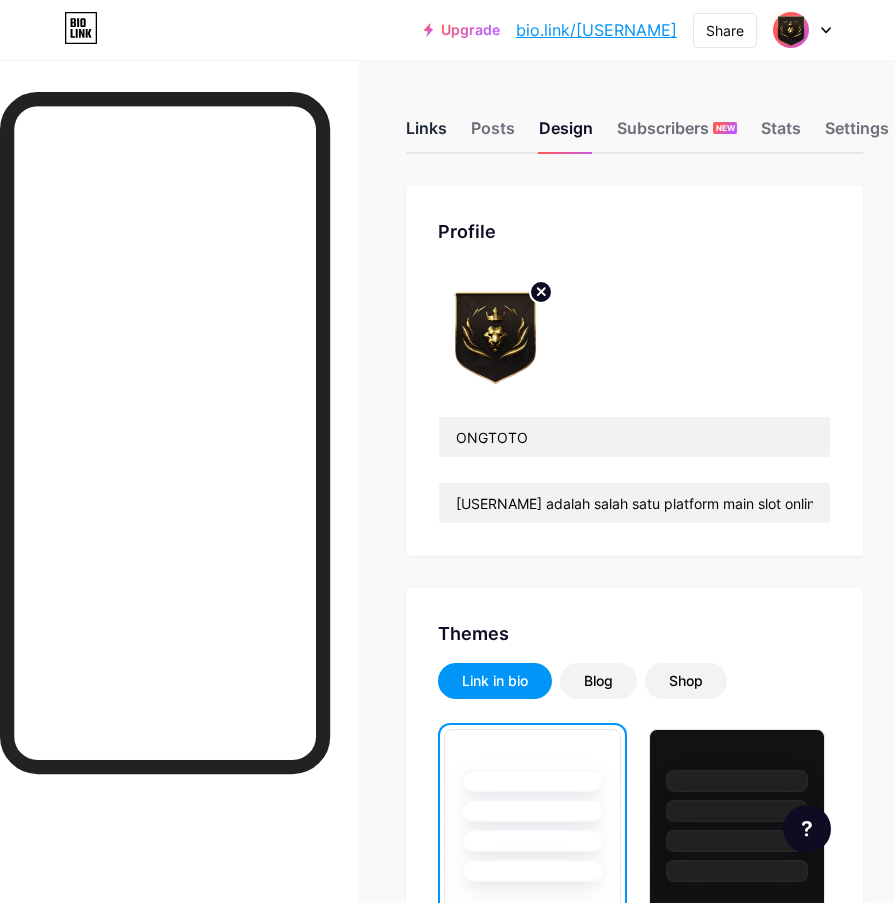 click on "Links" at bounding box center (426, 134) 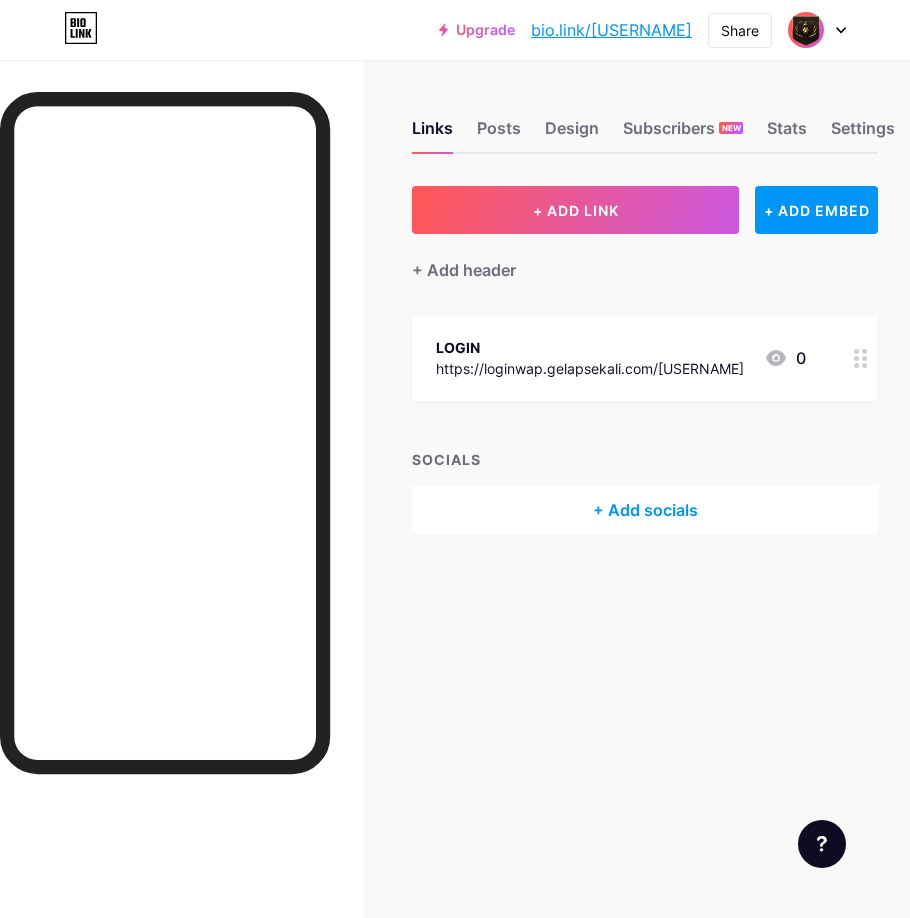 click on "+ Add socials" at bounding box center [645, 510] 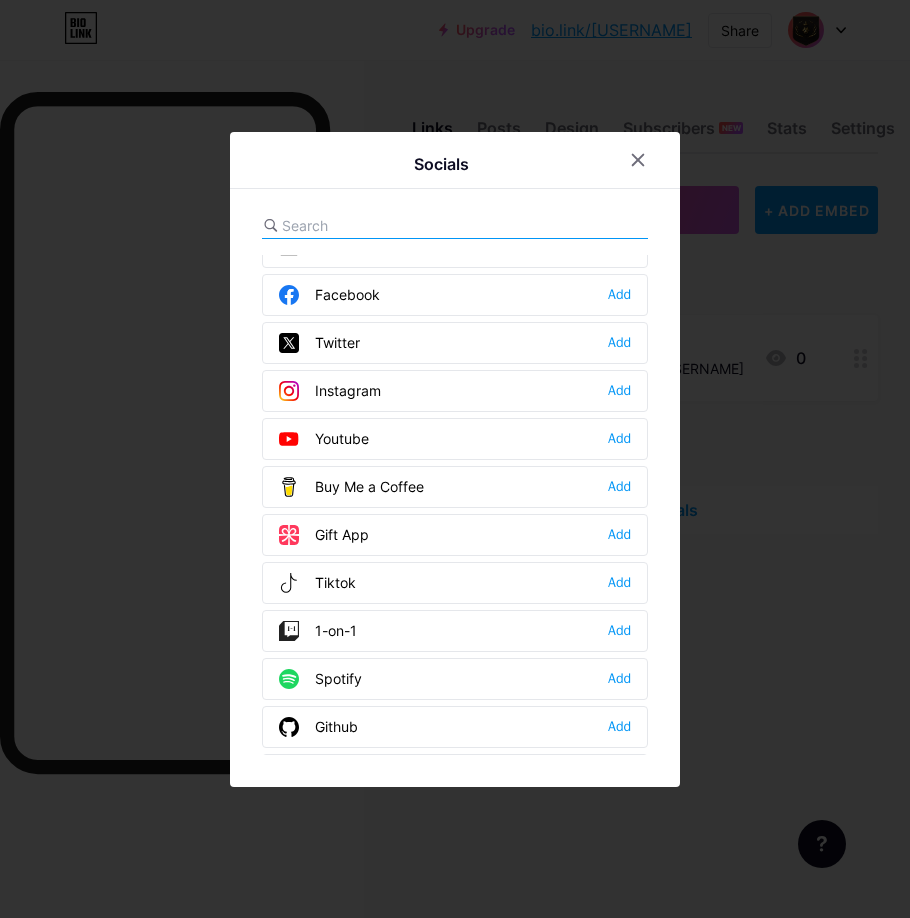 scroll, scrollTop: 0, scrollLeft: 0, axis: both 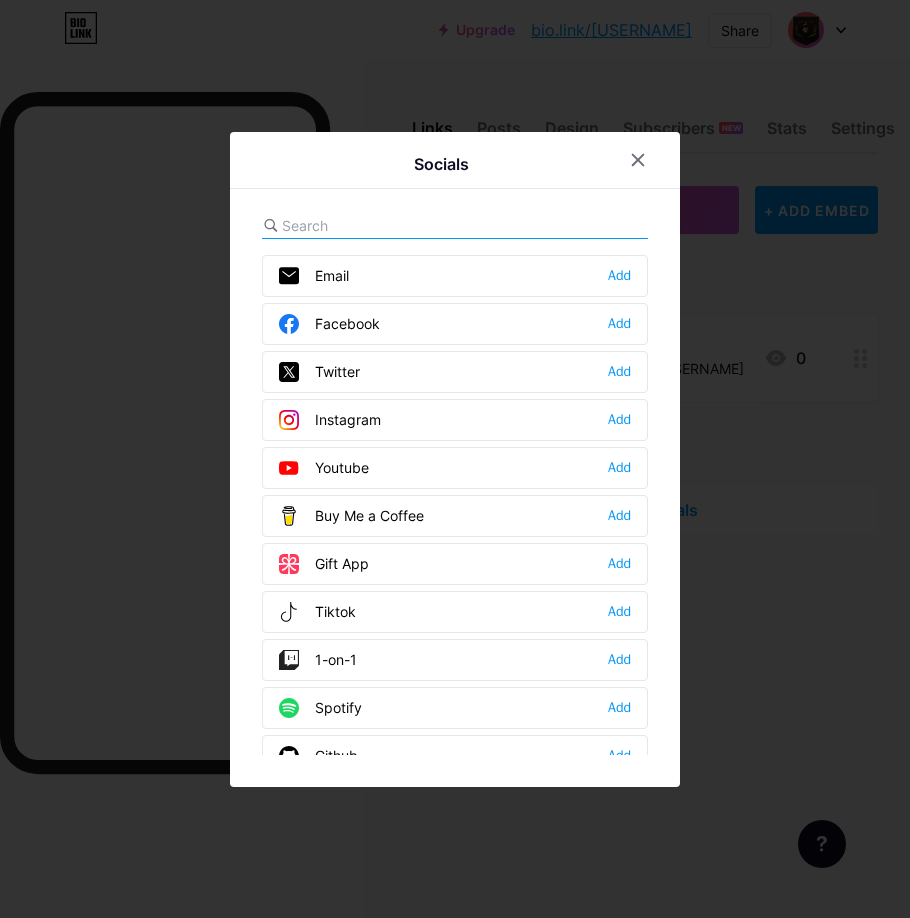 click on "Facebook" at bounding box center [329, 324] 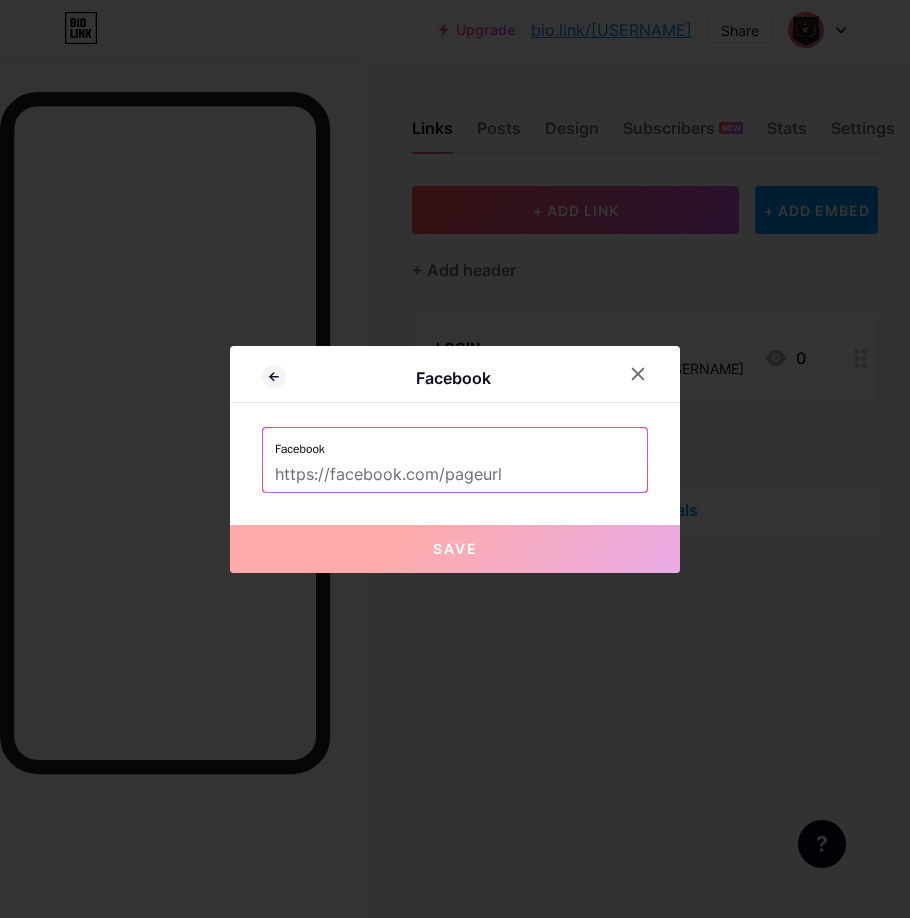 click at bounding box center (455, 475) 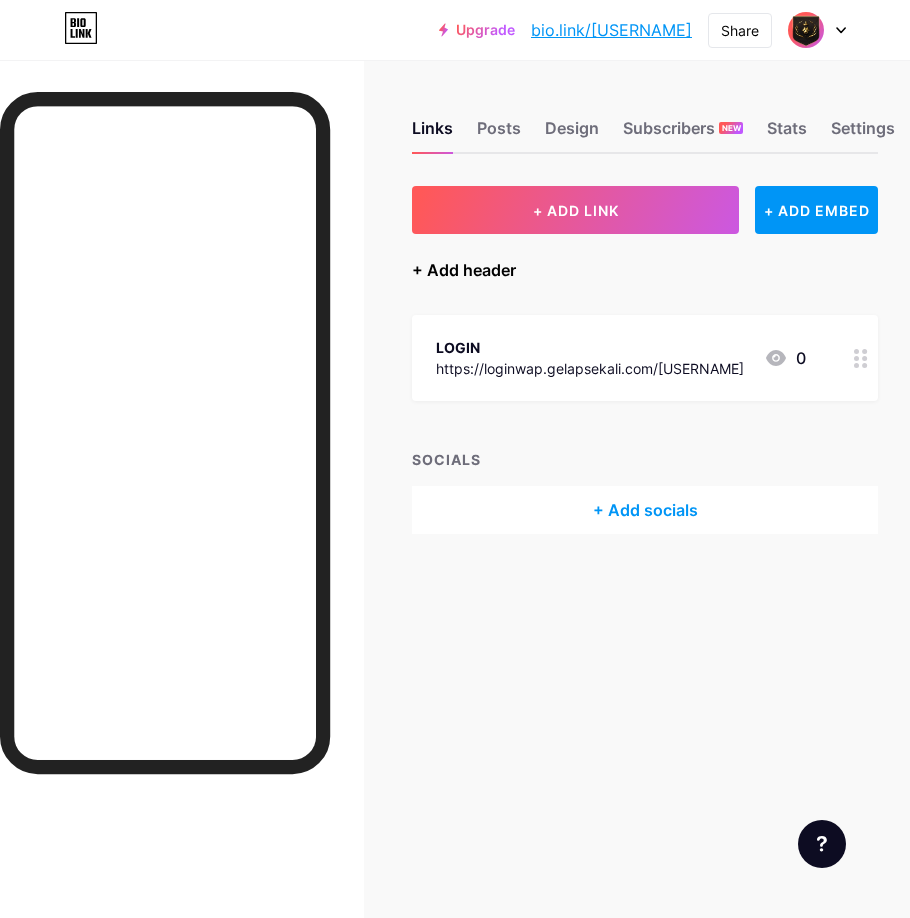 click on "+ Add header" at bounding box center [464, 270] 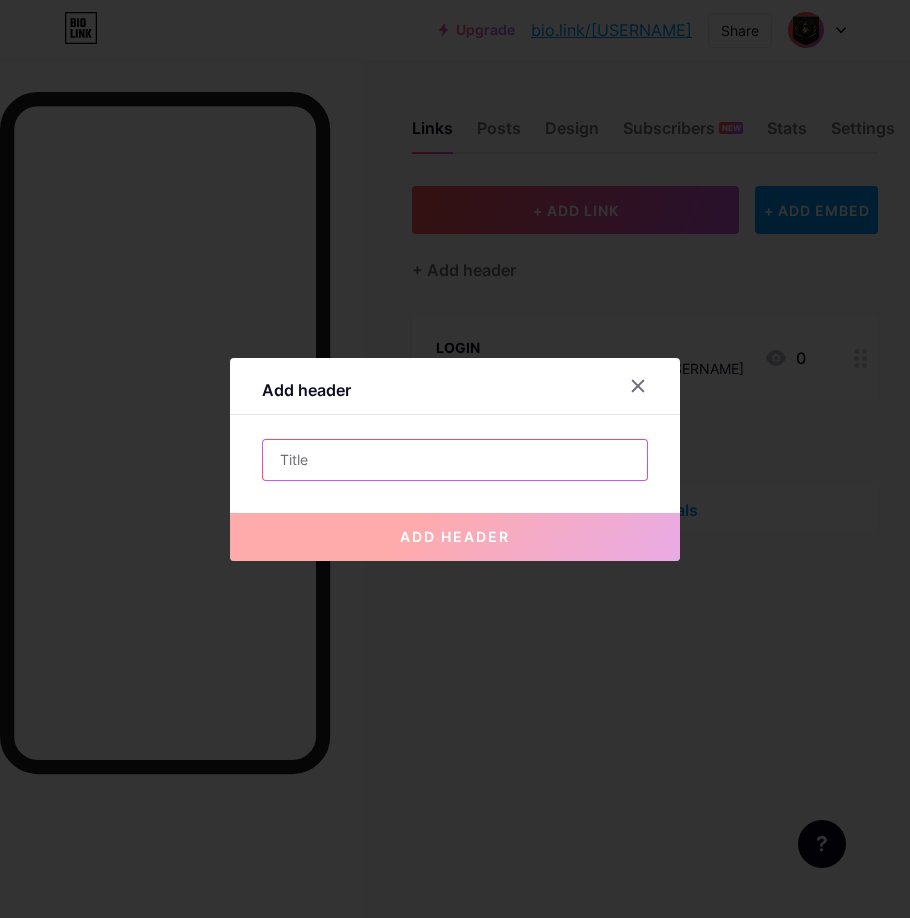 click at bounding box center [455, 460] 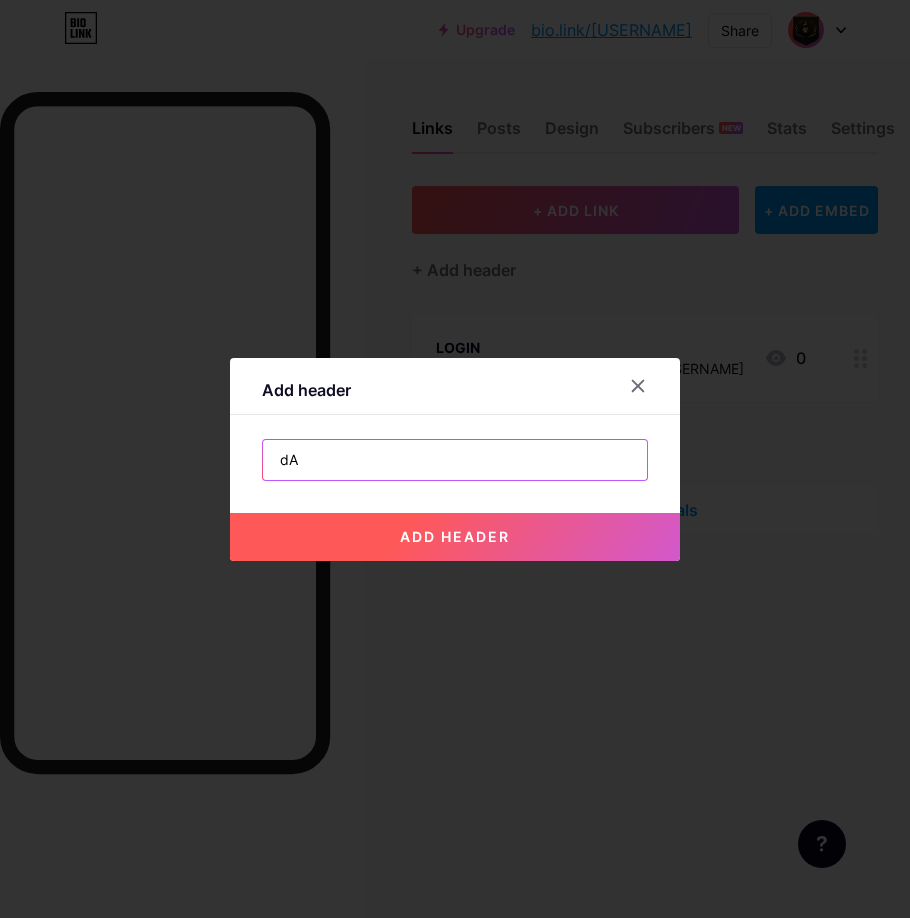 type on "d" 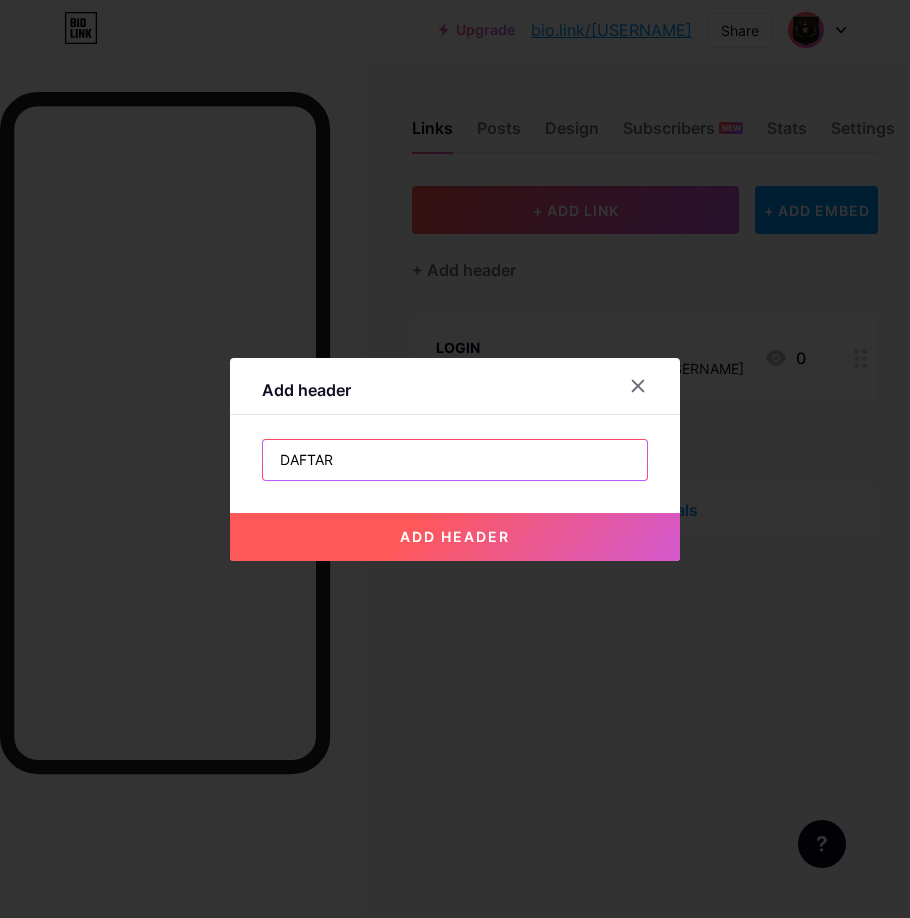 type on "DAFTAR" 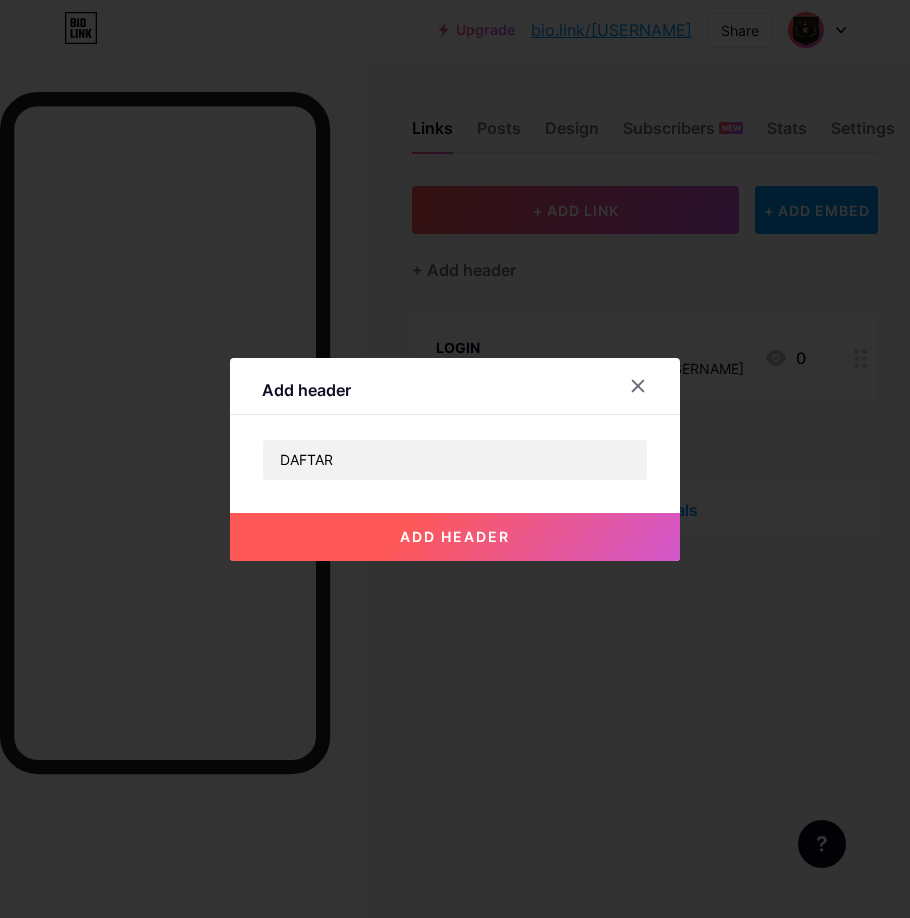 click on "add header" at bounding box center (455, 537) 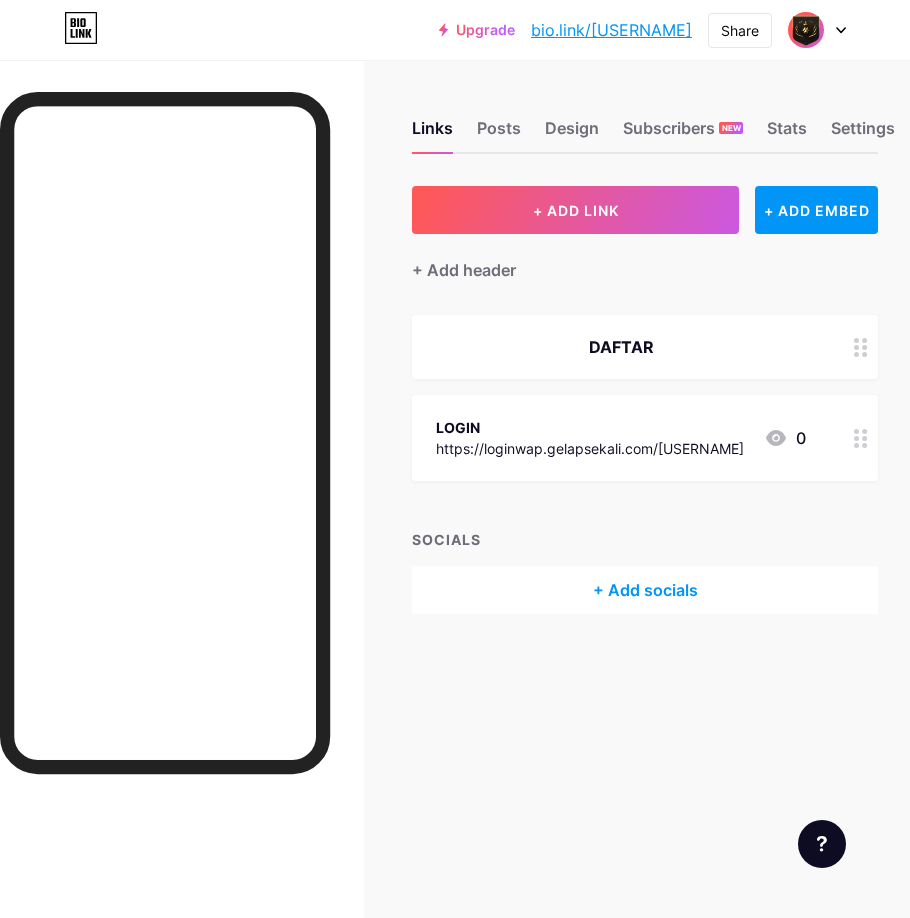 click at bounding box center (861, 347) 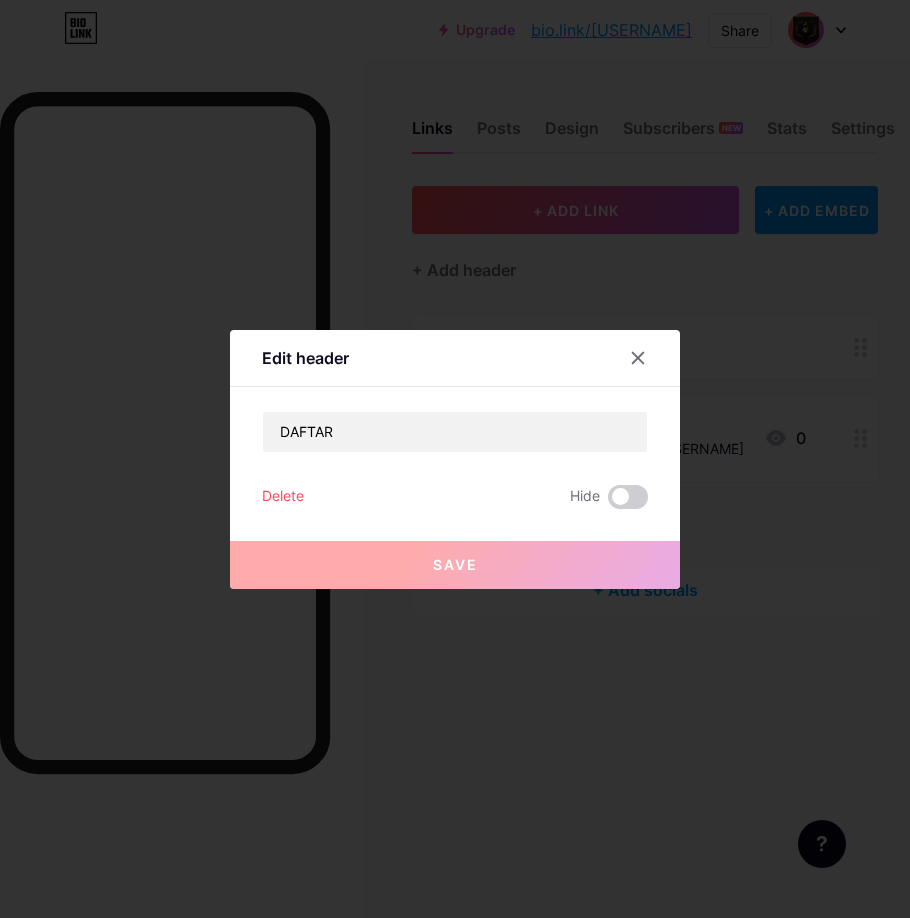click on "Delete
Hide" at bounding box center [455, 497] 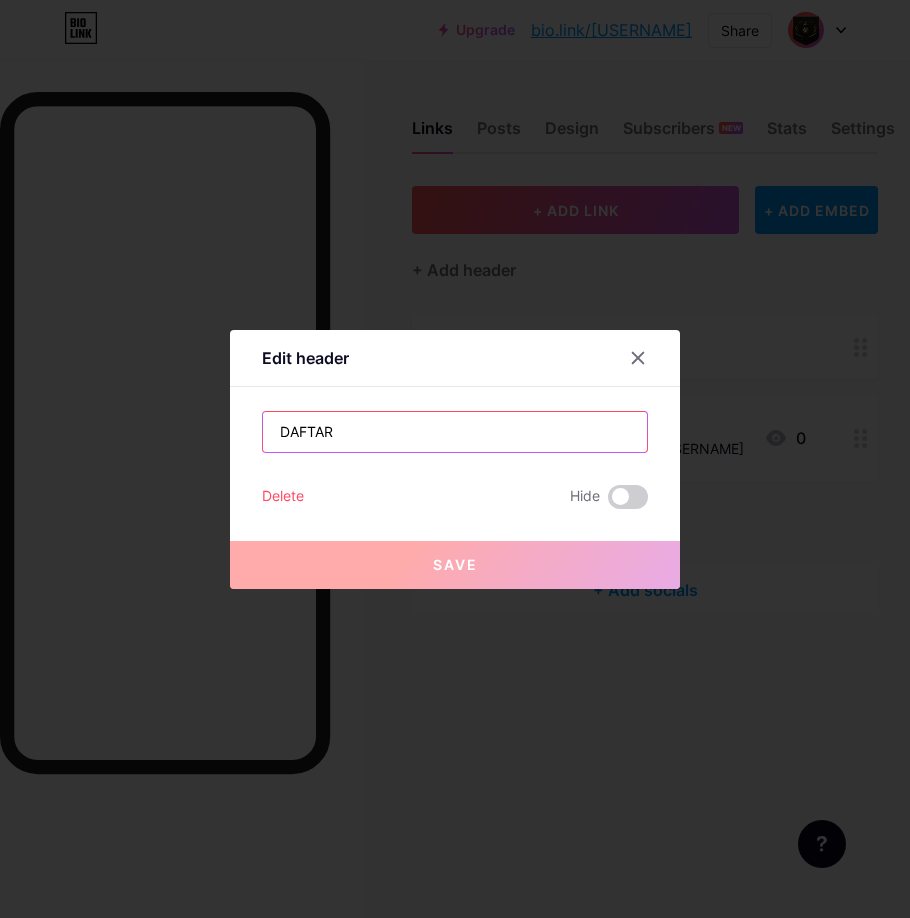 click on "DAFTAR" at bounding box center [455, 432] 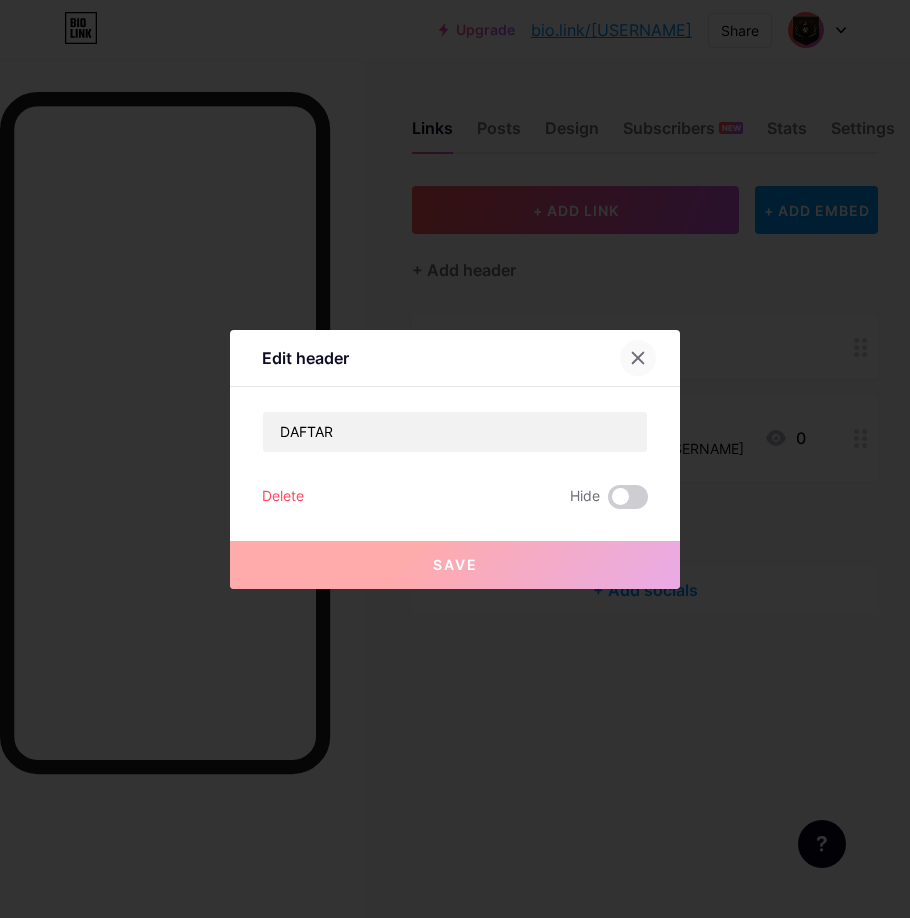 click 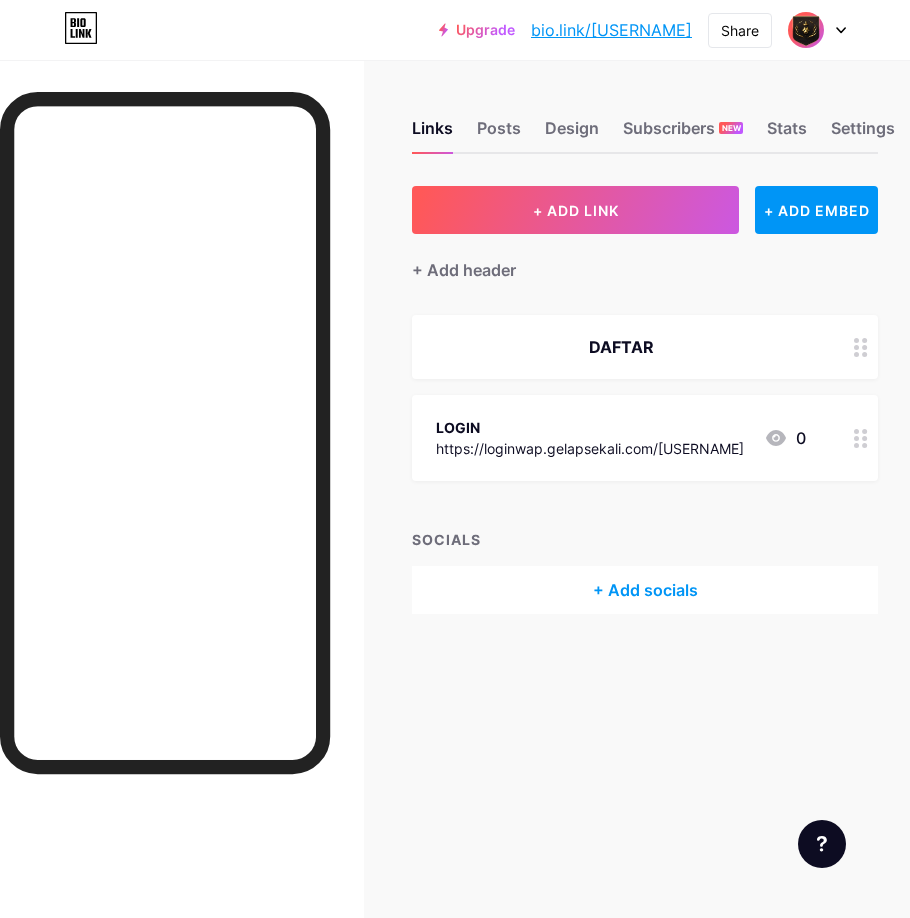 click on "DAFTAR" at bounding box center (621, 347) 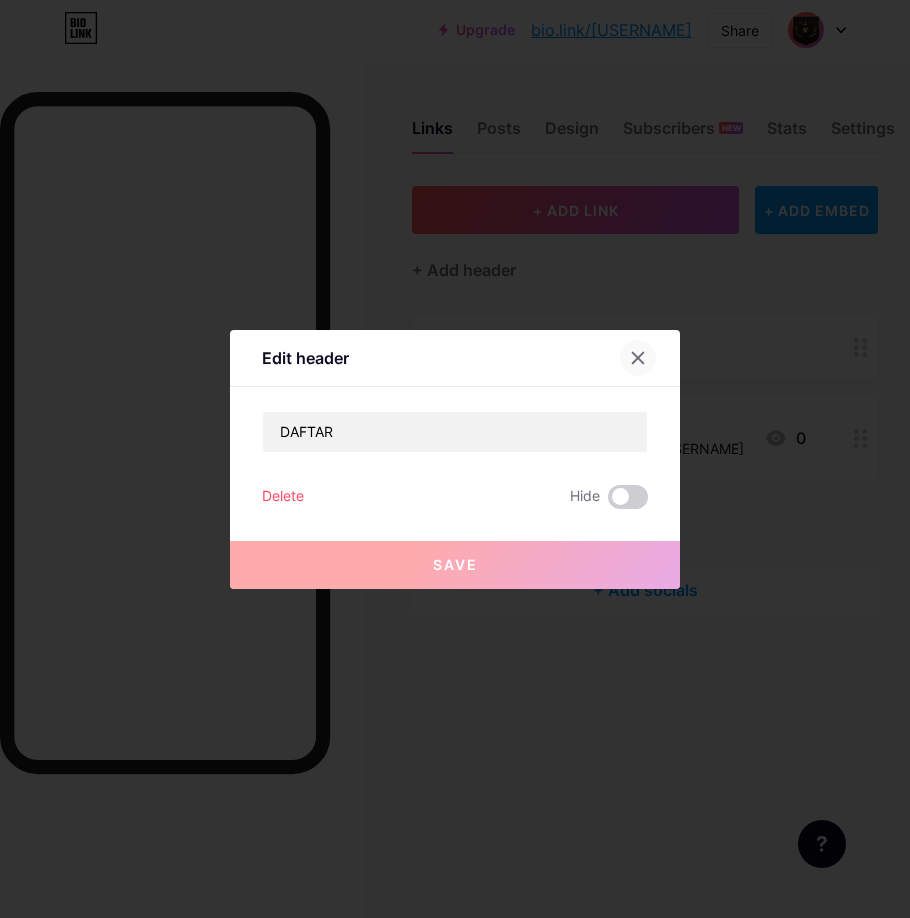 click at bounding box center [638, 358] 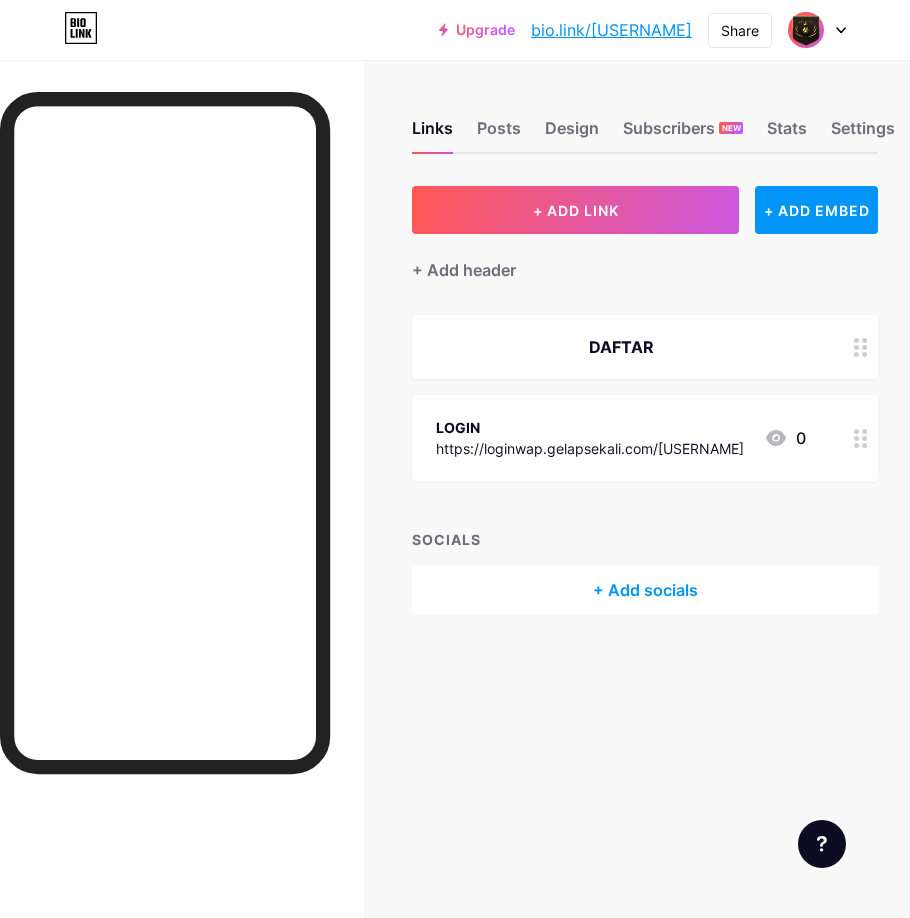 click at bounding box center [861, 347] 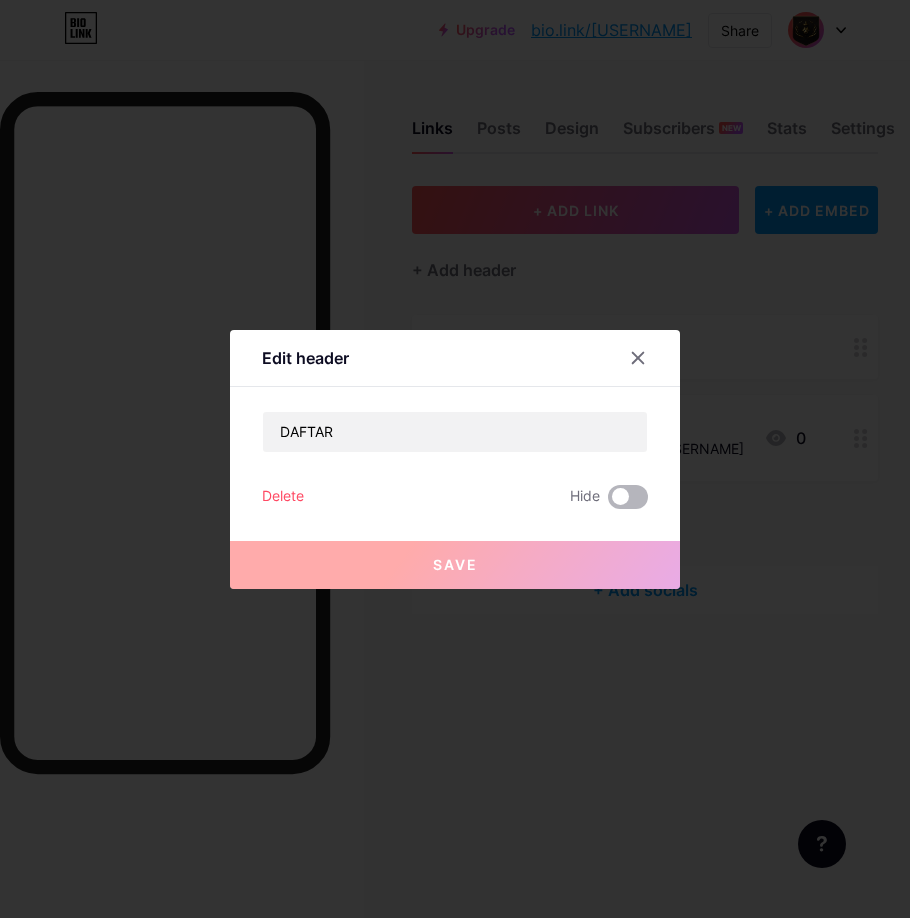 click at bounding box center [628, 497] 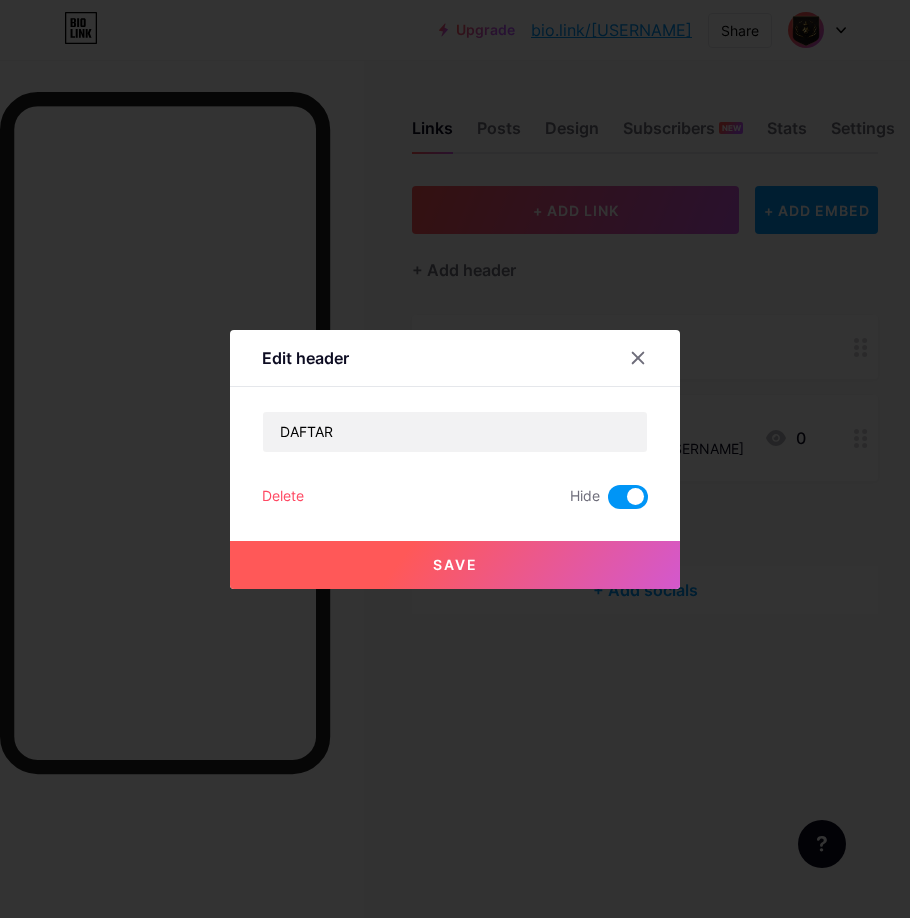 click at bounding box center [628, 497] 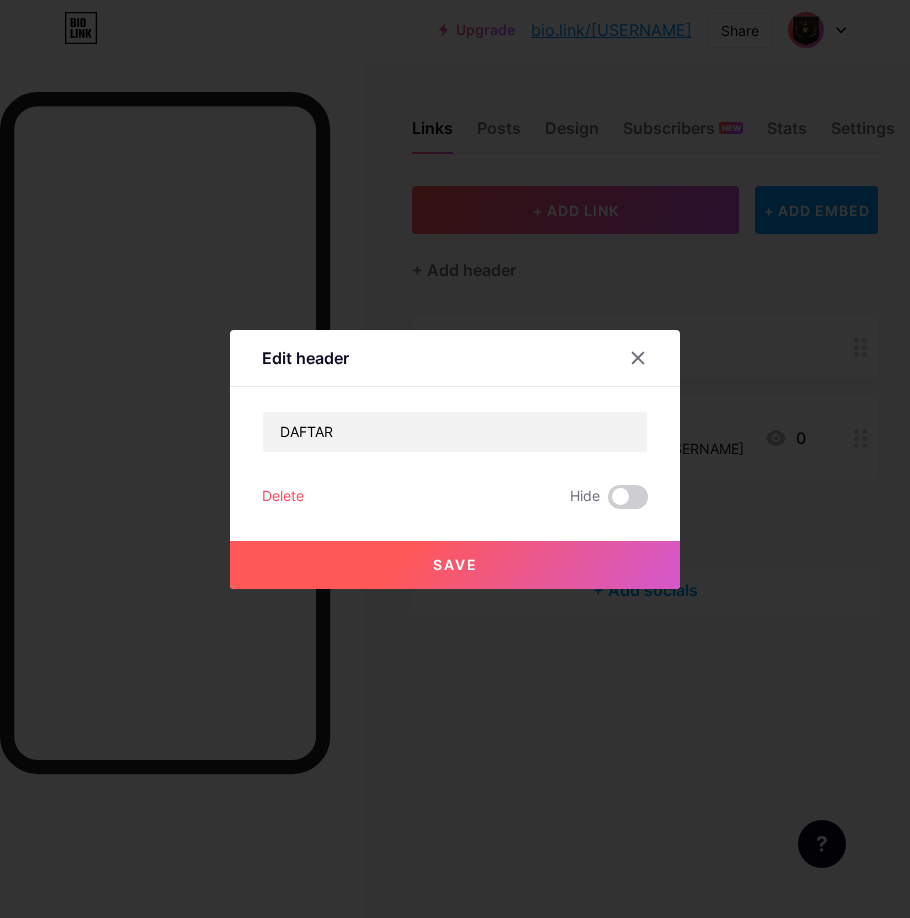 click on "Delete" at bounding box center (283, 497) 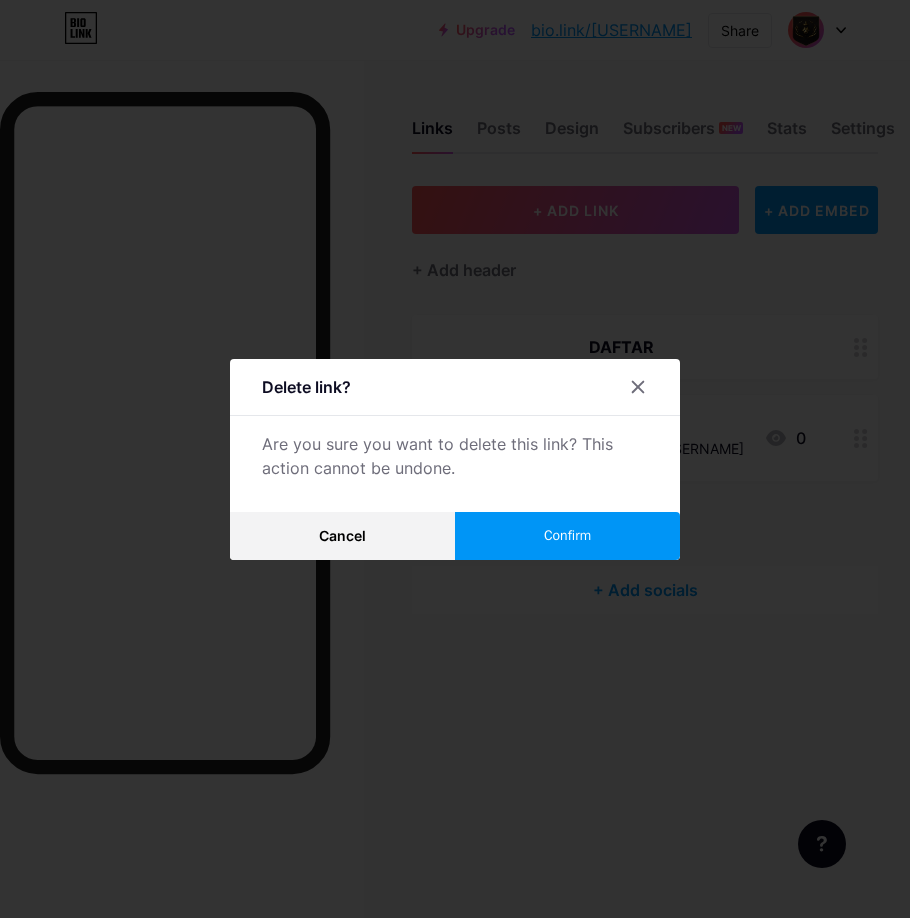 click on "Confirm" at bounding box center [567, 535] 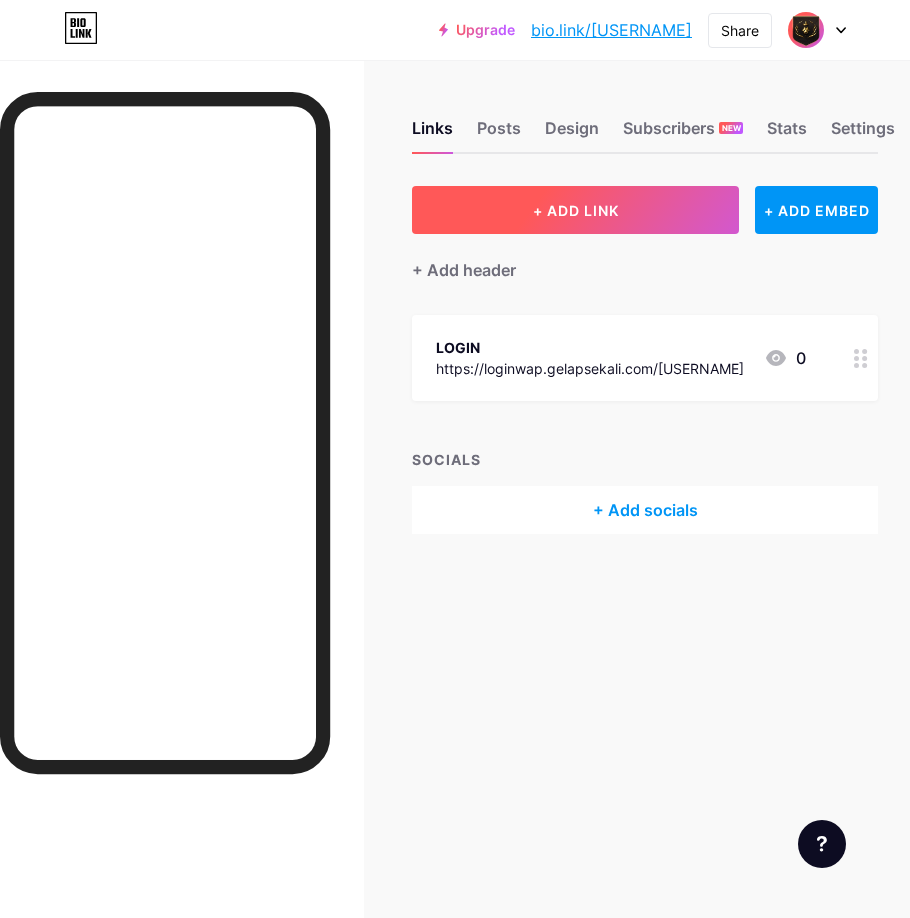 click on "+ ADD LINK" at bounding box center (576, 210) 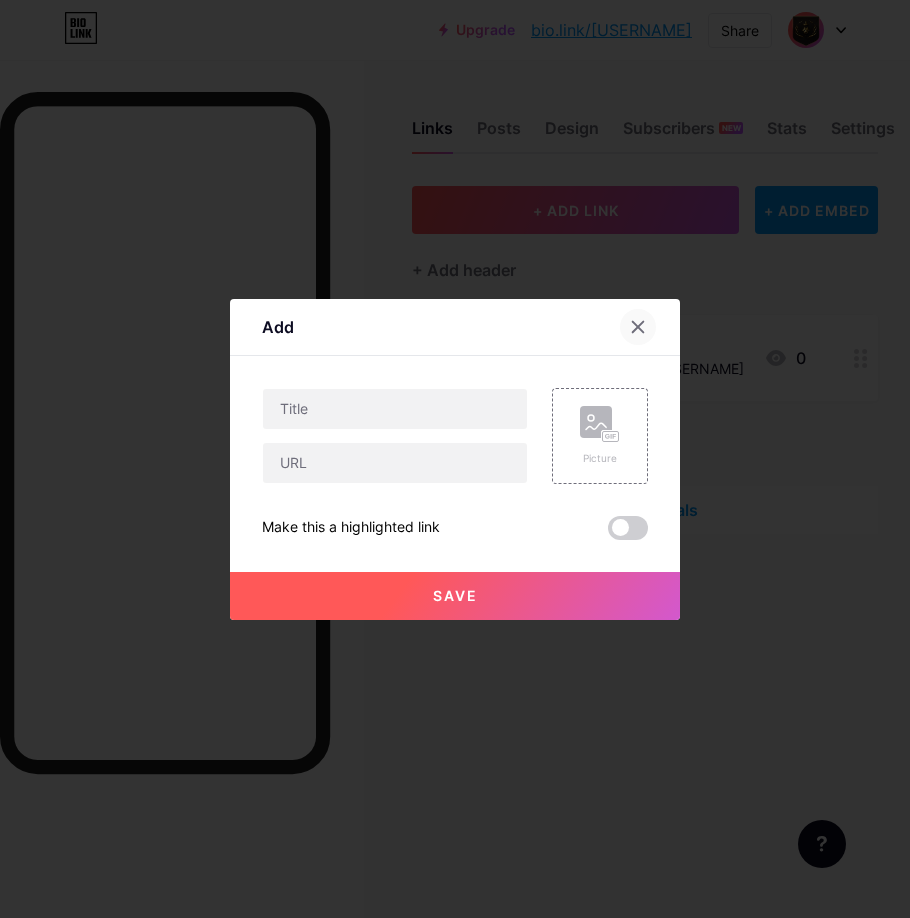 click at bounding box center (638, 327) 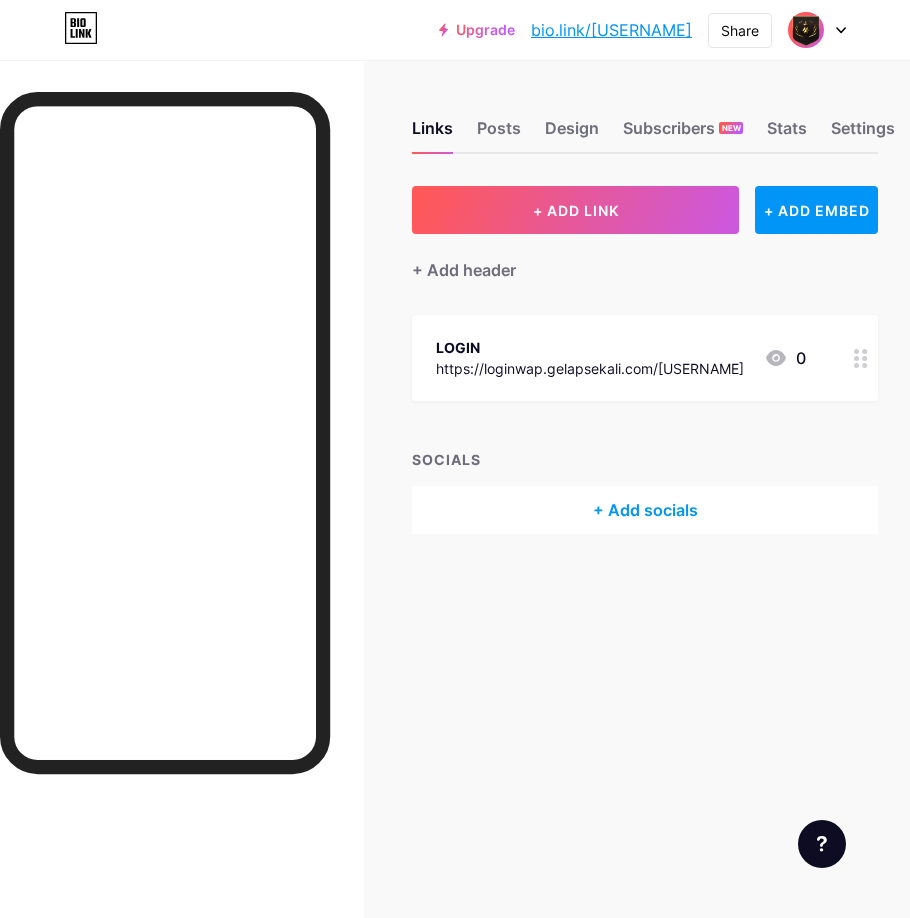 click on "https://loginwap.gelapsekali.com/[USERNAME]" at bounding box center [590, 368] 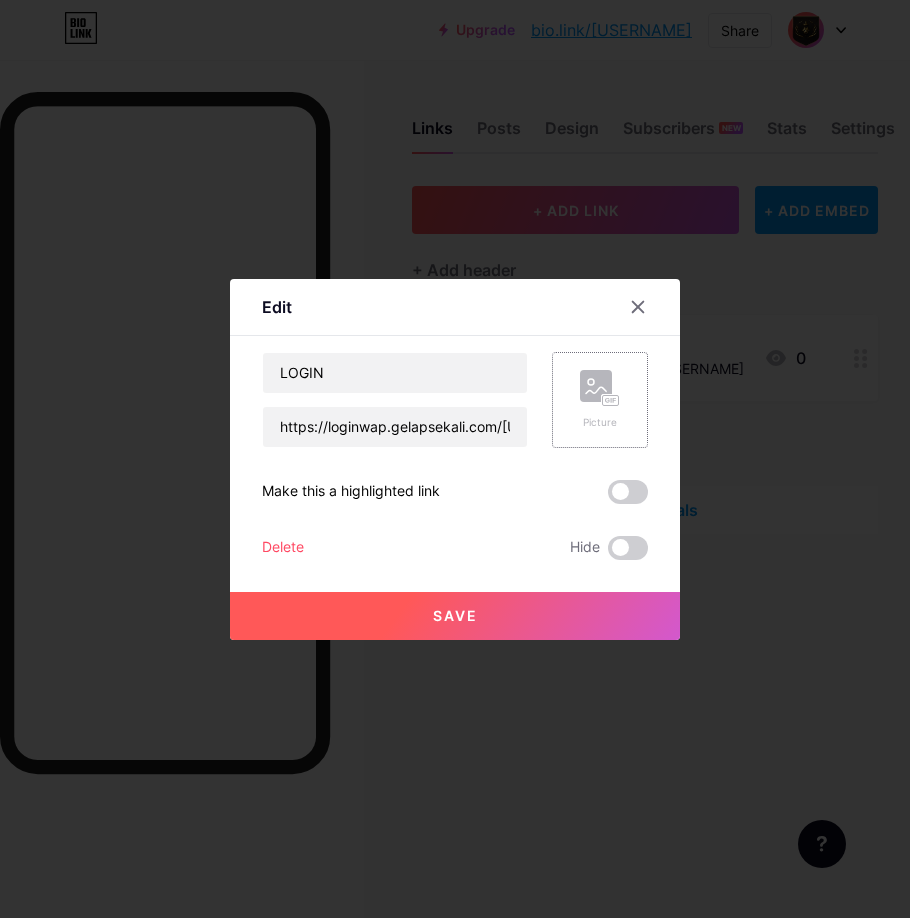 click 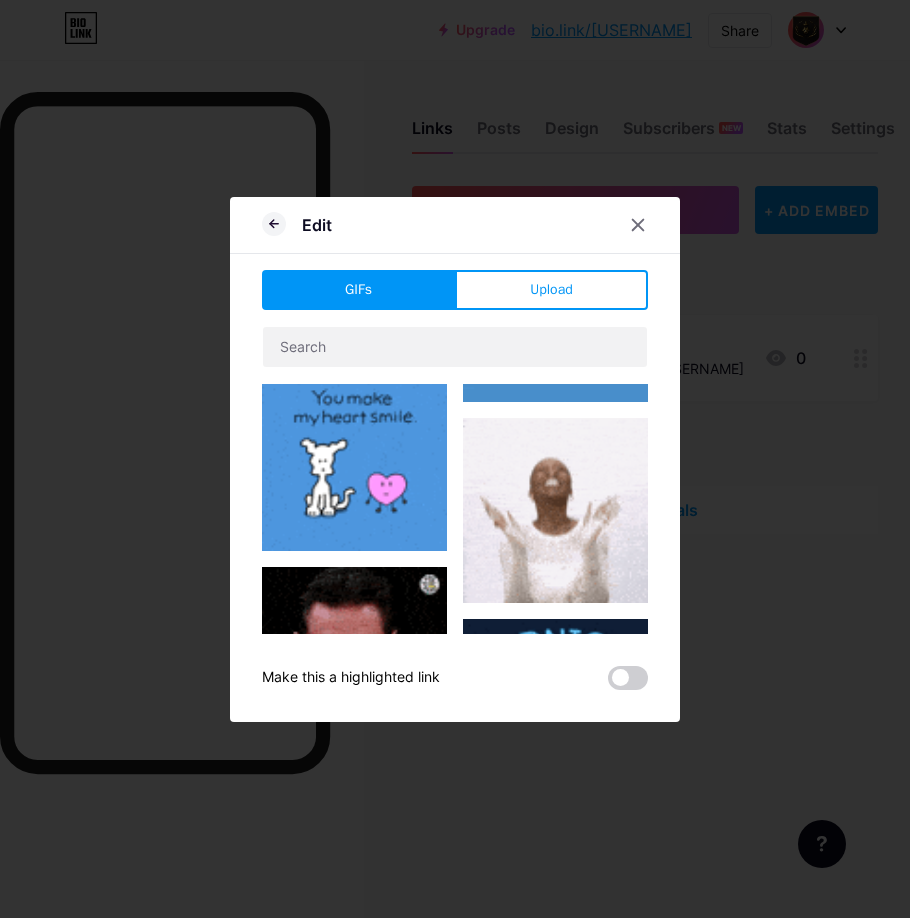 scroll, scrollTop: 400, scrollLeft: 0, axis: vertical 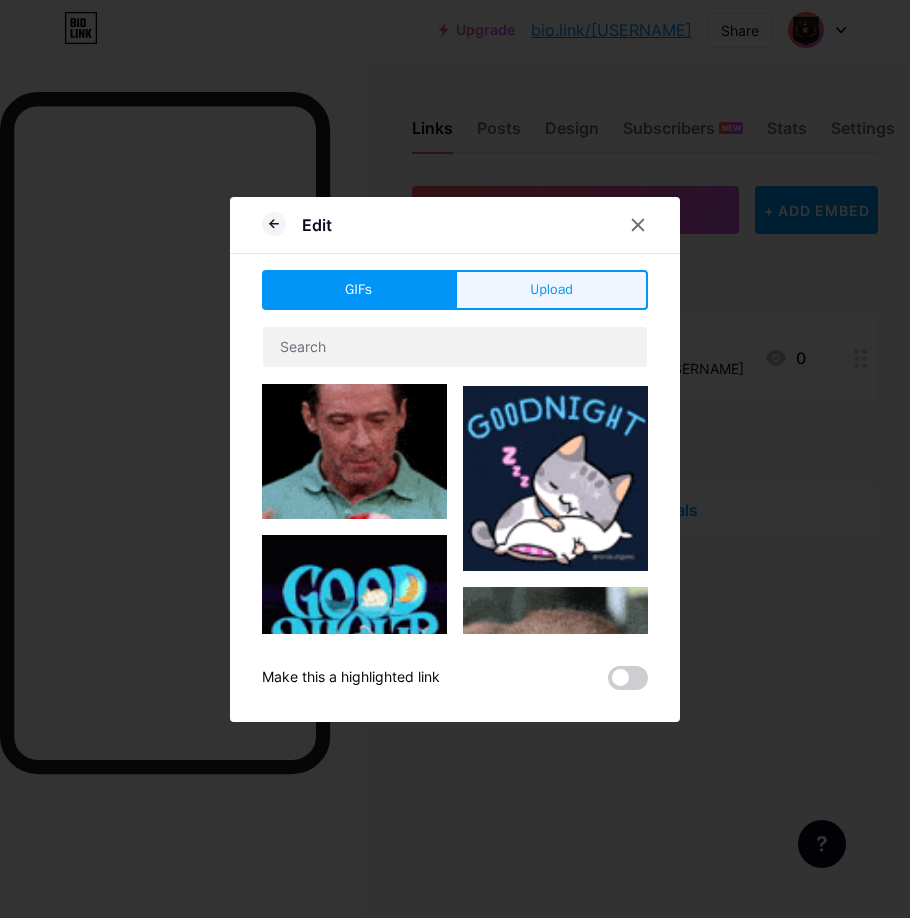 click on "Upload" at bounding box center [551, 289] 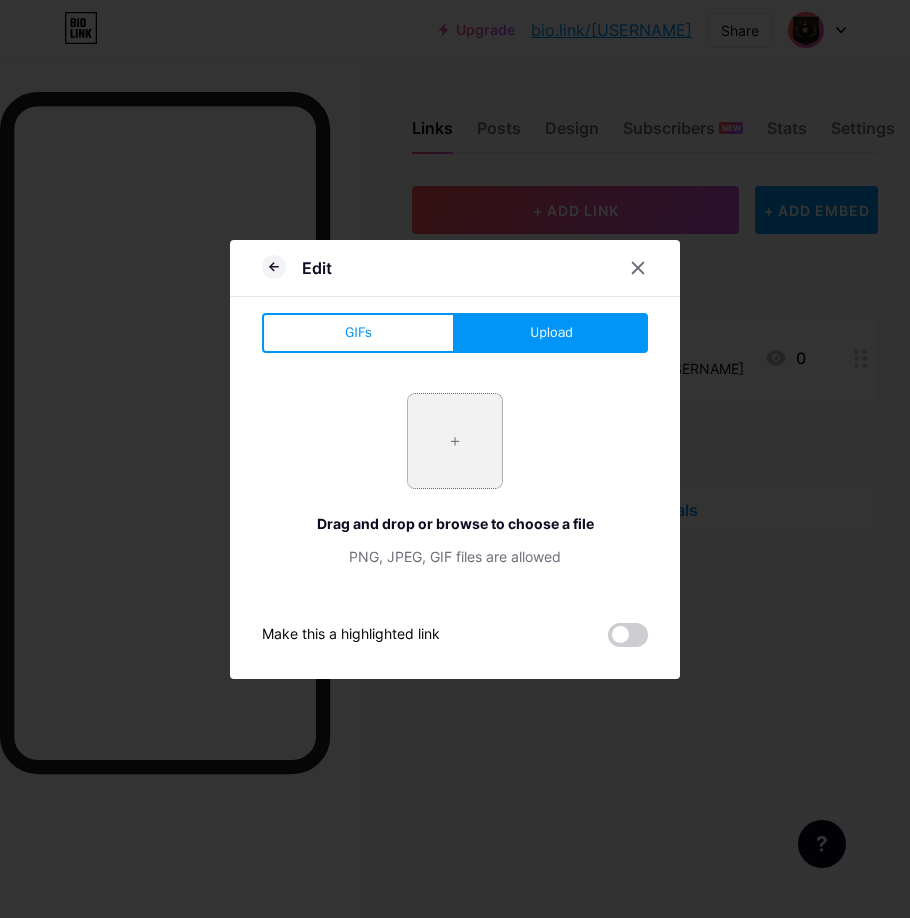 click at bounding box center (455, 441) 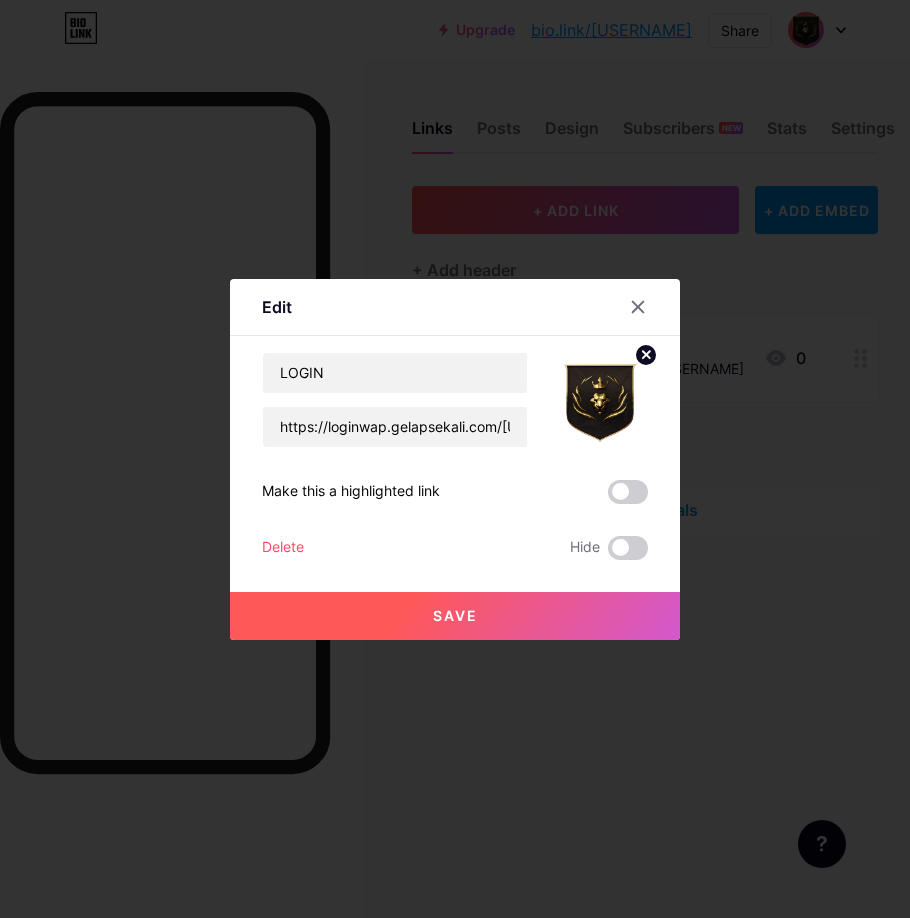 click on "Save" at bounding box center [455, 616] 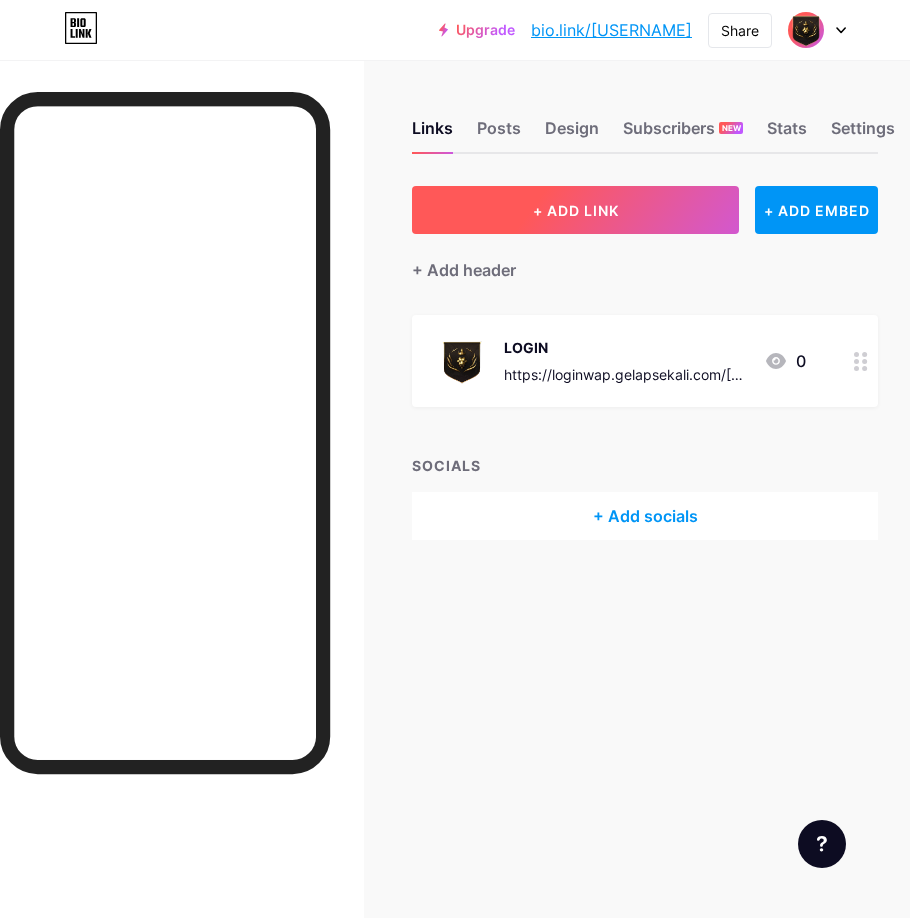 click on "+ ADD LINK" at bounding box center [575, 210] 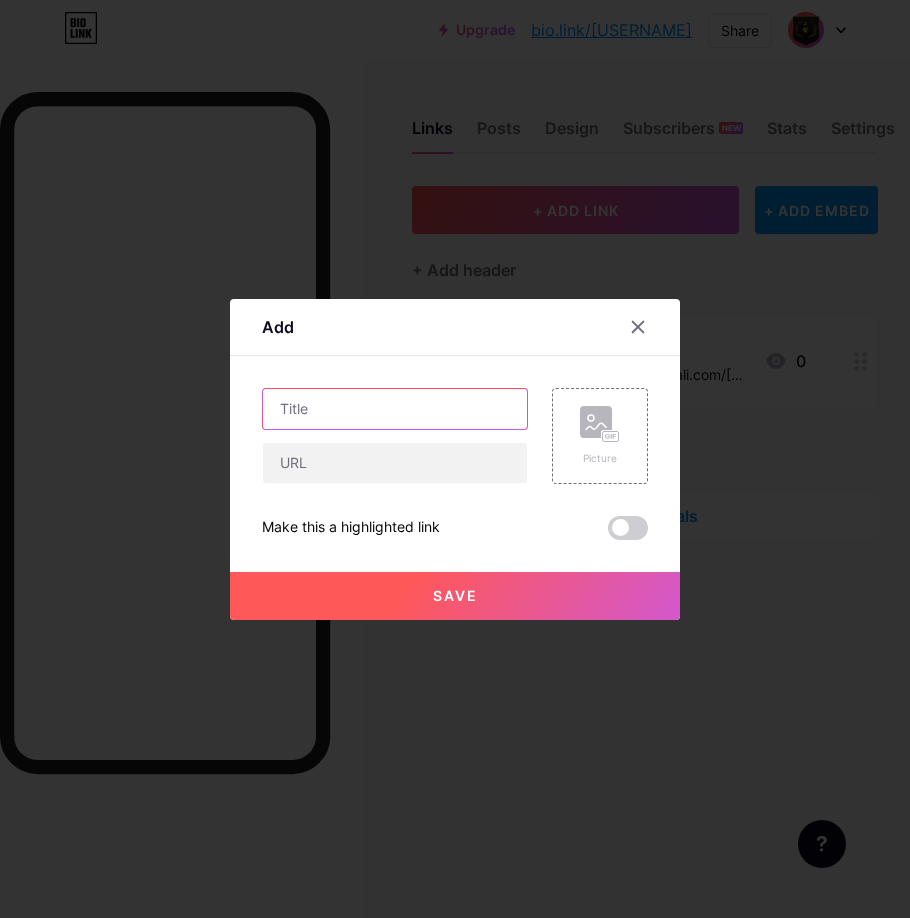 click at bounding box center (395, 409) 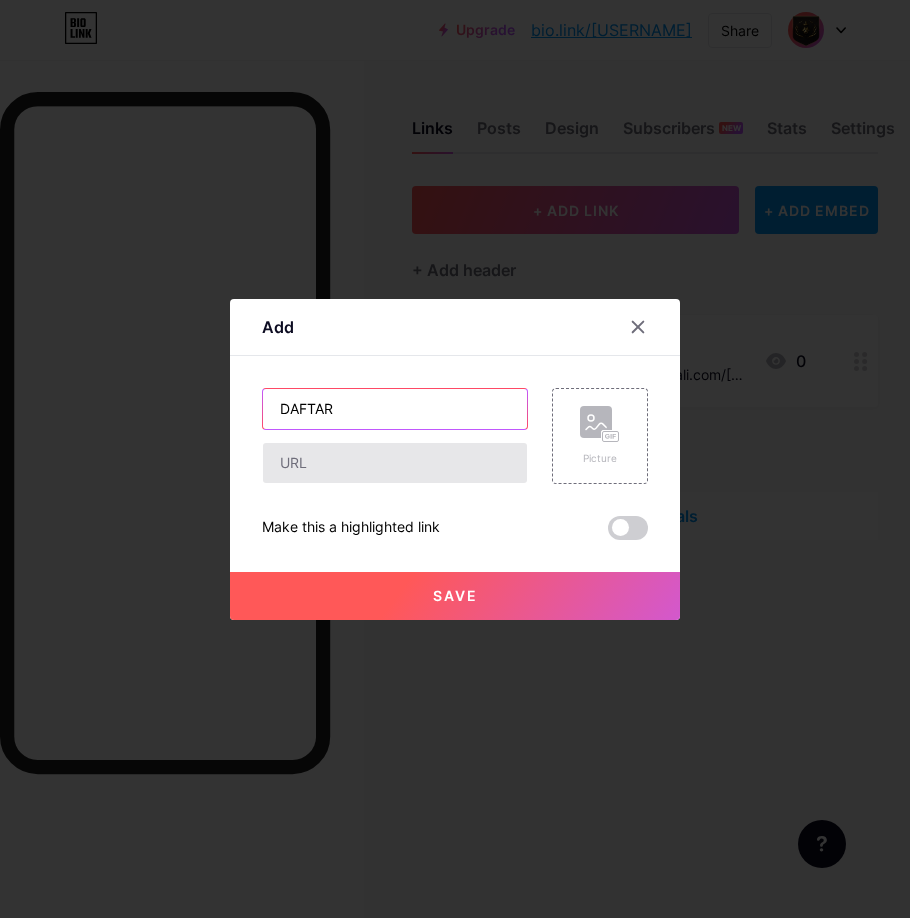 type on "DAFTAR" 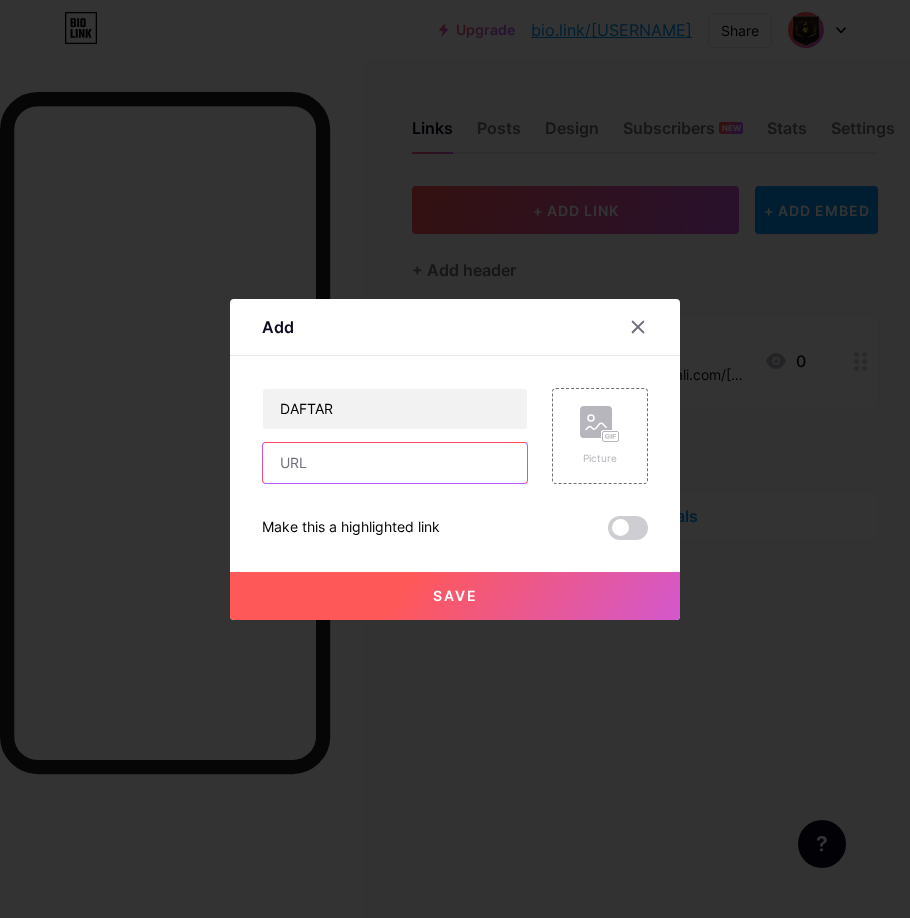 click at bounding box center [395, 463] 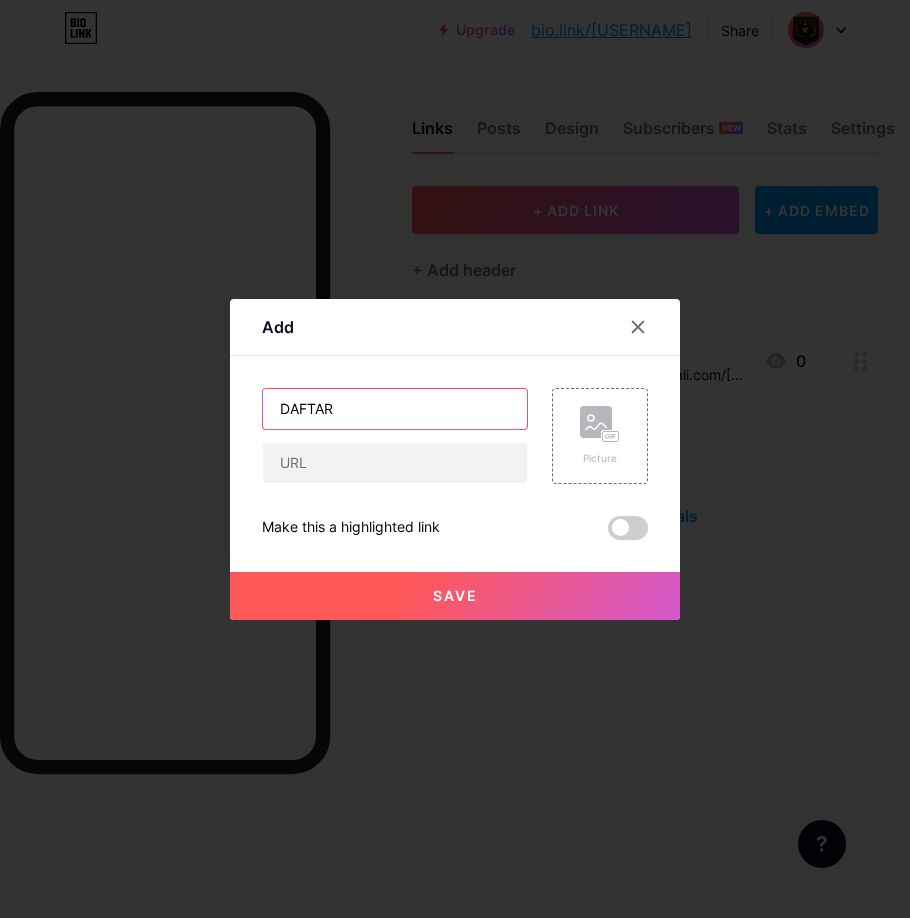 click on "DAFTAR" at bounding box center (395, 409) 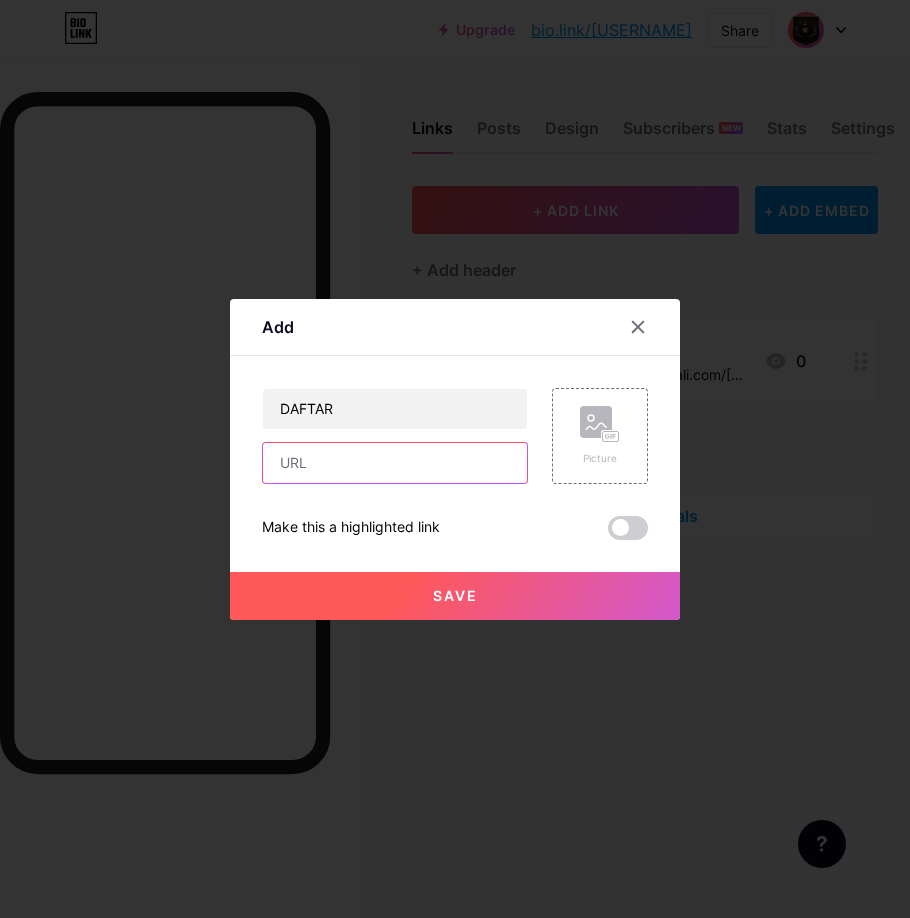 click at bounding box center [395, 463] 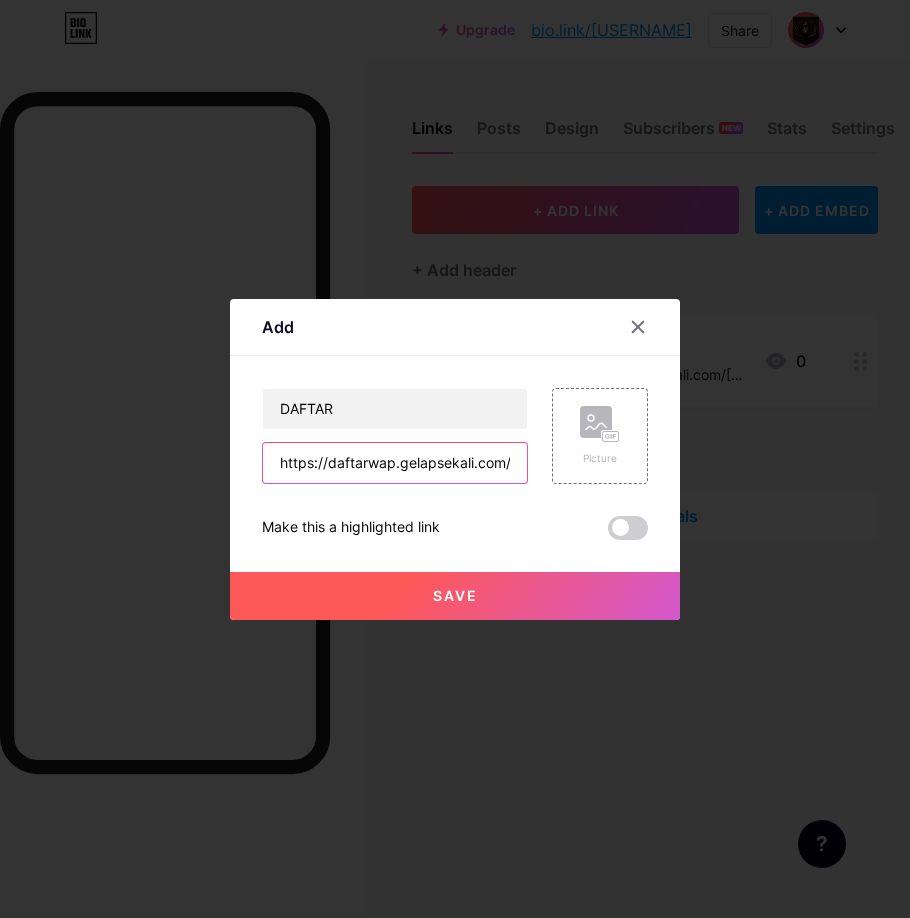 scroll, scrollTop: 0, scrollLeft: 26, axis: horizontal 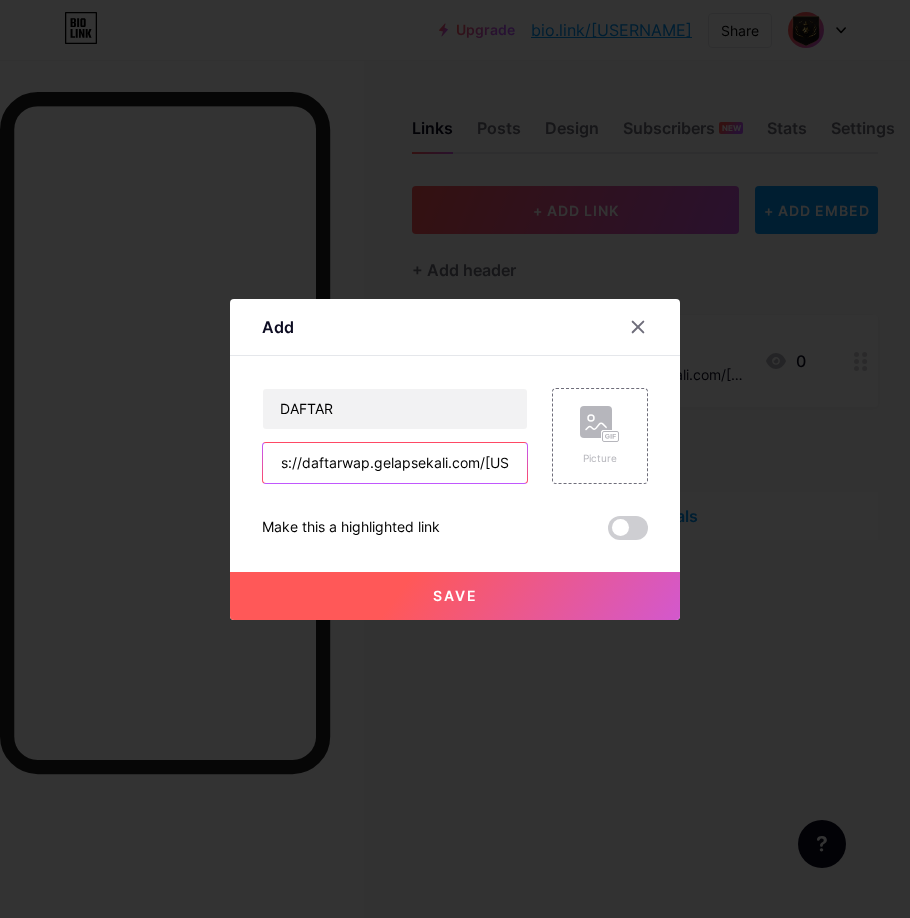 type on "https://daftarwap.gelapsekali.com/[USERNAME]" 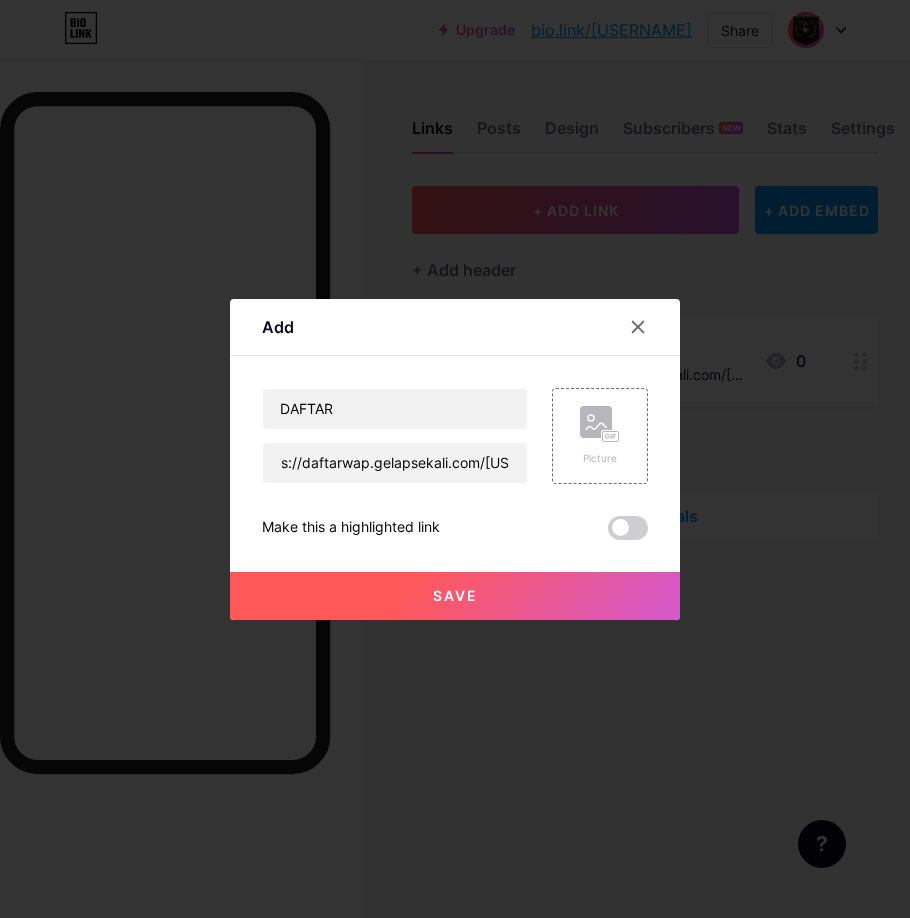 click on "Save" at bounding box center [455, 596] 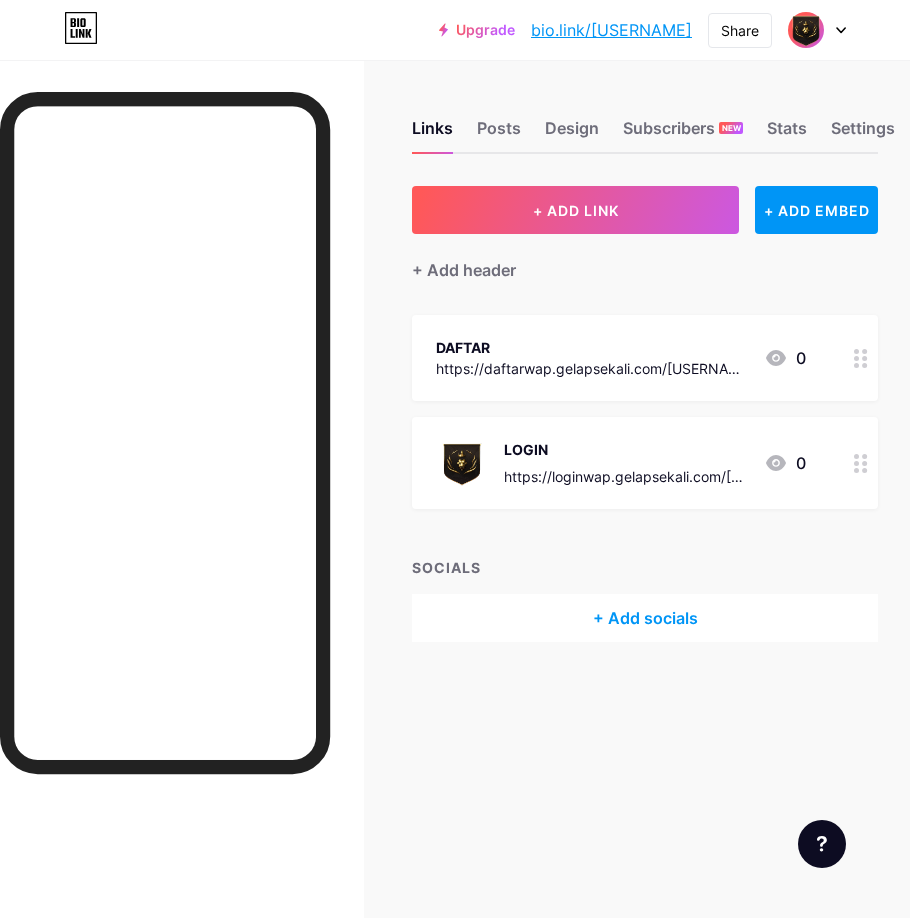 click 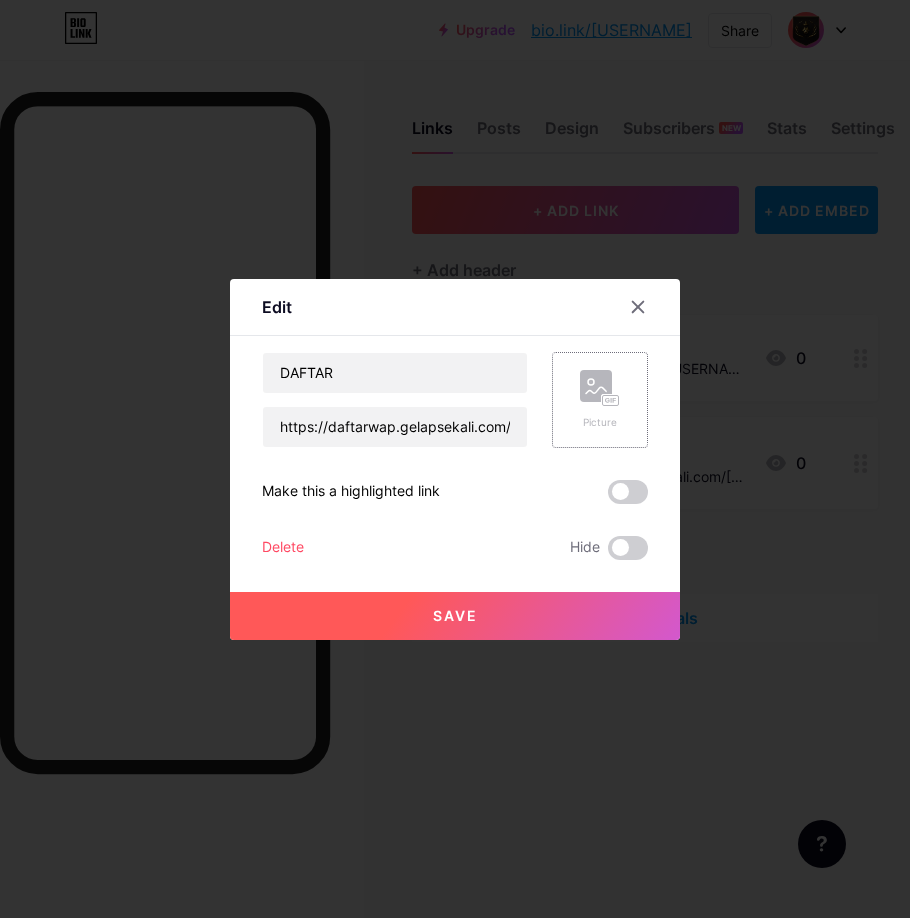 click on "Picture" at bounding box center (600, 400) 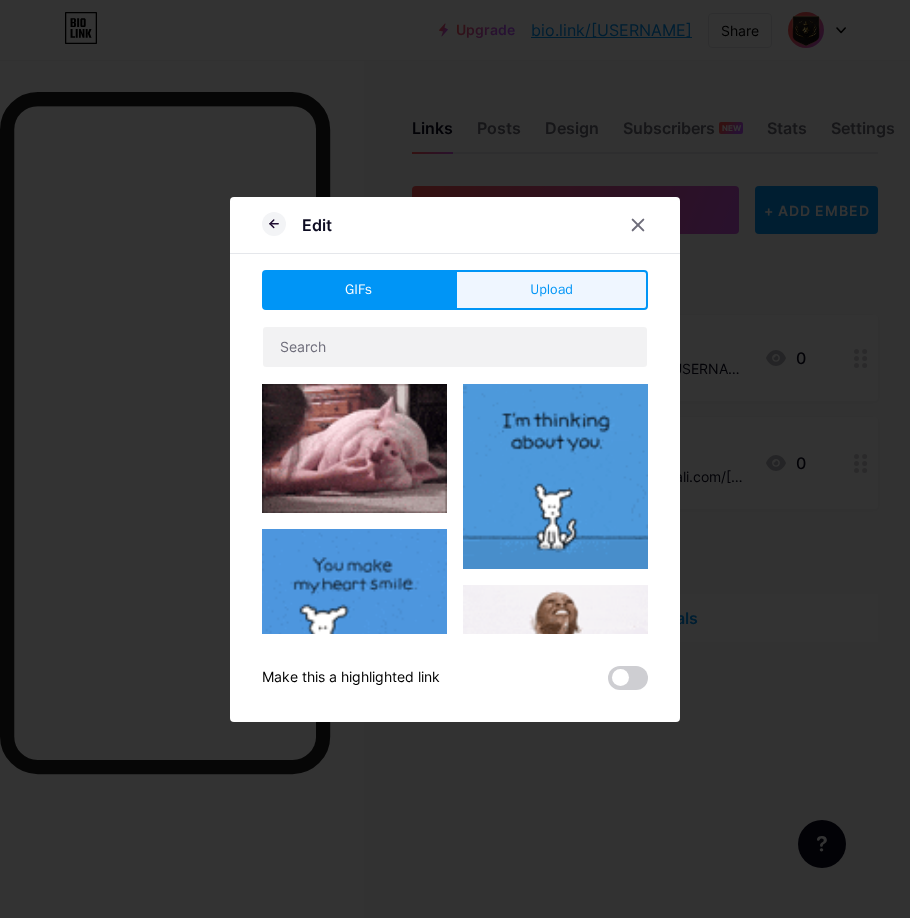 click on "Upload" at bounding box center [551, 290] 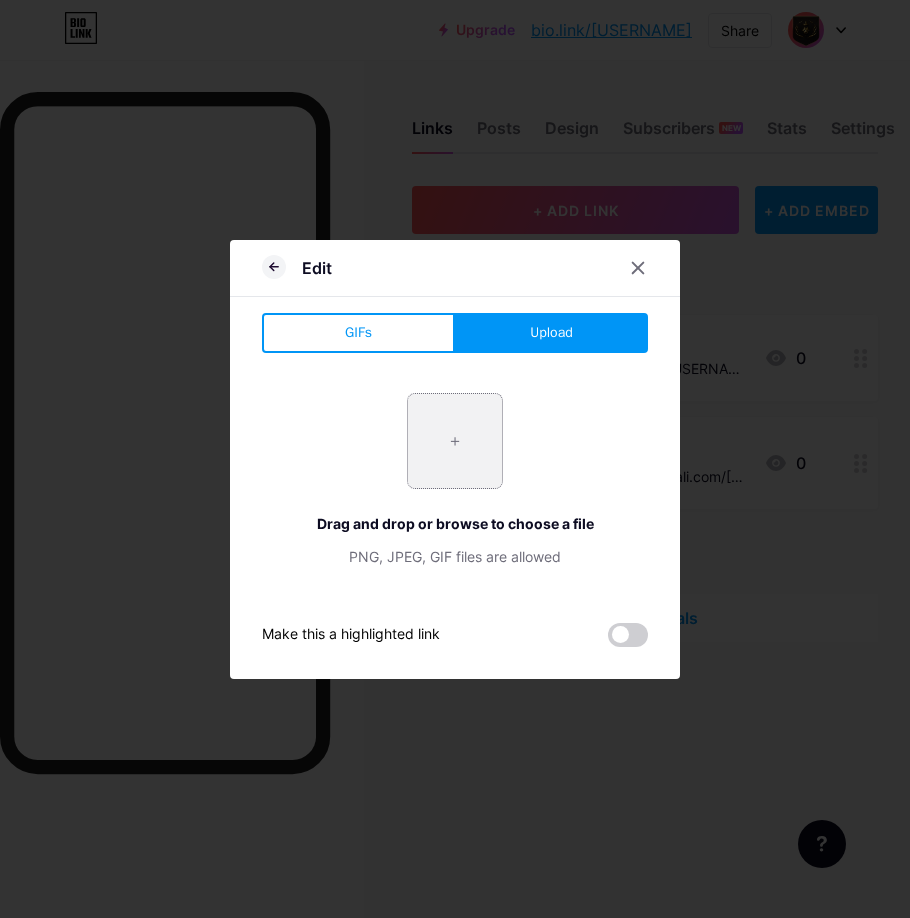 click at bounding box center [455, 441] 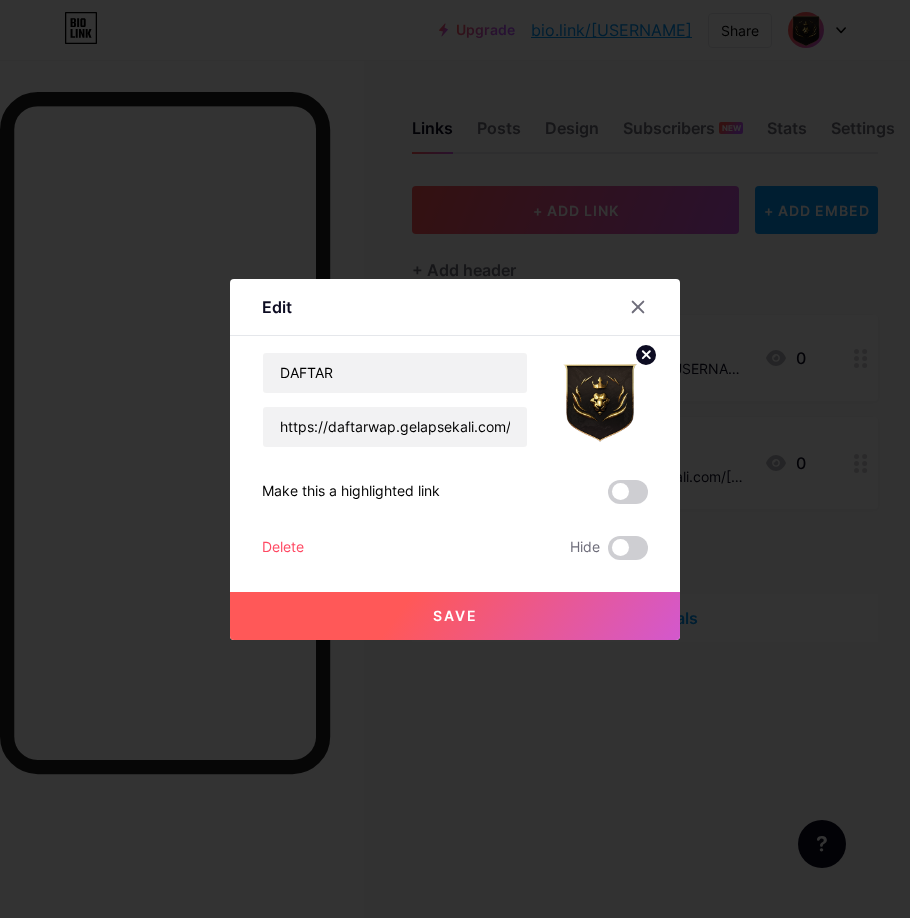 click on "Save" at bounding box center (455, 616) 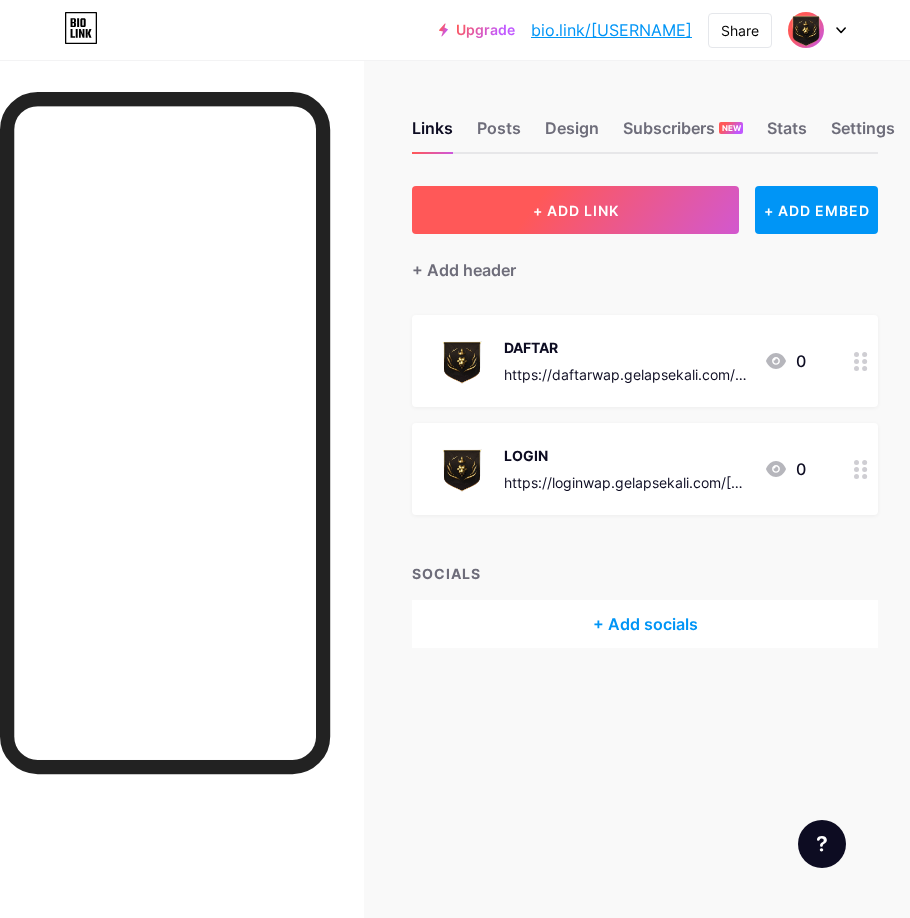 click on "+ ADD LINK" at bounding box center [575, 210] 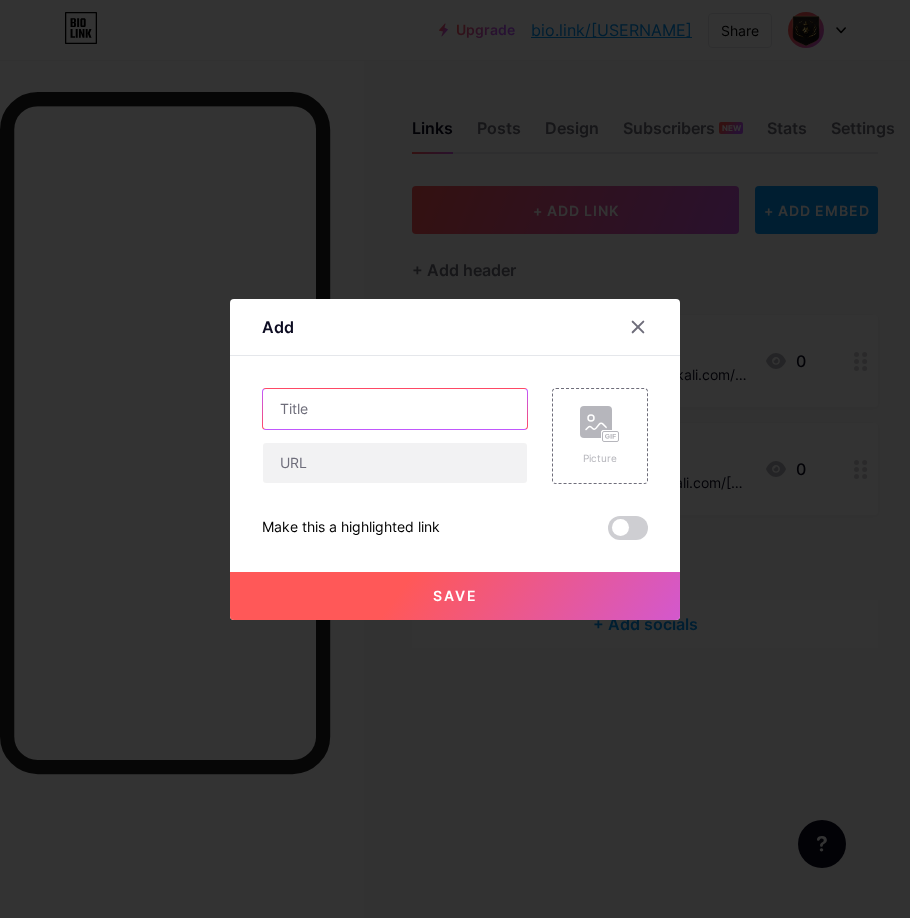 click at bounding box center [395, 409] 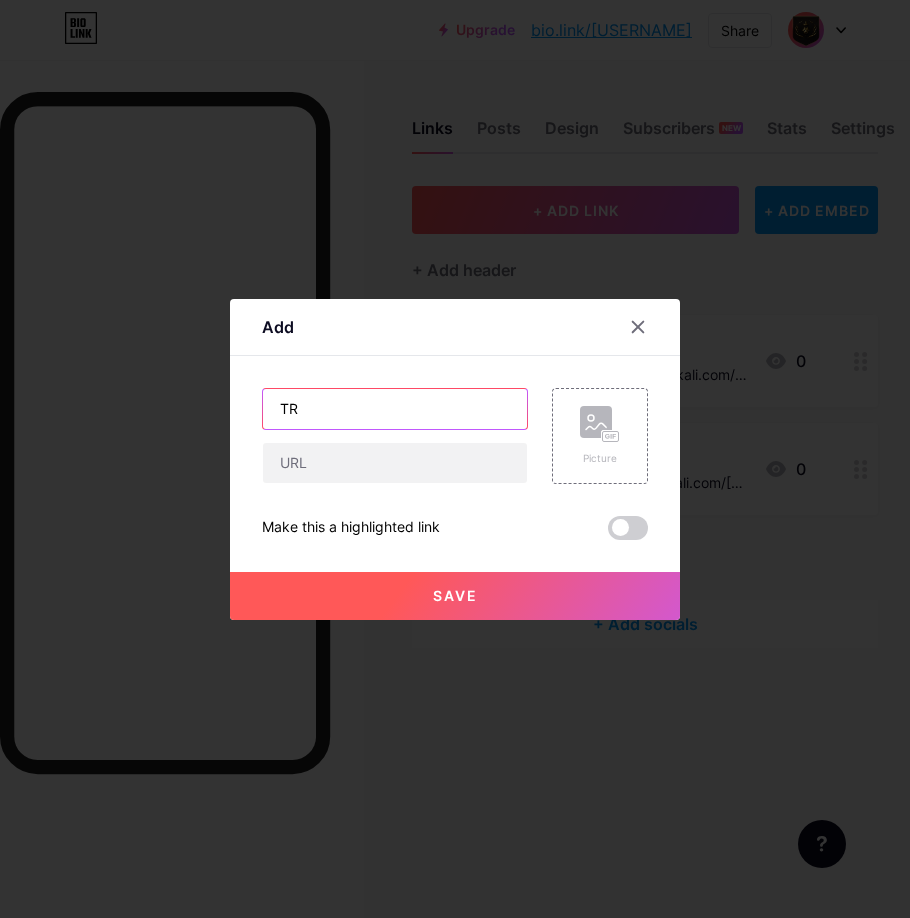 type on "T" 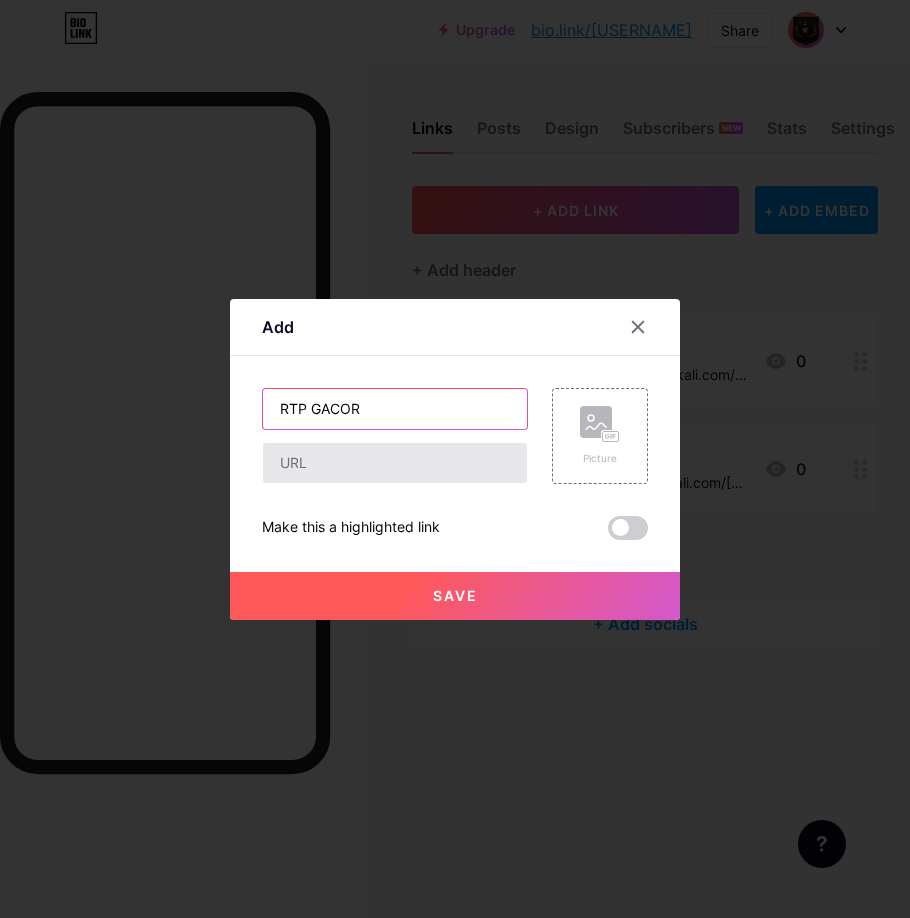 type on "RTP GACOR" 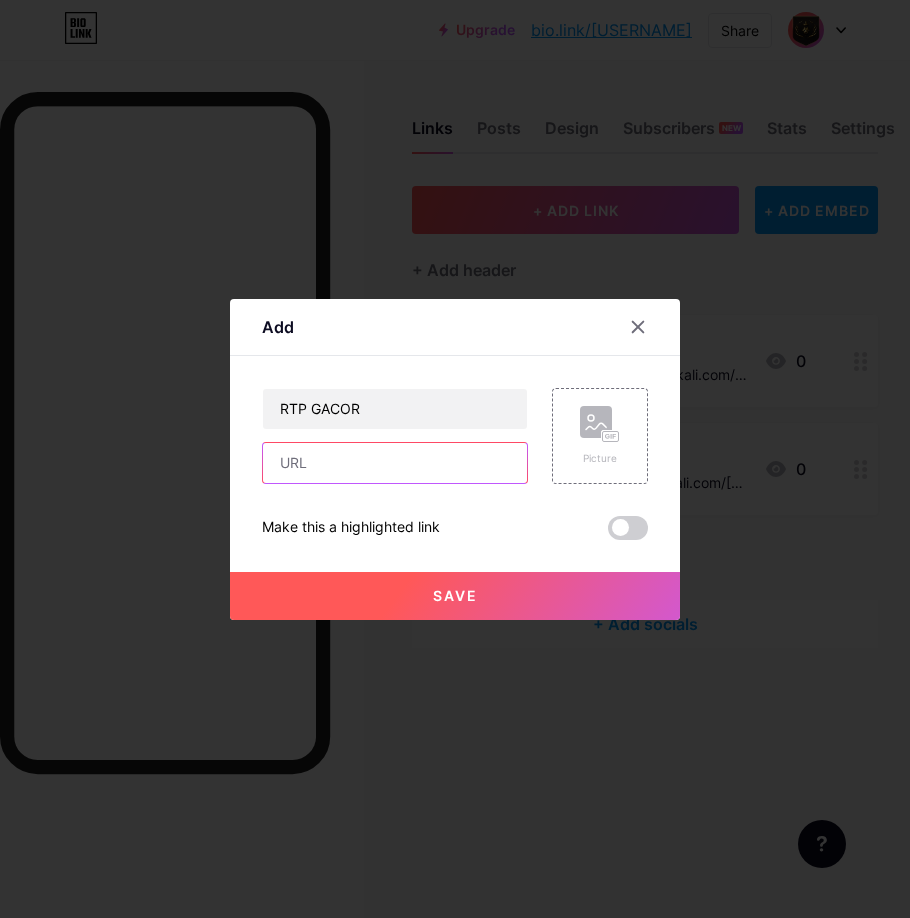 click at bounding box center (395, 463) 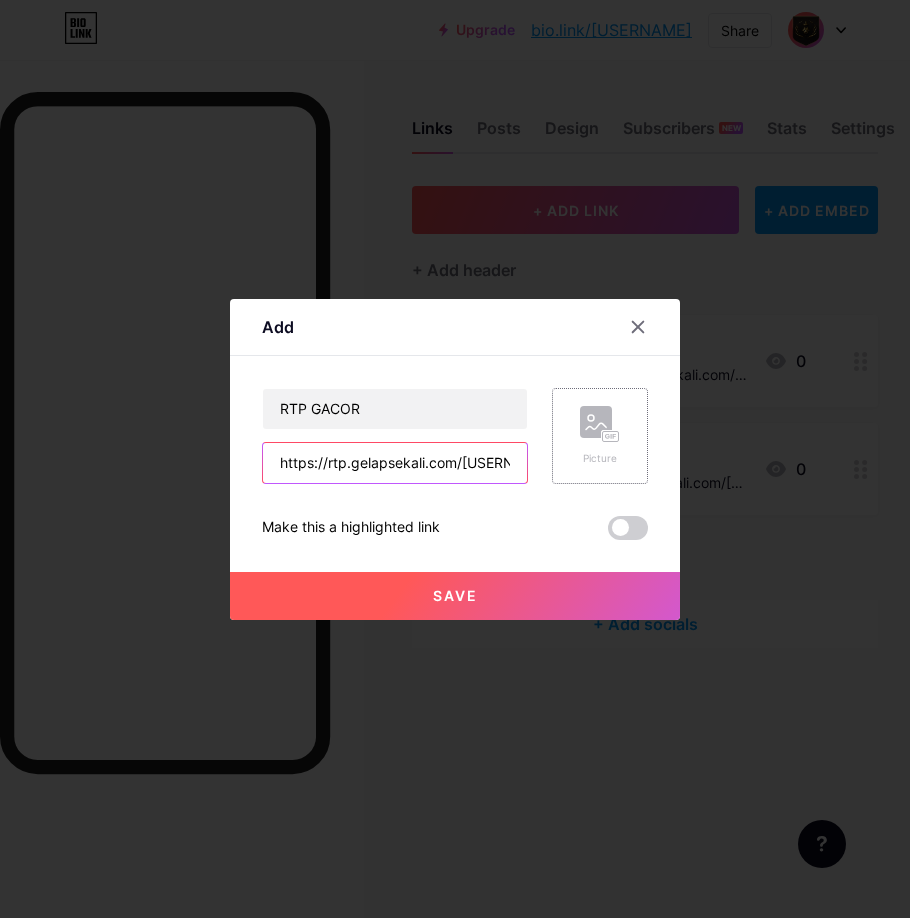 type on "https://rtp.gelapsekali.com/[USERNAME]/" 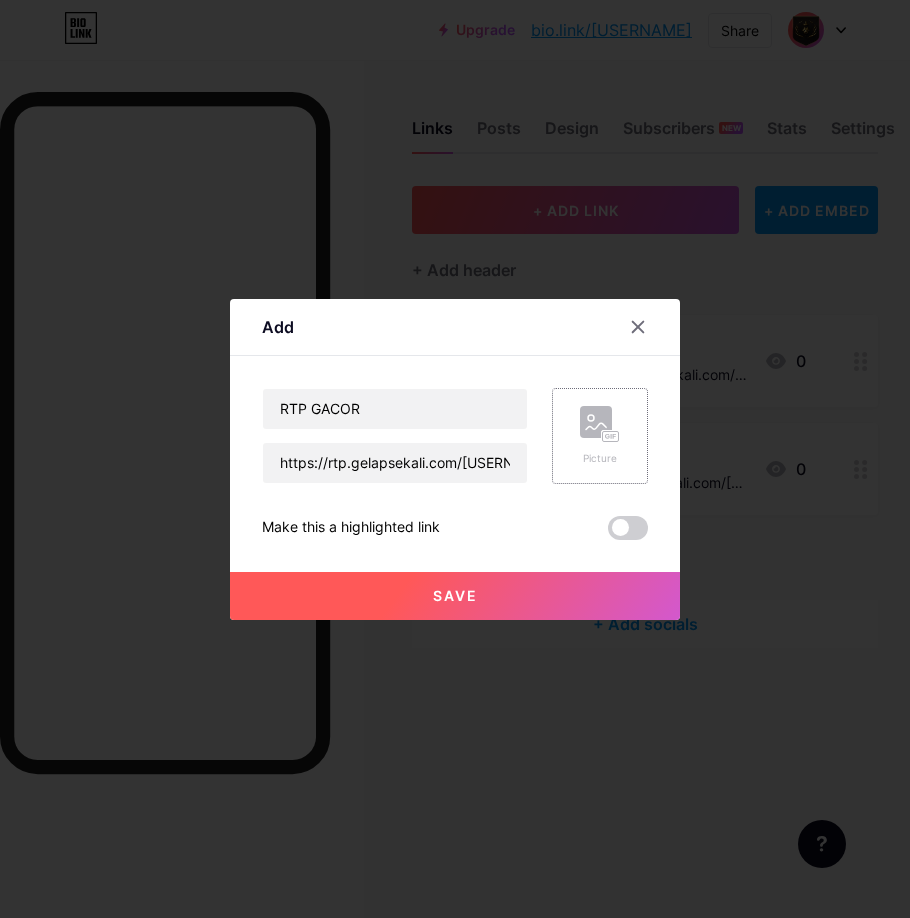 click 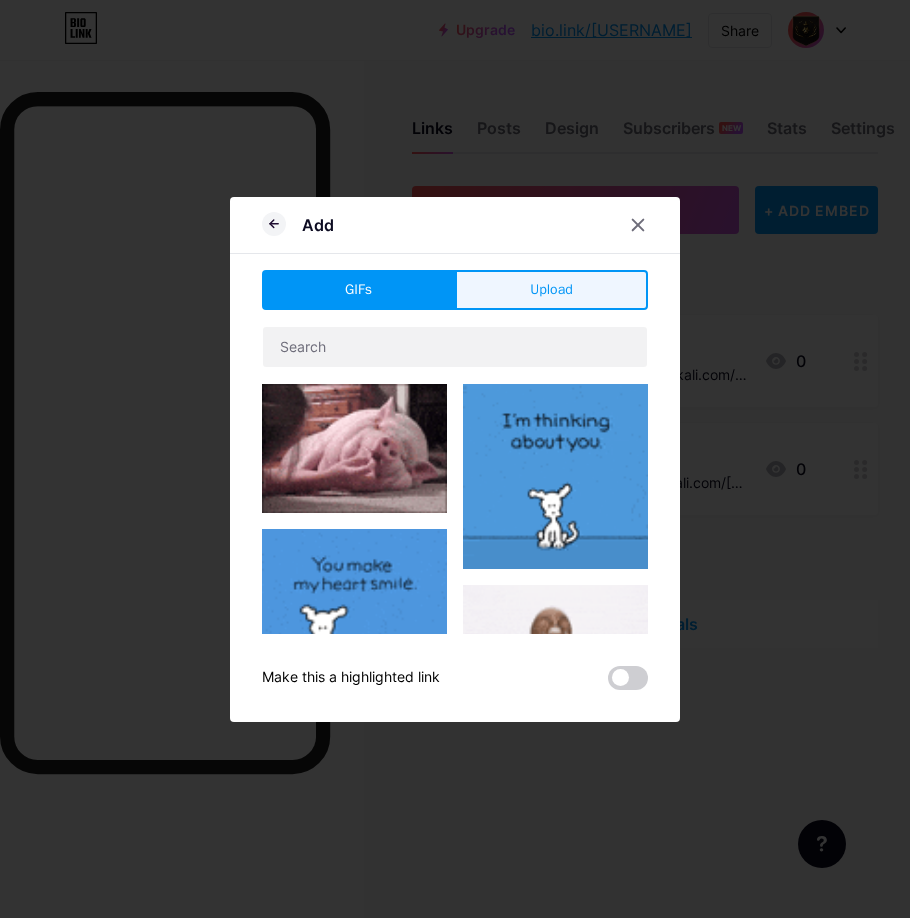 click on "Upload" at bounding box center [551, 290] 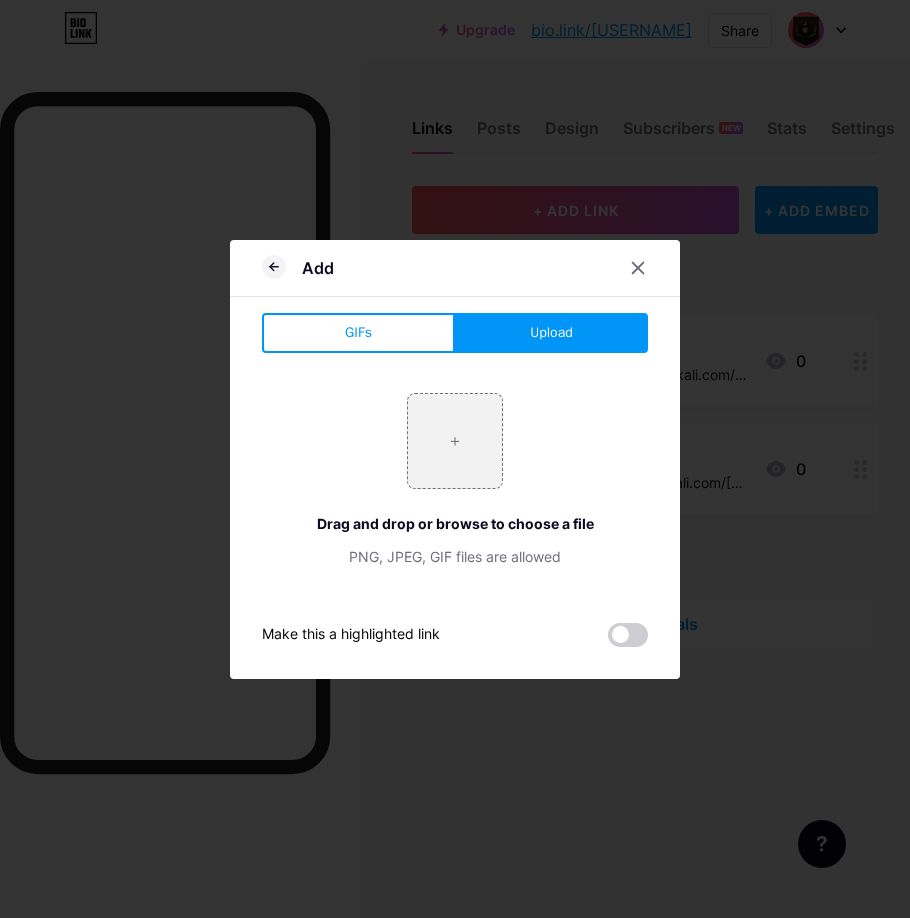 click on "+       Drag and drop or browse to choose a file   PNG, JPEG, GIF files are allowed" at bounding box center [455, 480] 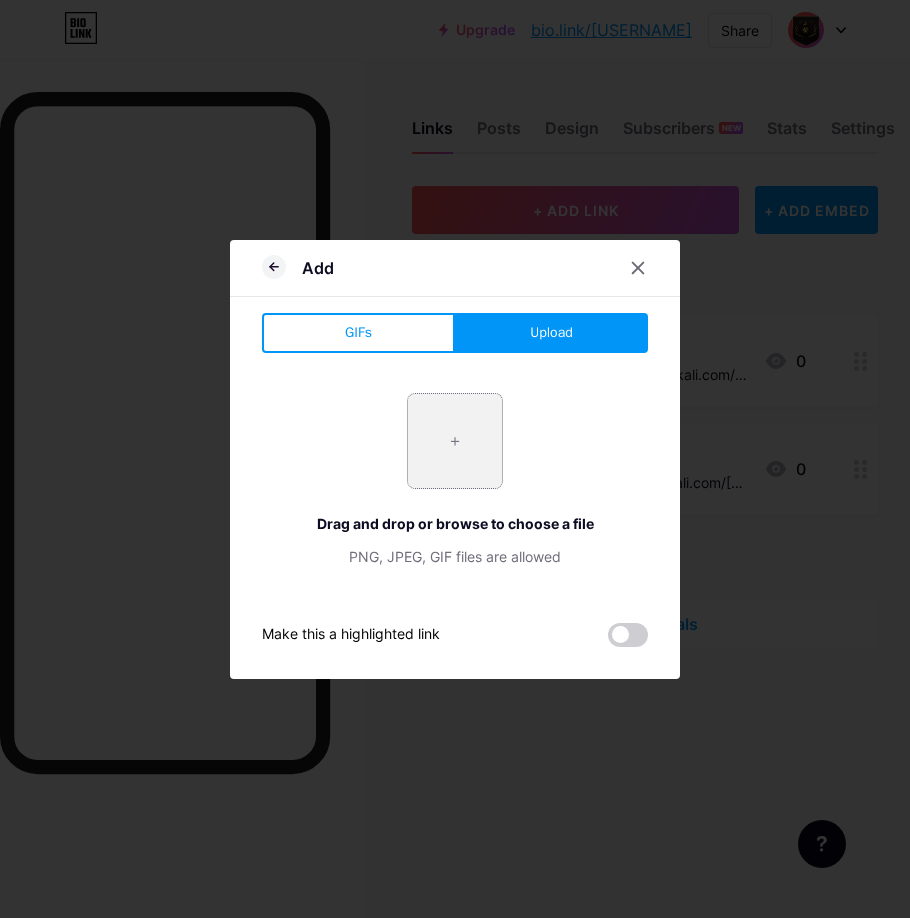 click at bounding box center (455, 441) 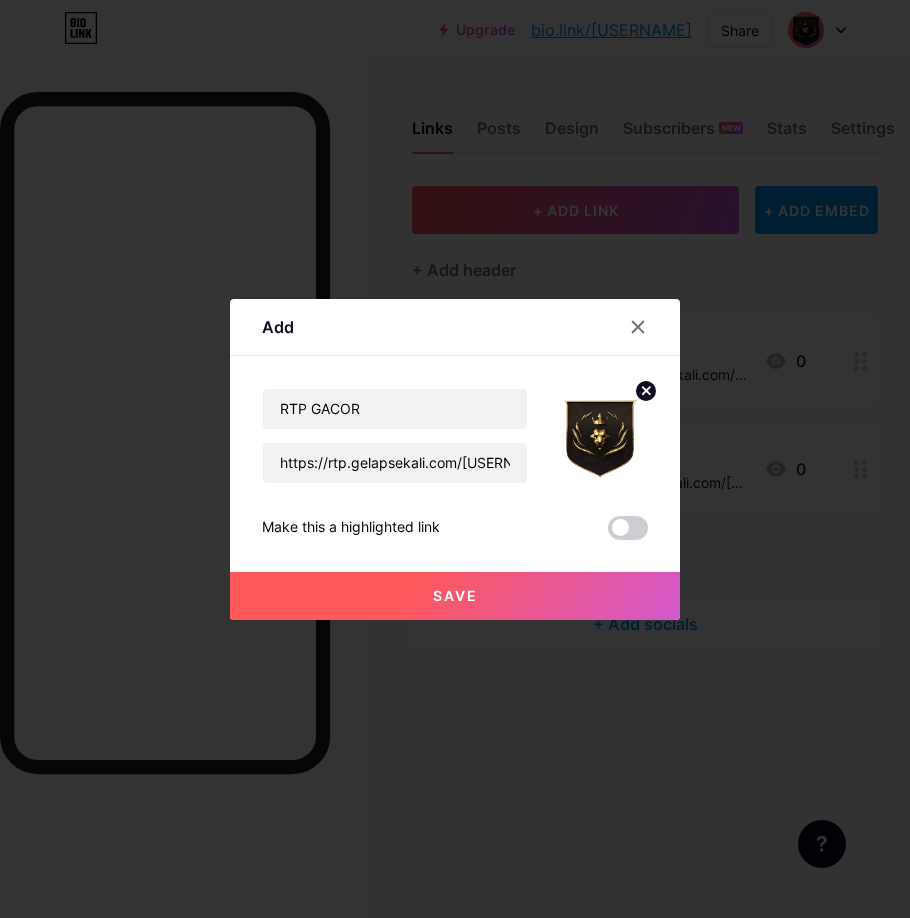 click on "Save" at bounding box center (455, 596) 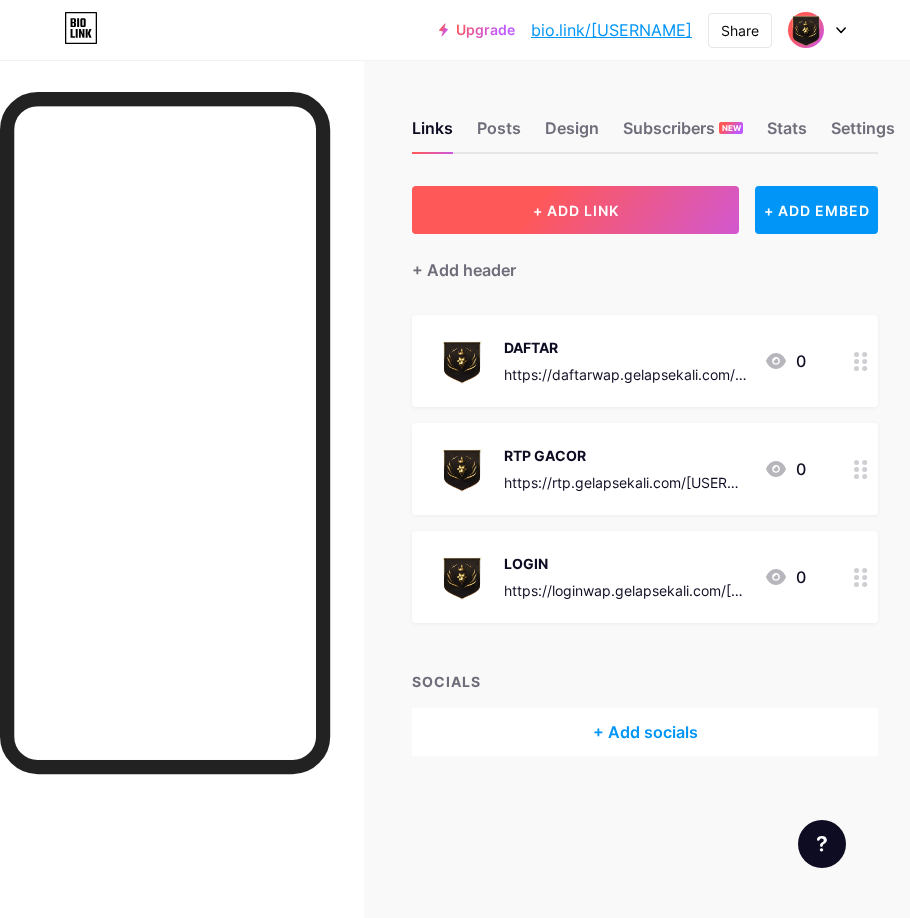 click on "+ ADD LINK" at bounding box center (576, 210) 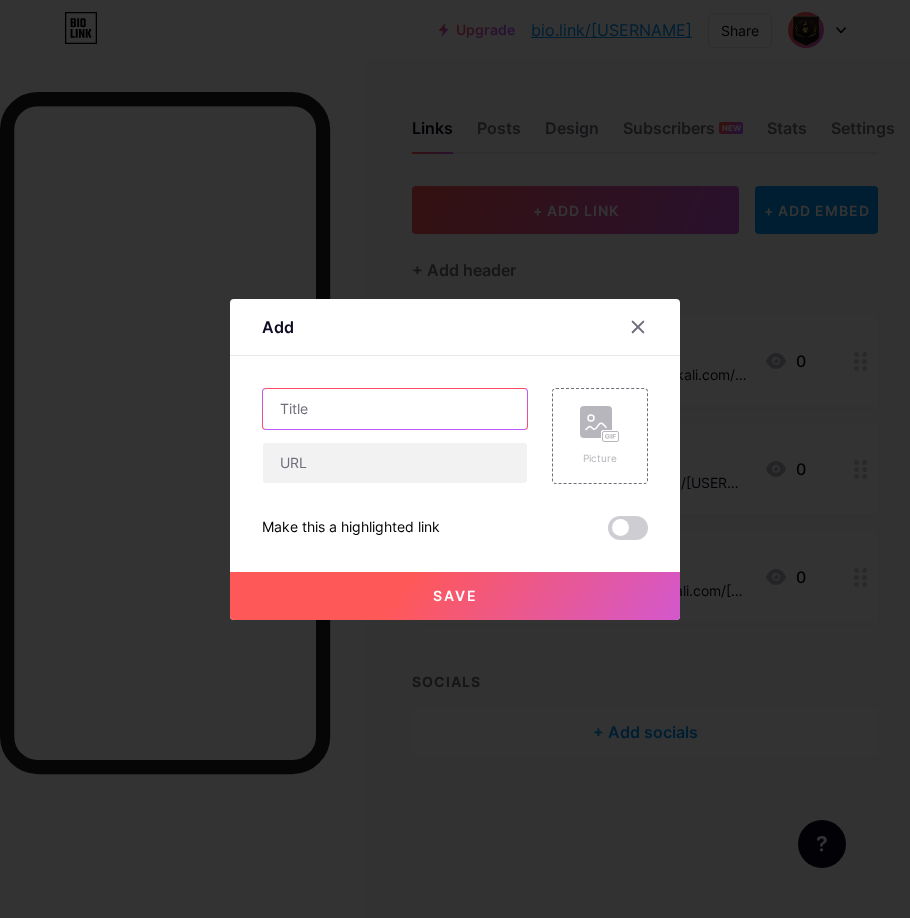 click at bounding box center (395, 409) 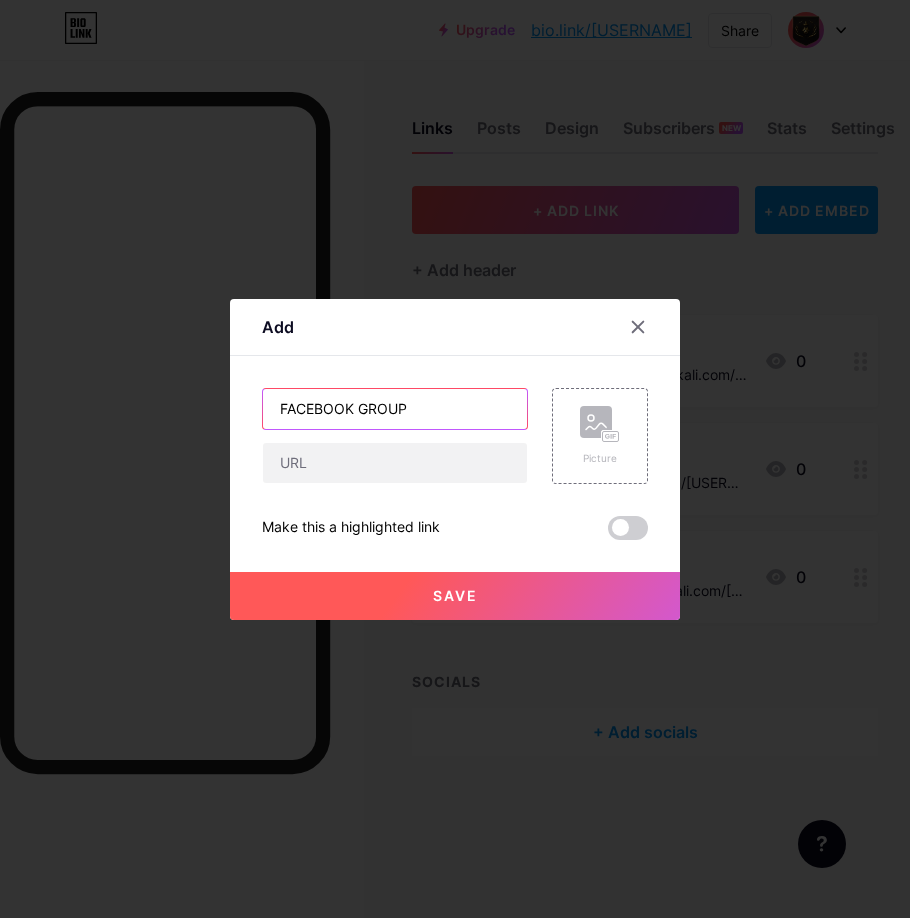 type on "FACEBOOK GROUP" 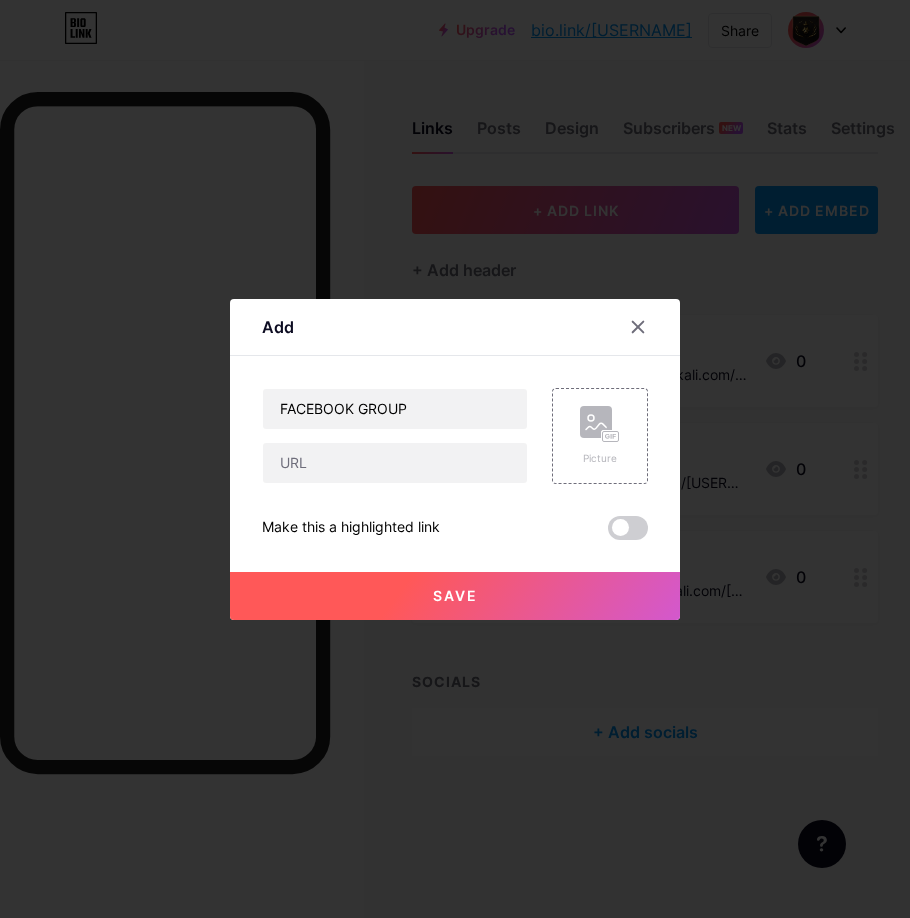 drag, startPoint x: 390, startPoint y: 631, endPoint x: 392, endPoint y: 602, distance: 29.068884 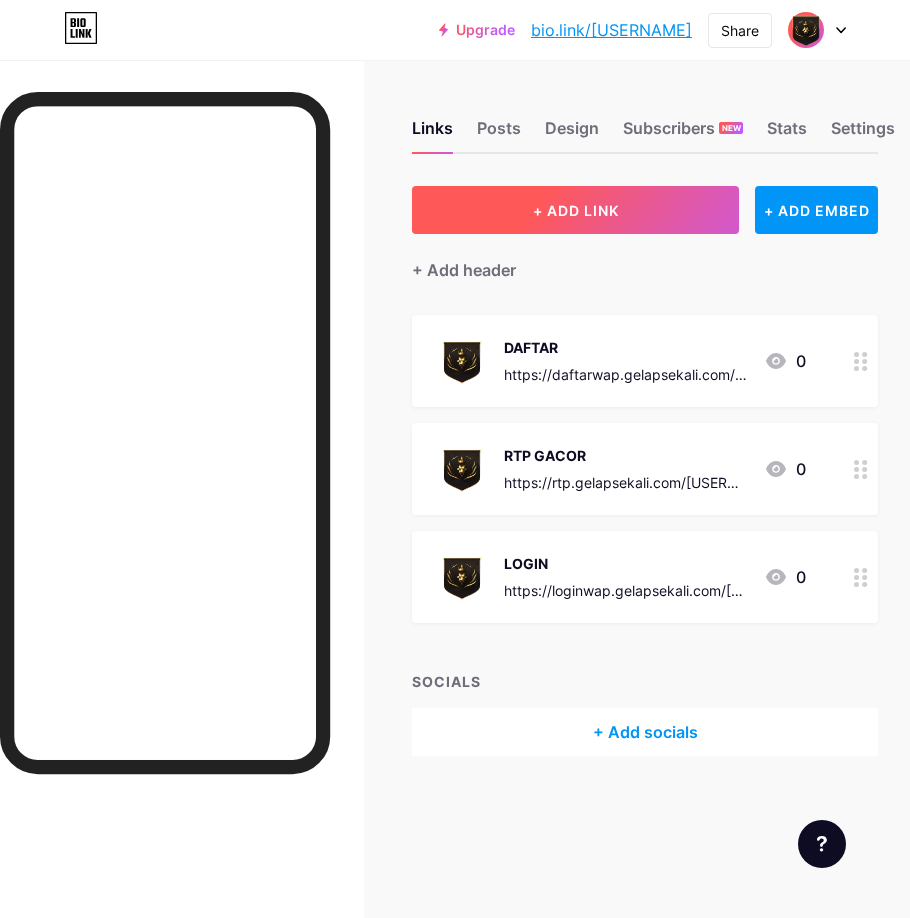 drag, startPoint x: 546, startPoint y: 240, endPoint x: 556, endPoint y: 218, distance: 24.166092 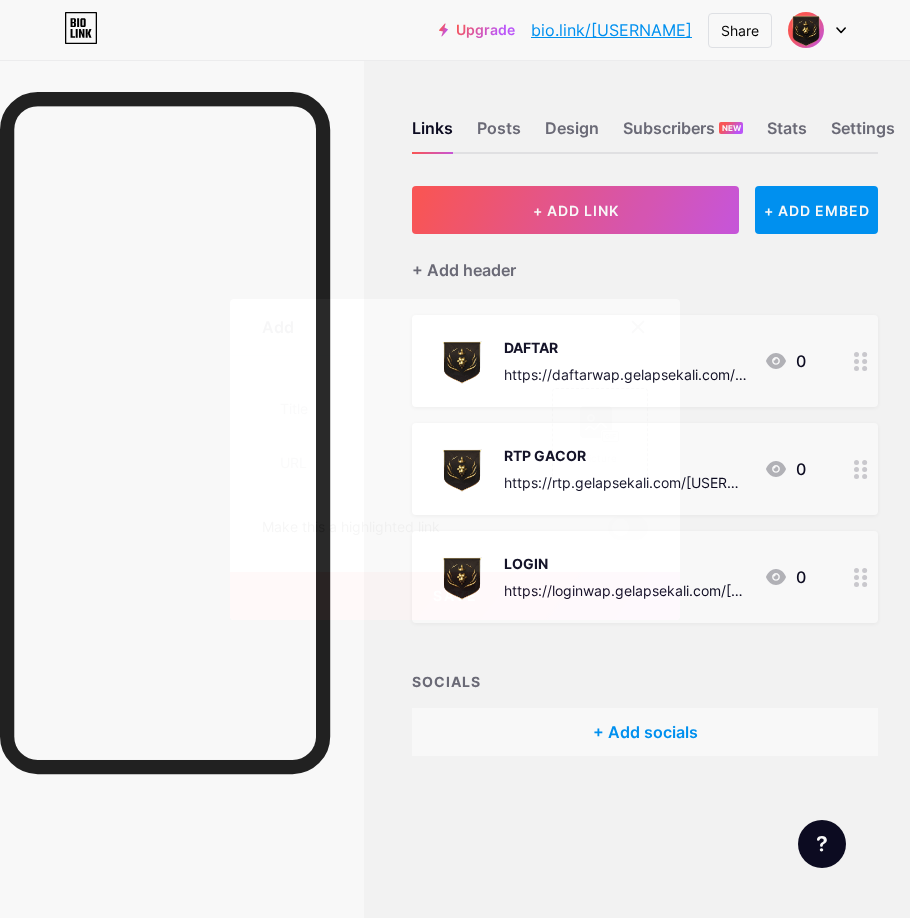 click 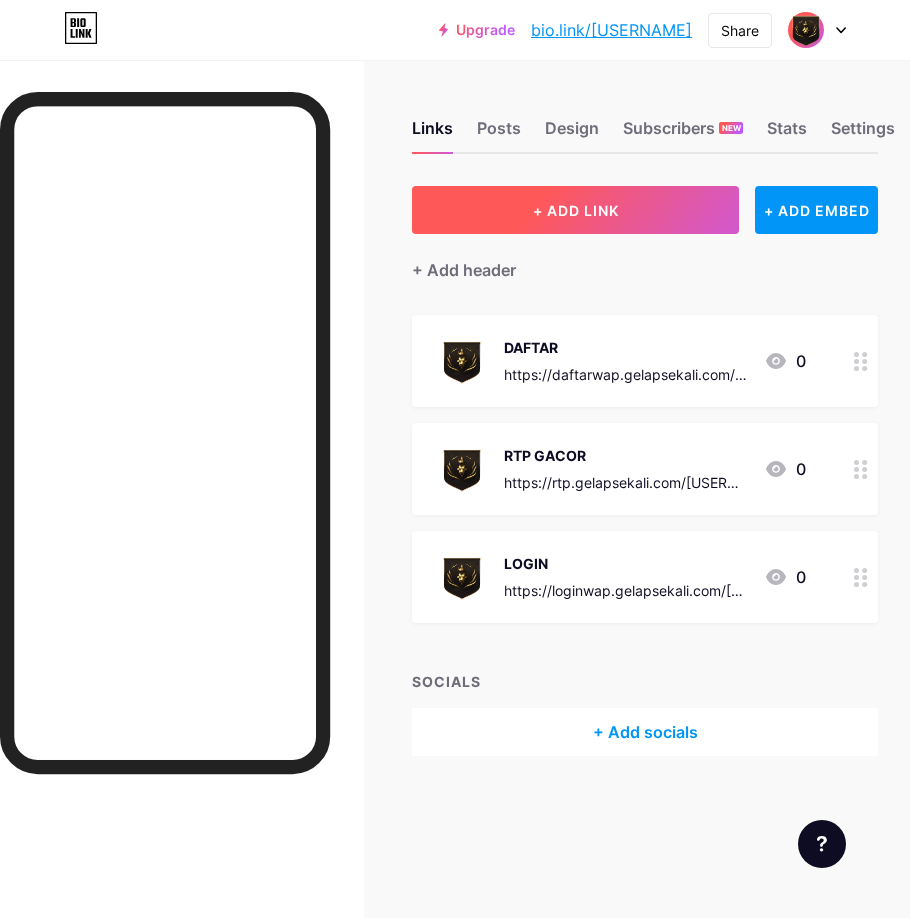 click on "+ ADD LINK" at bounding box center (576, 210) 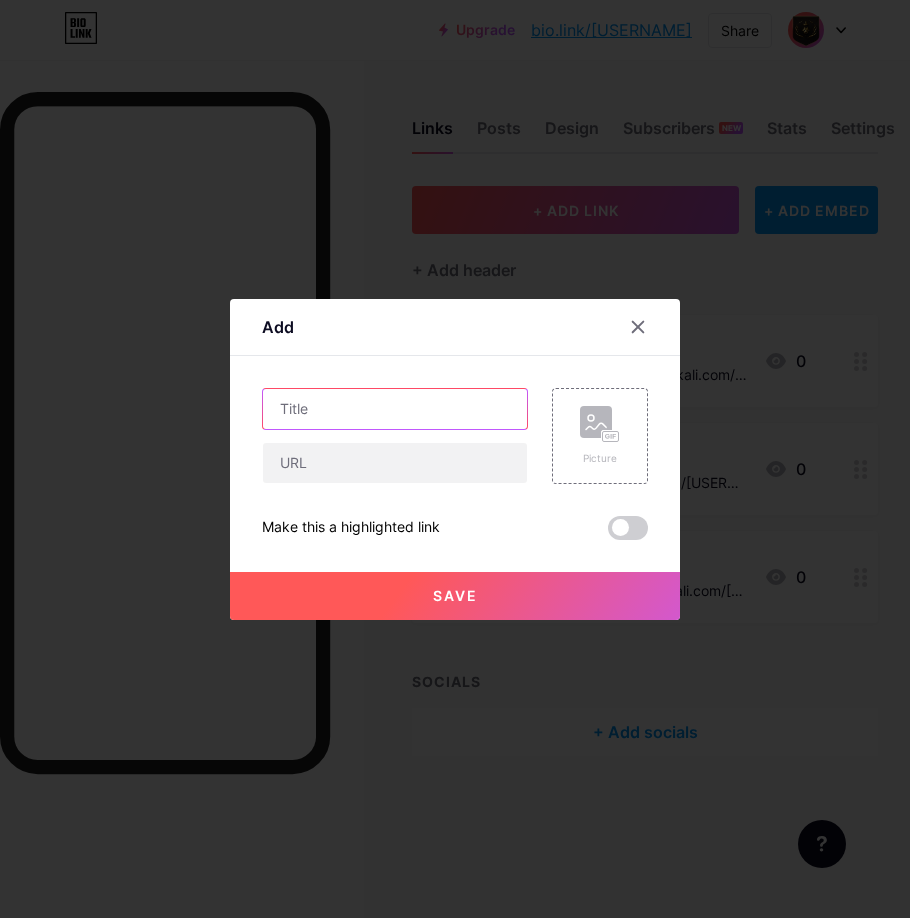 click at bounding box center [395, 409] 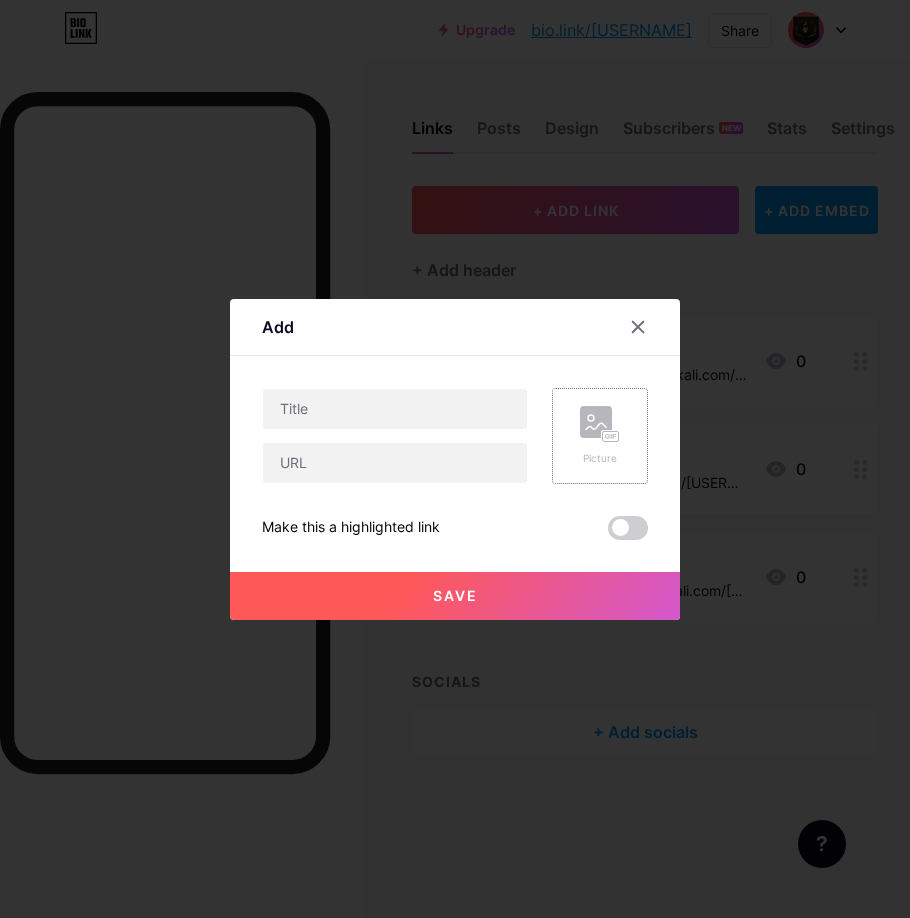 click 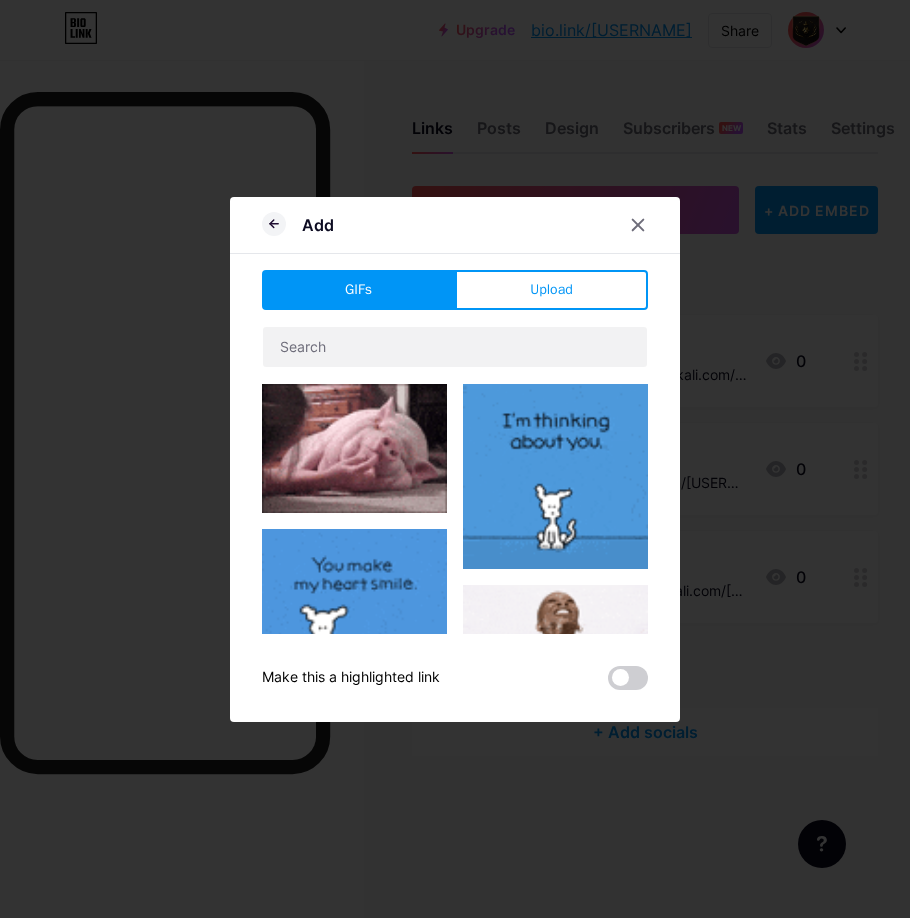 click on "Add       GIFs     Upload       Content
YouTube
Play YouTube video without leaving your page.
ADD
Vimeo
Play Vimeo video without leaving your page.
ADD
Tiktok
Grow your TikTok following
ADD
Tweet
Embed a tweet.
ADD
Reddit
Showcase your Reddit profile
ADD
Spotify
Embed Spotify to play the preview of a track.
ADD
Twitch
Play Twitch video without leaving your page.
ADD
ADD" at bounding box center [455, 459] 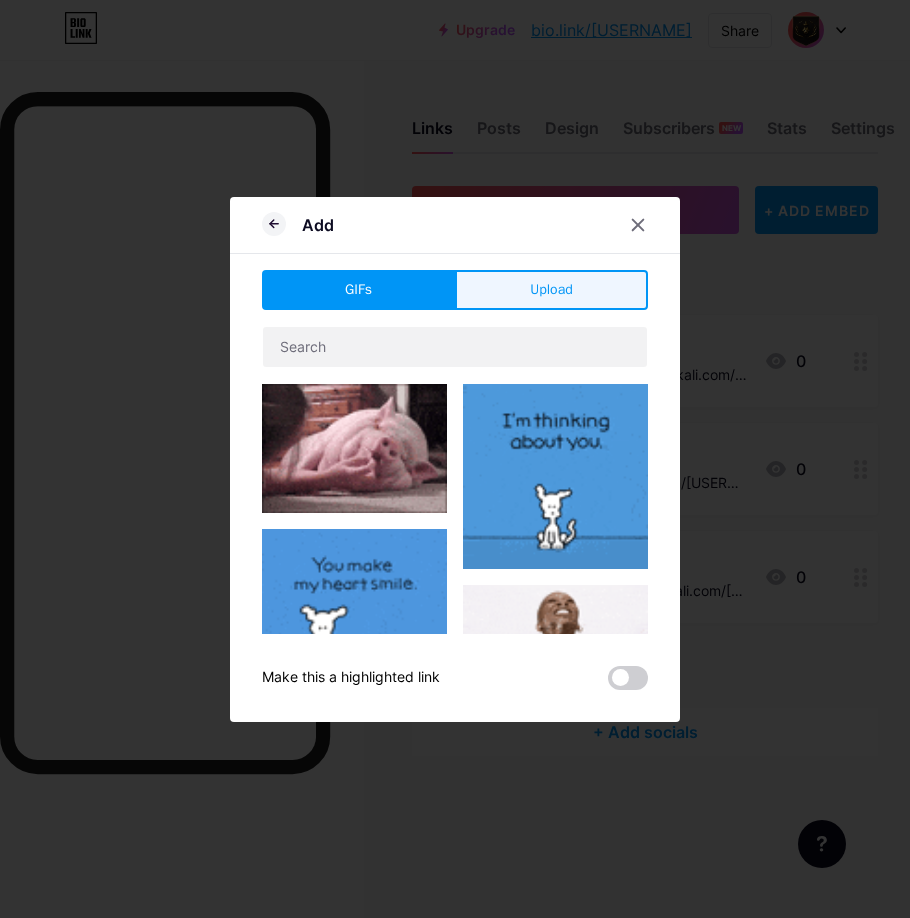 click on "Upload" at bounding box center [551, 290] 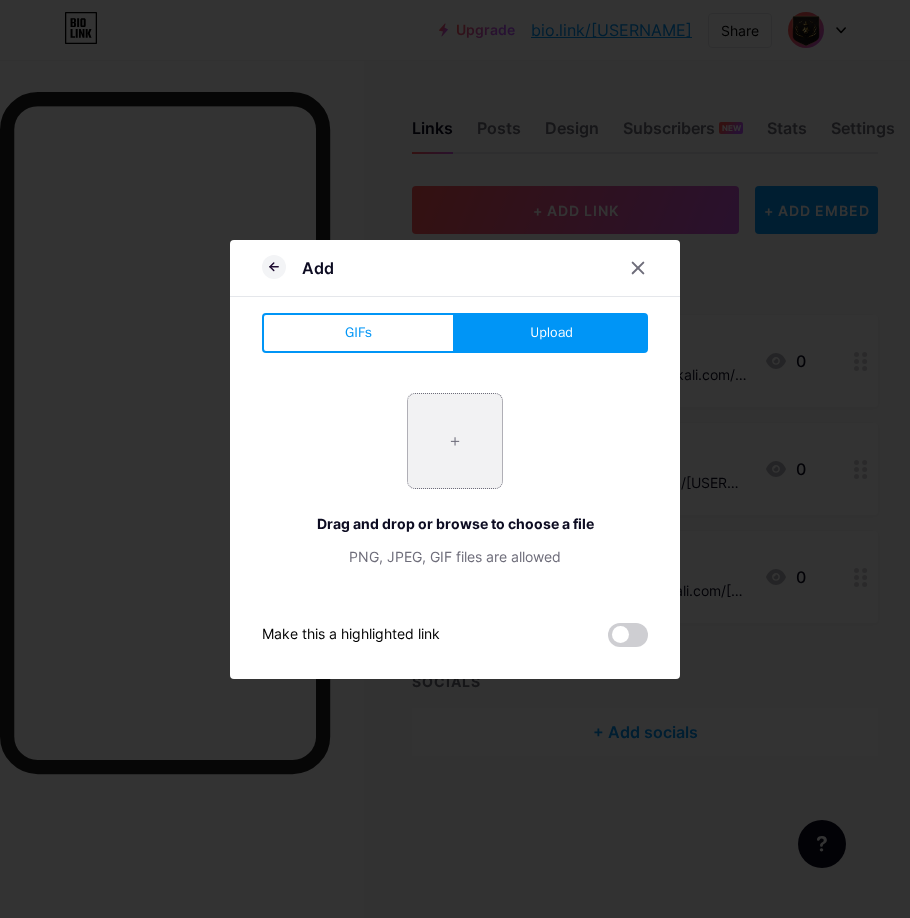 click at bounding box center (455, 441) 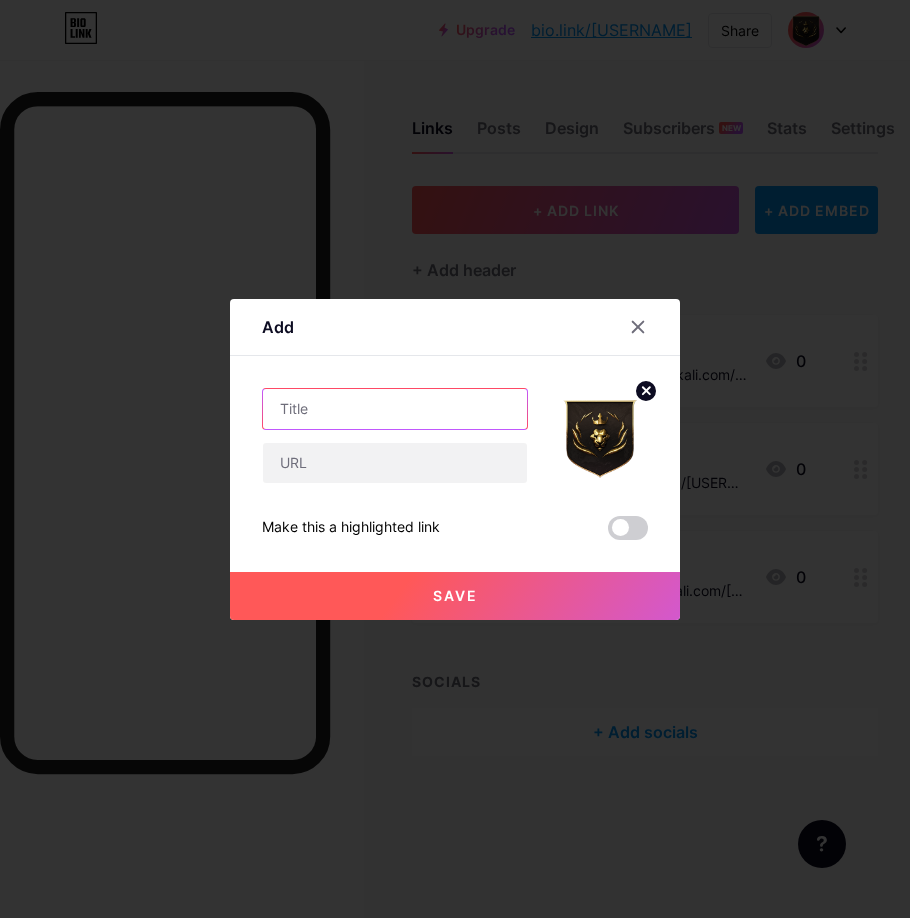 click at bounding box center [395, 409] 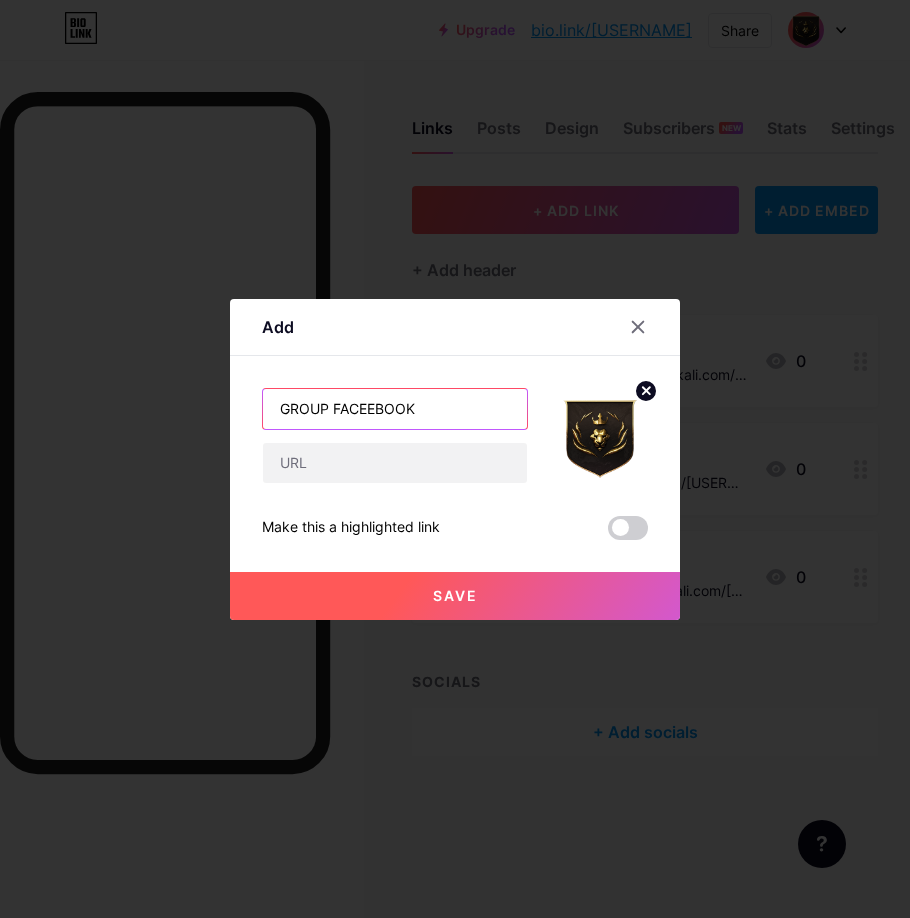 click on "GROUP FACEEBOOK" at bounding box center [395, 409] 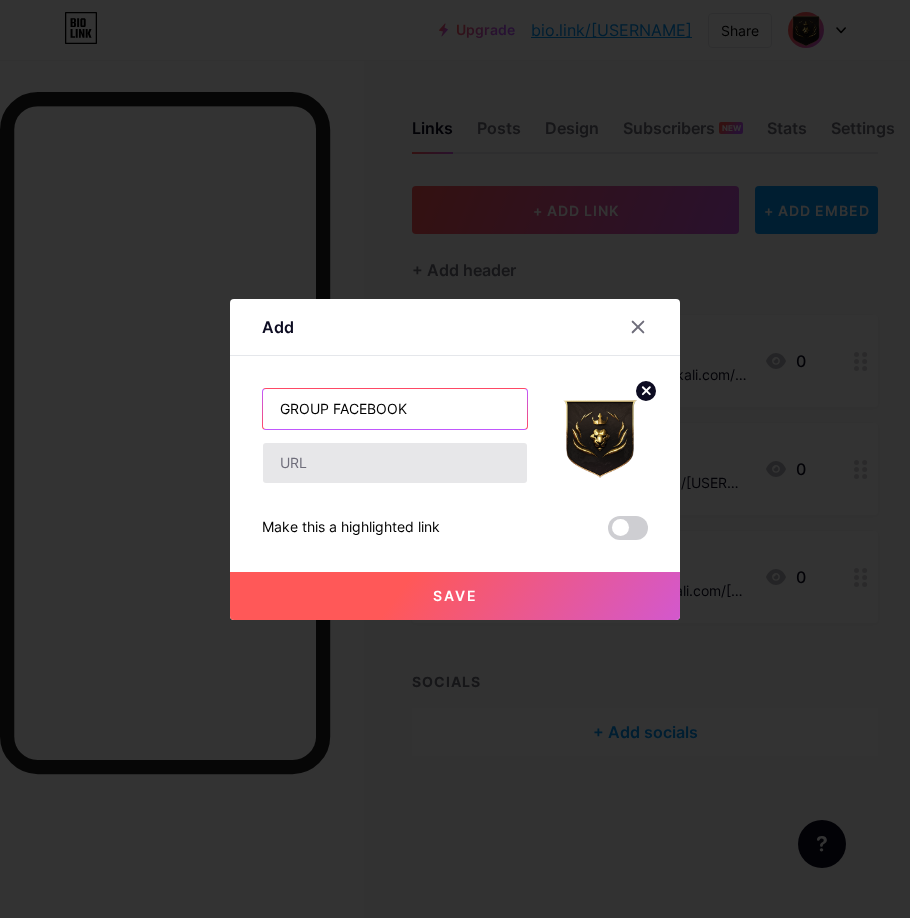 type on "GROUP FACEBOOK" 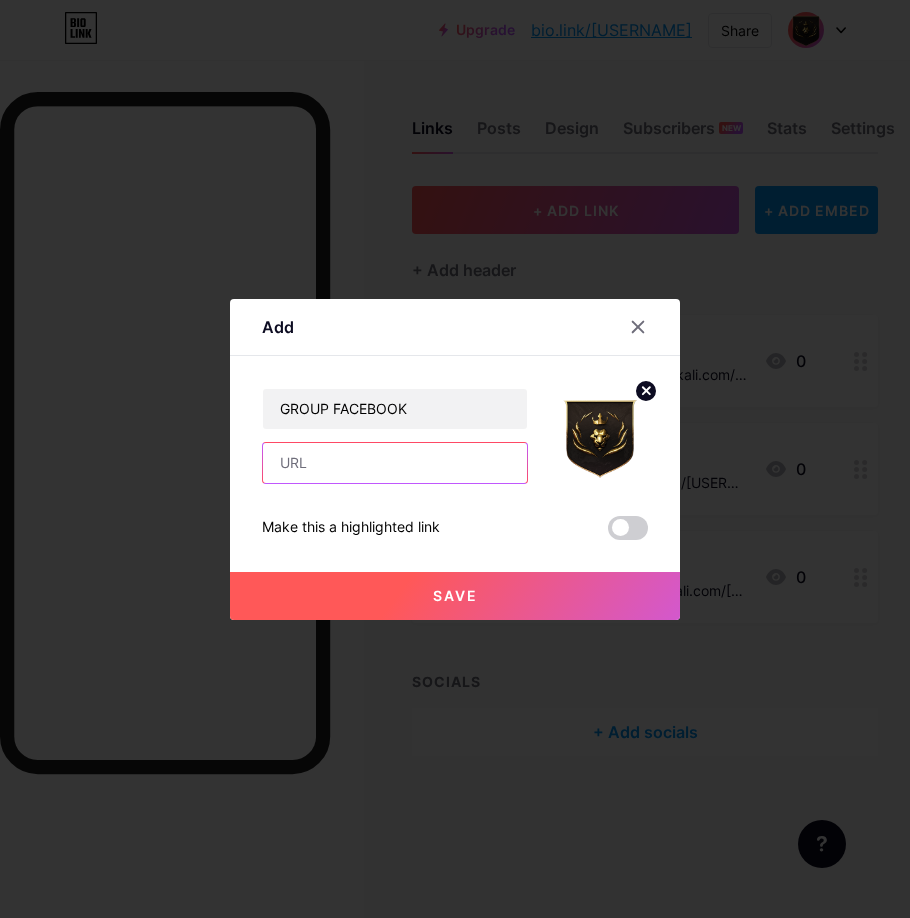 click at bounding box center (395, 463) 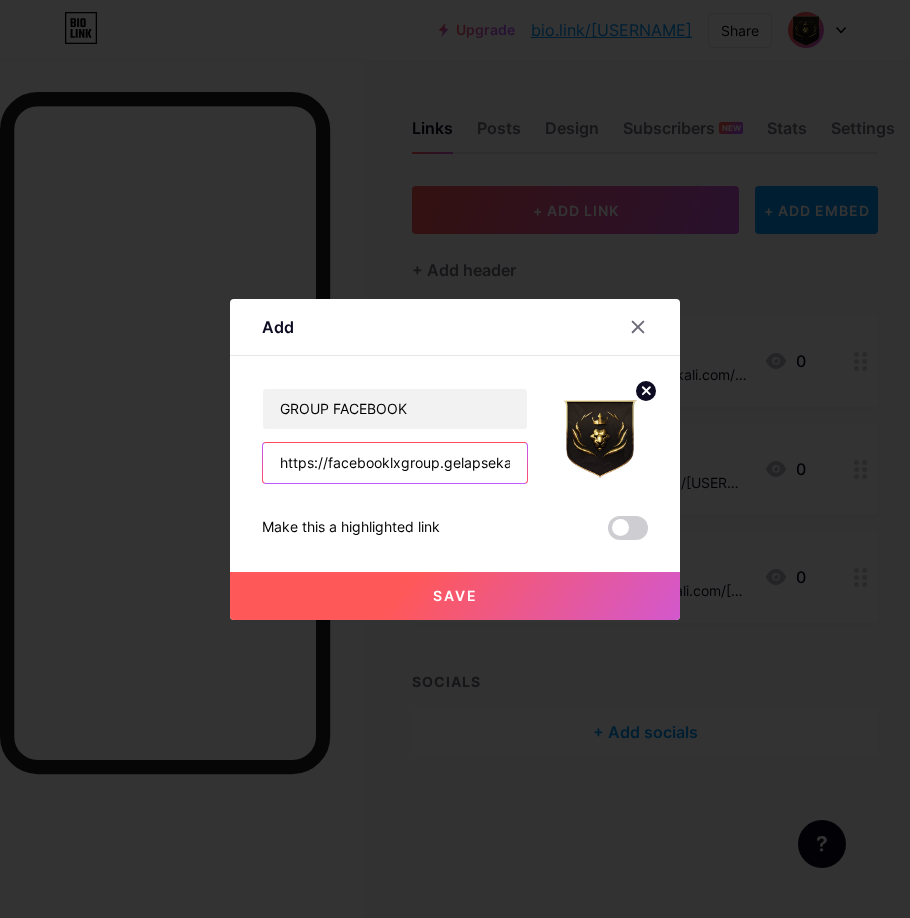 scroll, scrollTop: 0, scrollLeft: 44, axis: horizontal 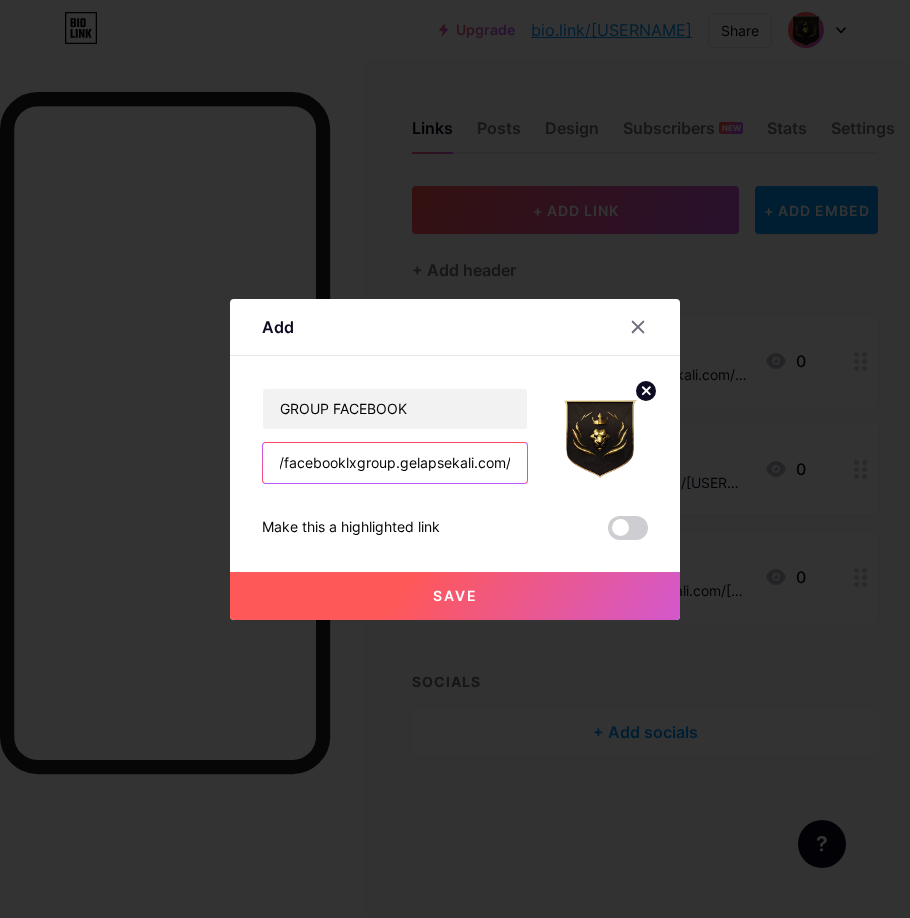 type on "https://facebooklxgroup.gelapsekali.com/" 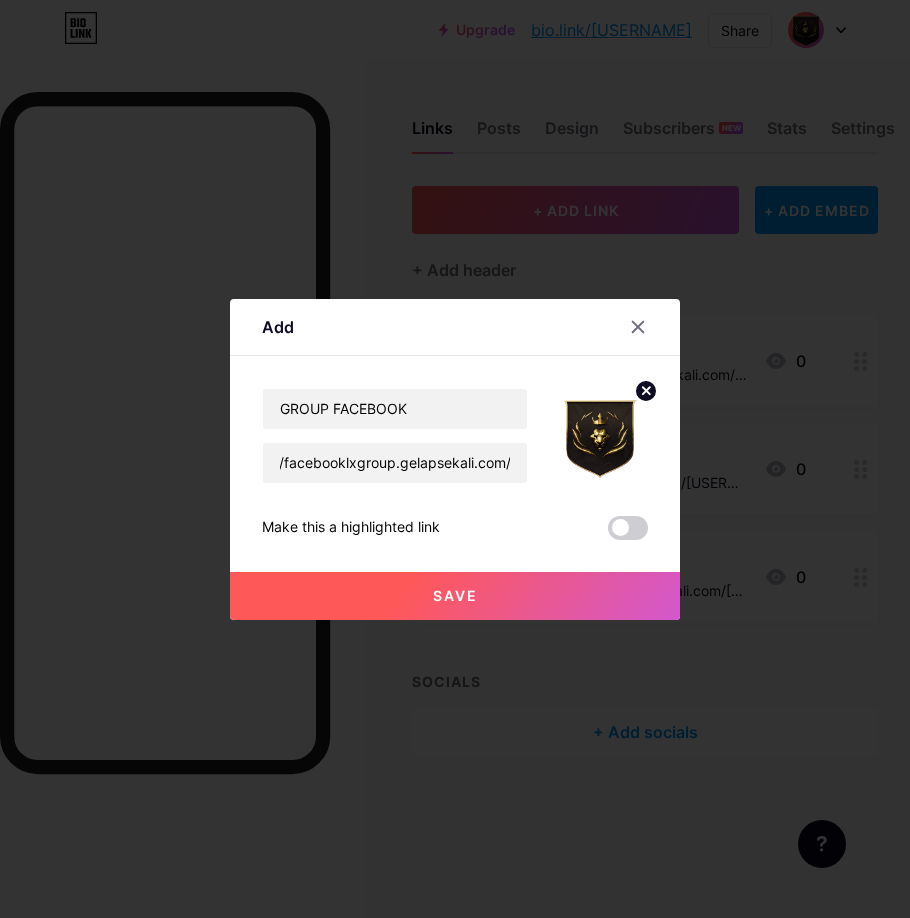 click on "Save" at bounding box center (455, 596) 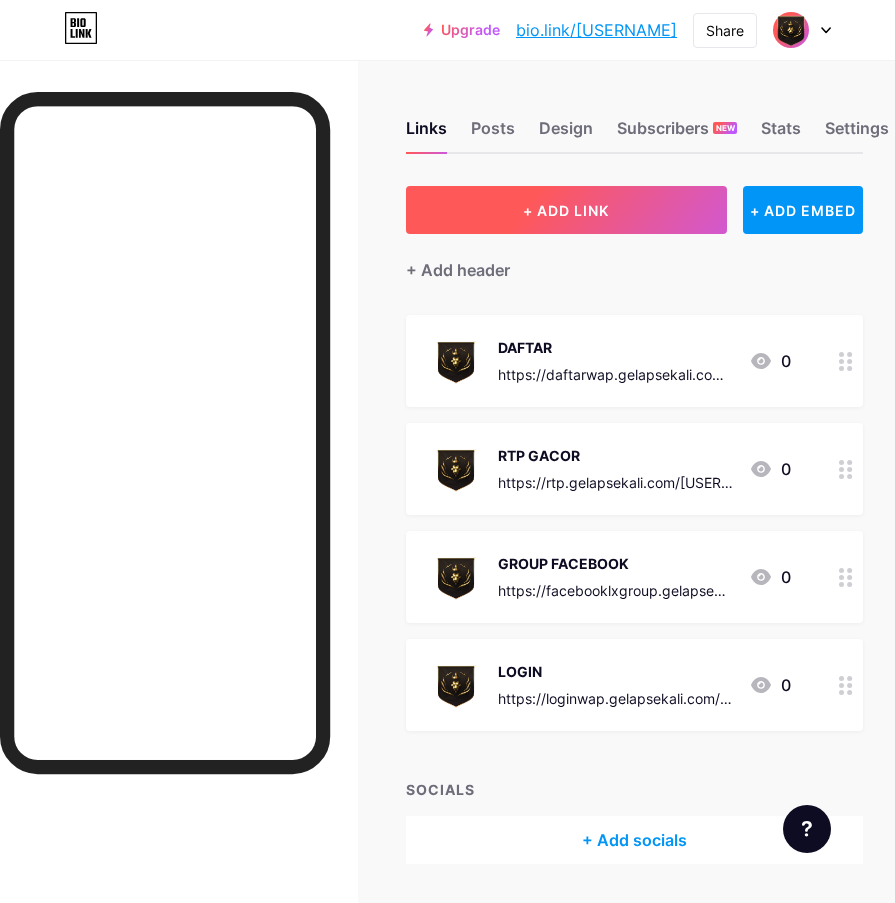 click on "+ ADD LINK" at bounding box center [566, 210] 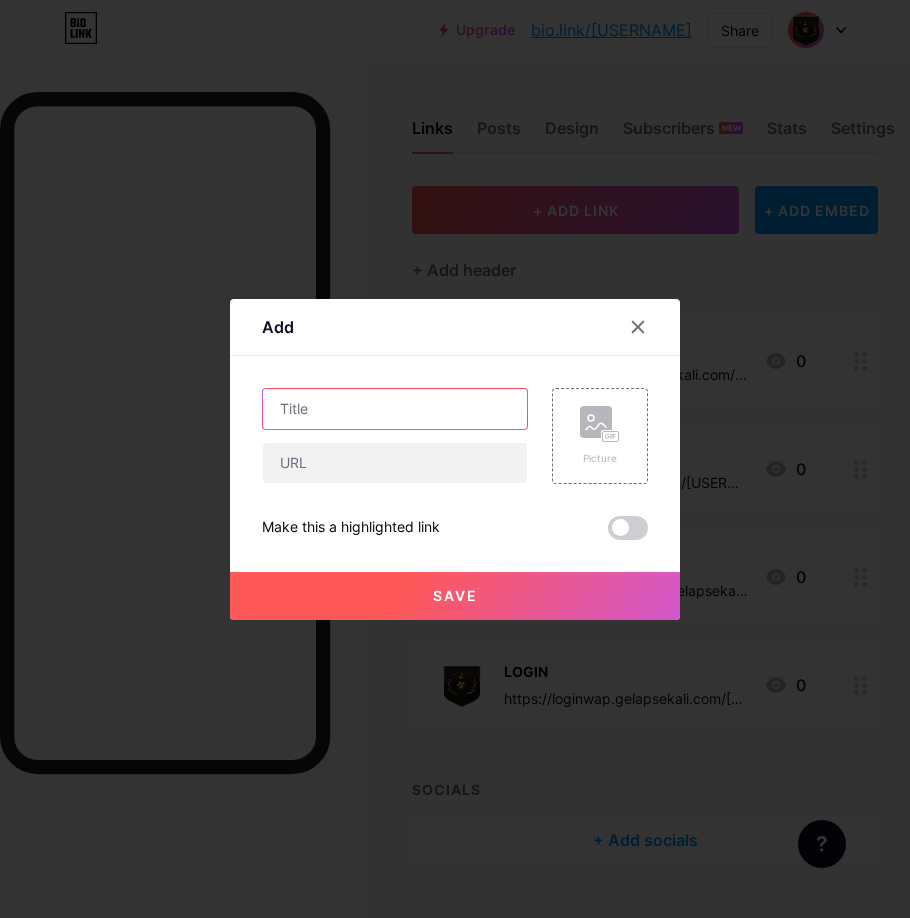 click at bounding box center [395, 409] 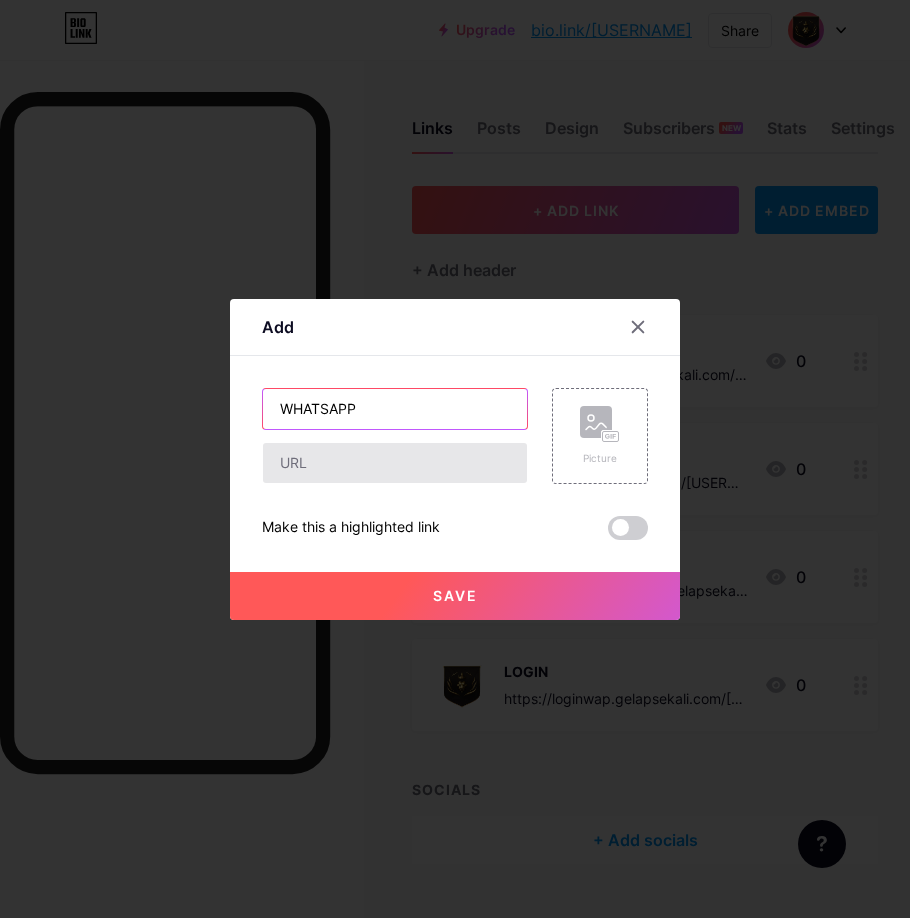 type on "WHATSAPP" 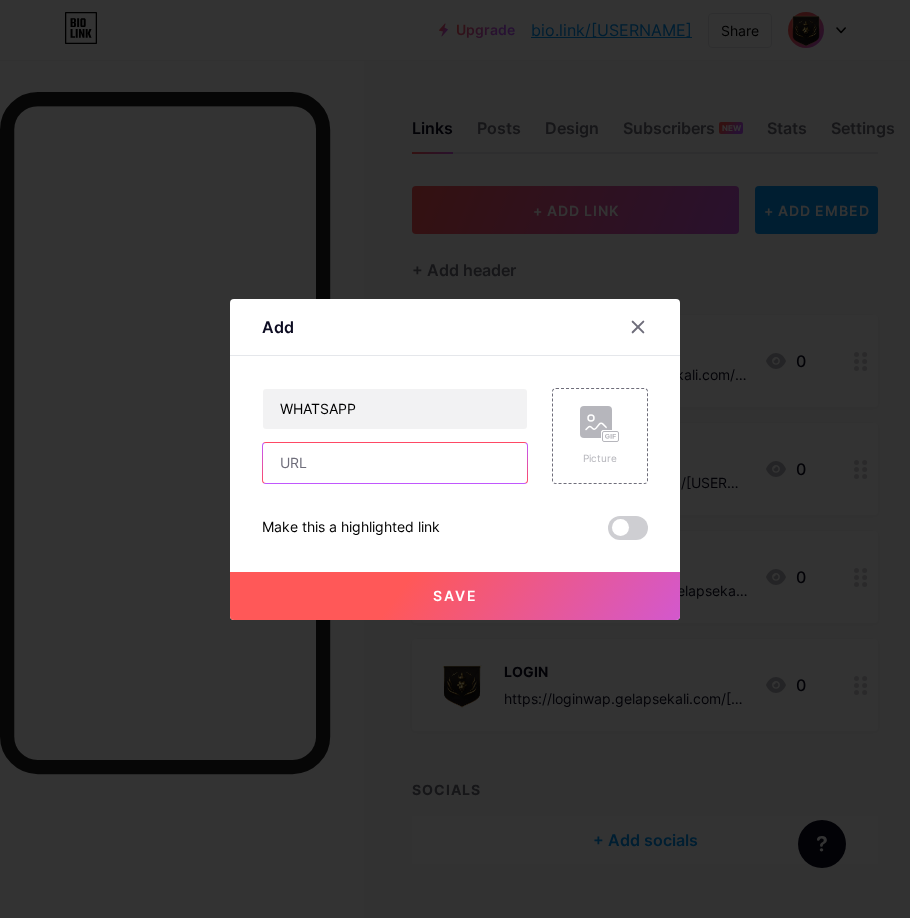 drag, startPoint x: 375, startPoint y: 458, endPoint x: 347, endPoint y: 441, distance: 32.75668 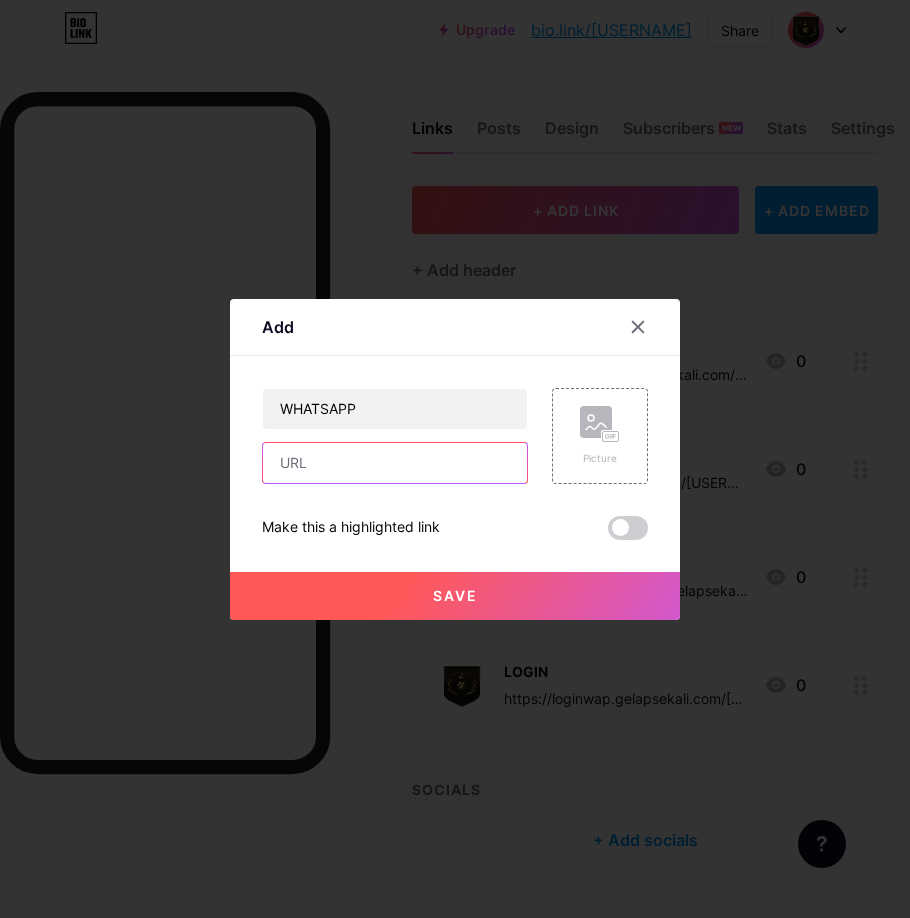 click at bounding box center (395, 463) 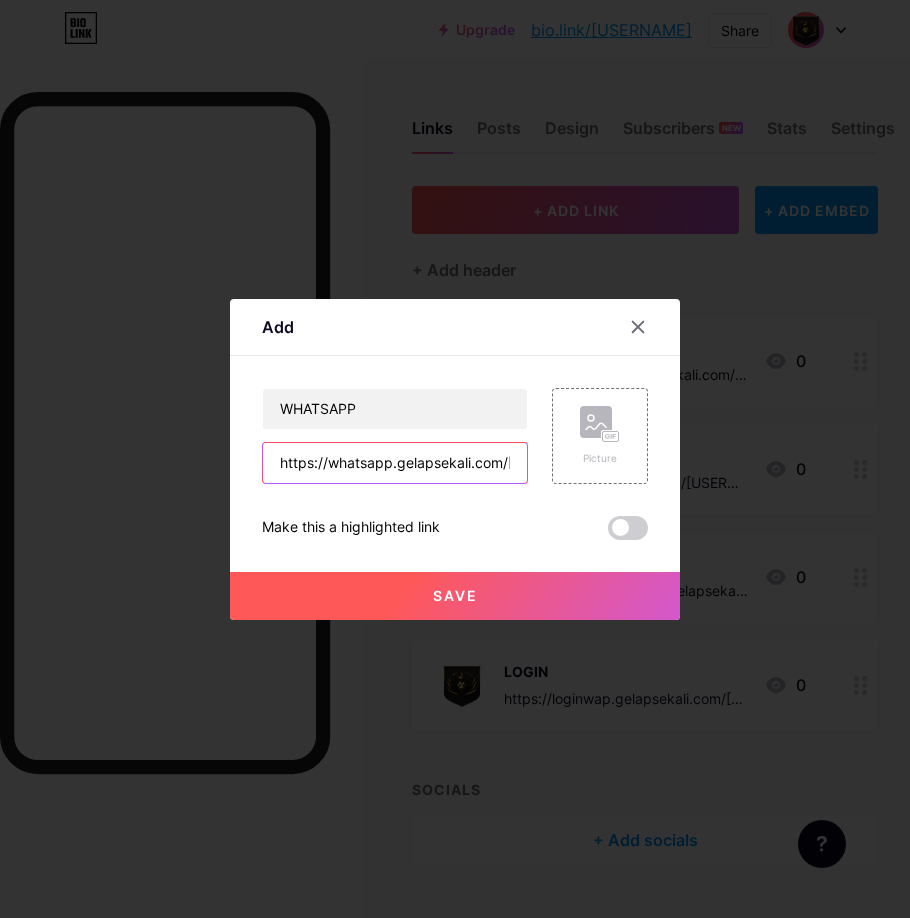 scroll, scrollTop: 0, scrollLeft: 23, axis: horizontal 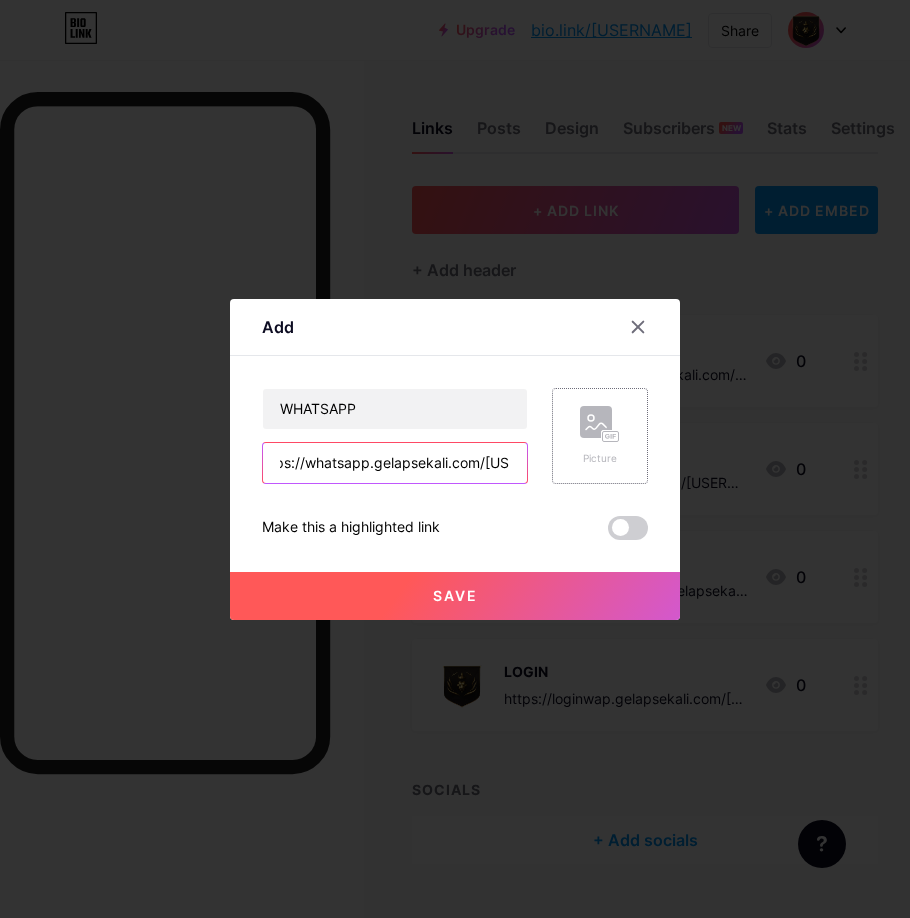 type on "https://whatsapp.gelapsekali.com/[USERNAME]" 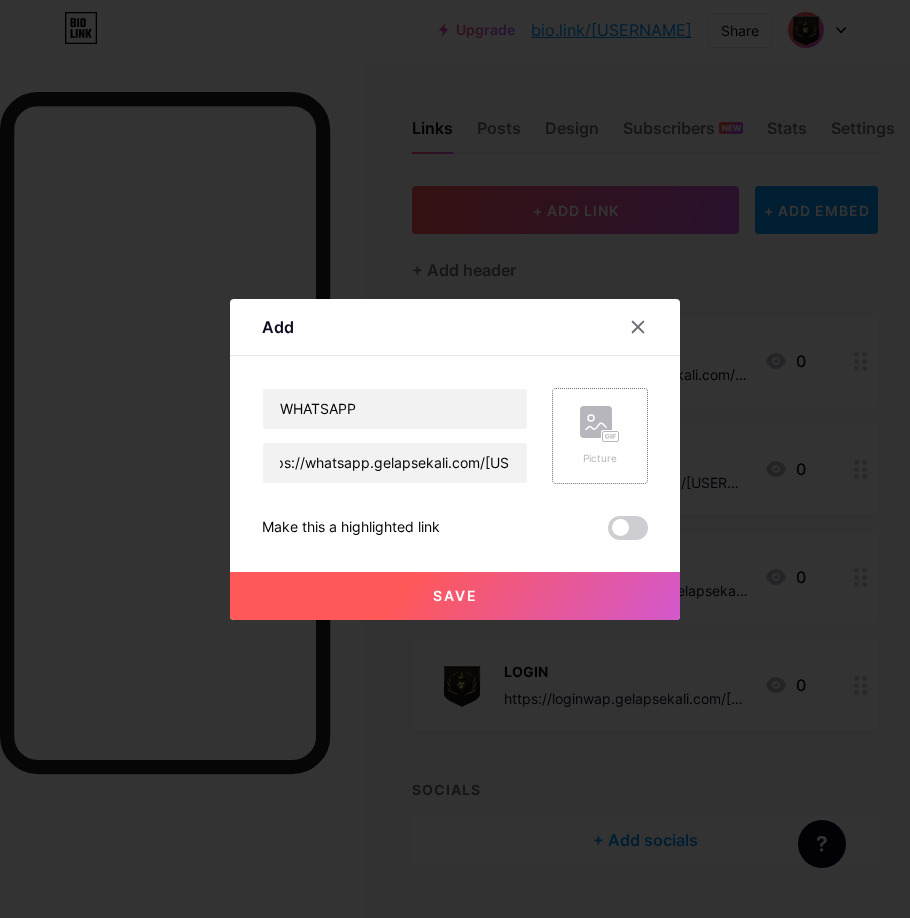 click 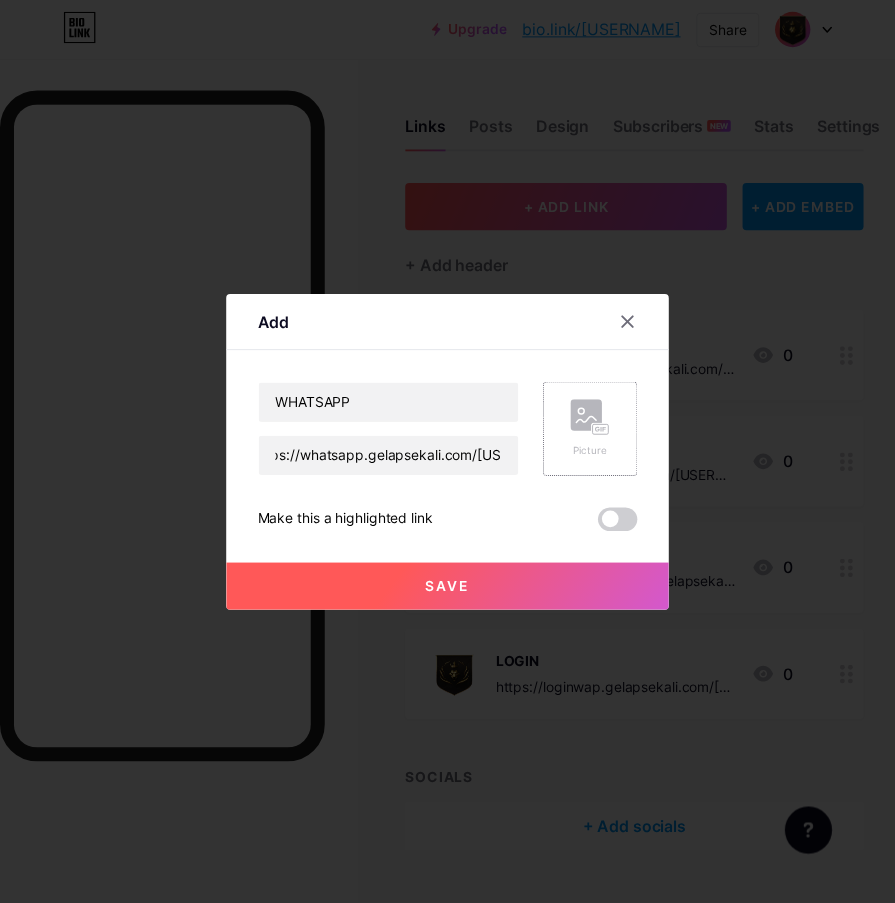 scroll, scrollTop: 0, scrollLeft: 0, axis: both 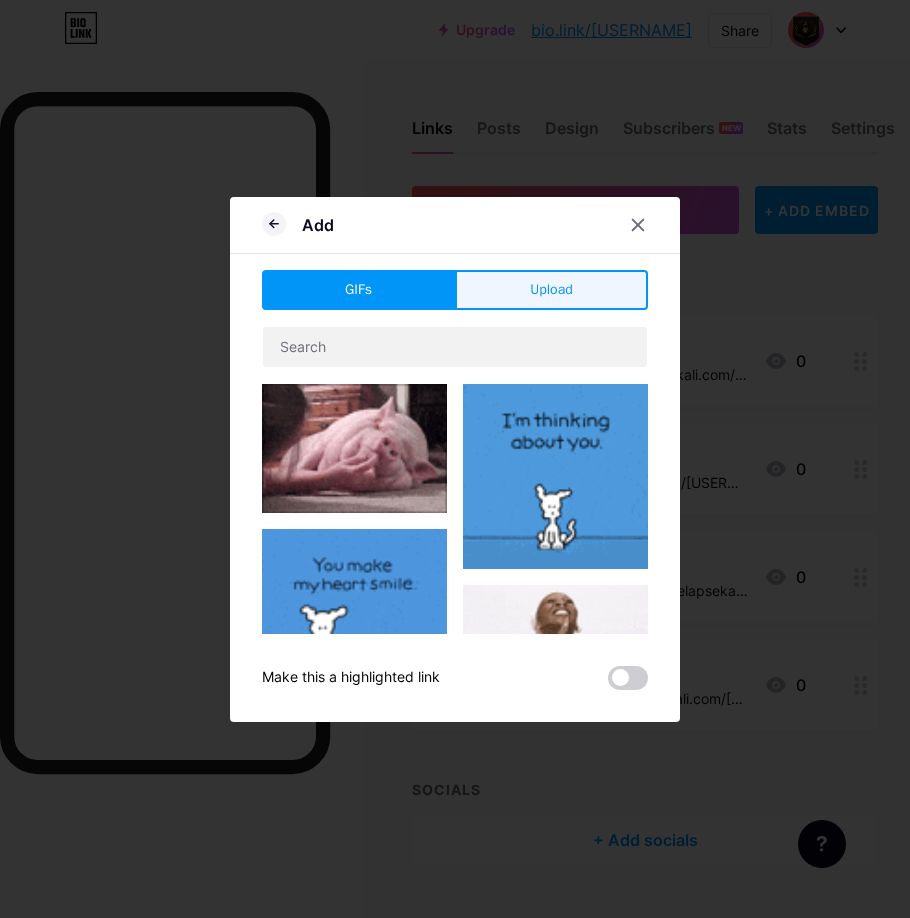 click on "Upload" at bounding box center (551, 289) 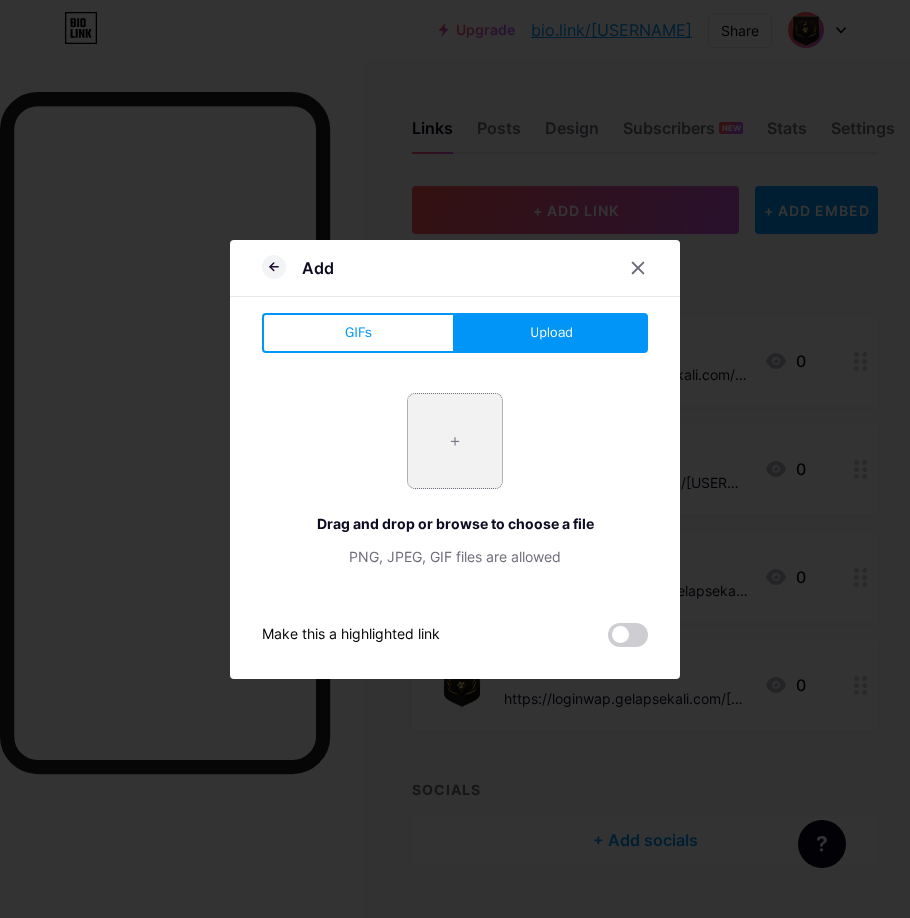 click at bounding box center [455, 441] 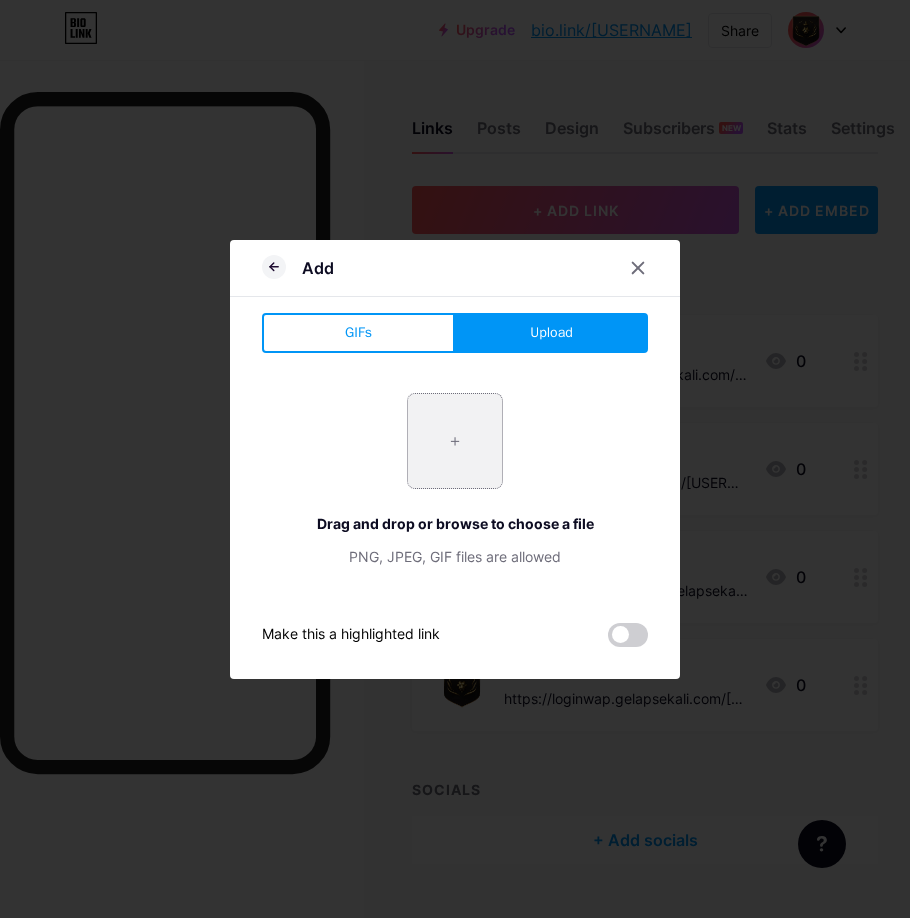 type on "C:\fakepath\[FILENAME].webp" 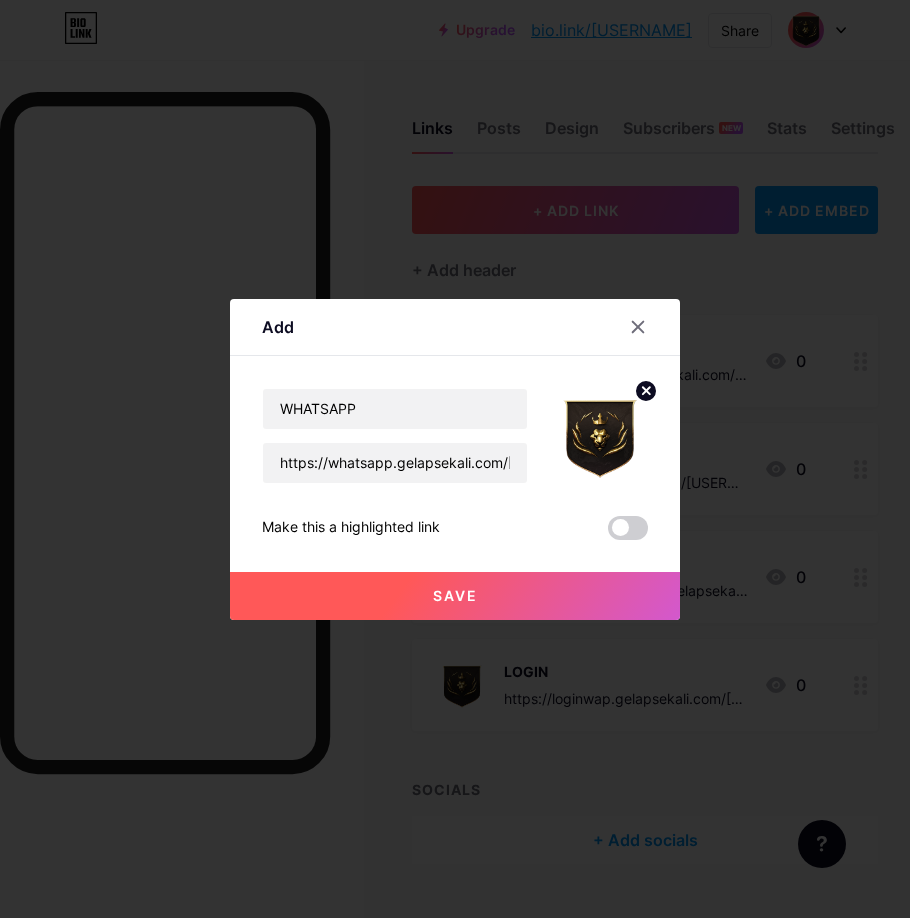 click on "Save" at bounding box center [455, 596] 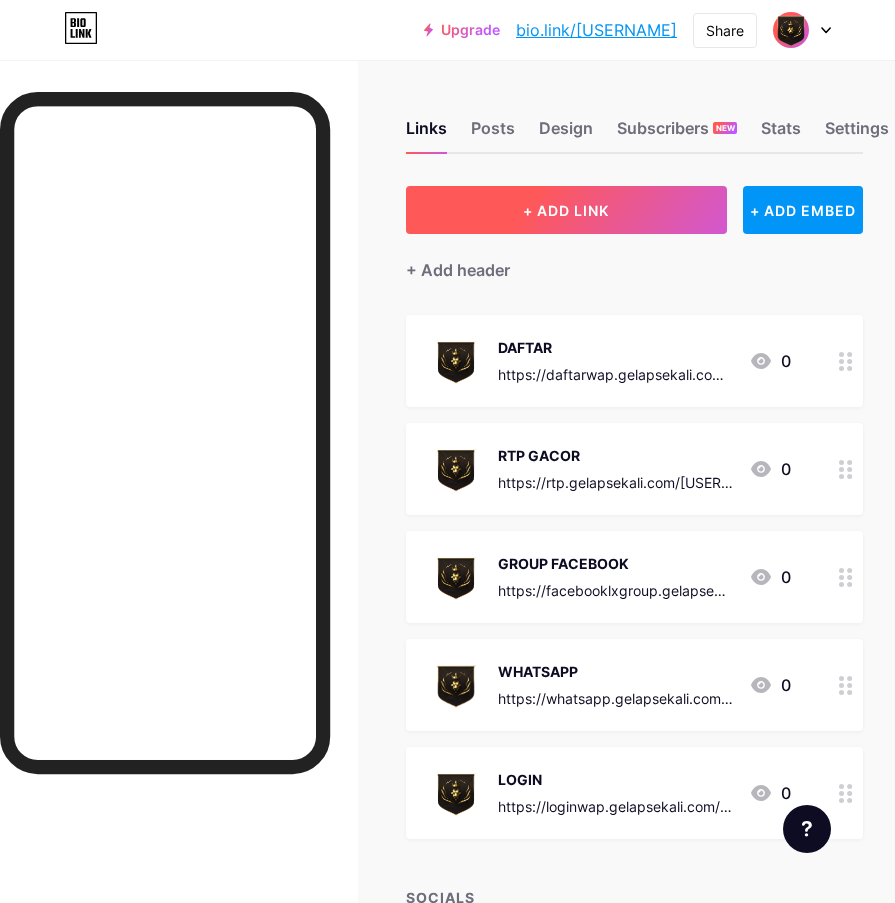 click on "+ ADD LINK" at bounding box center (566, 210) 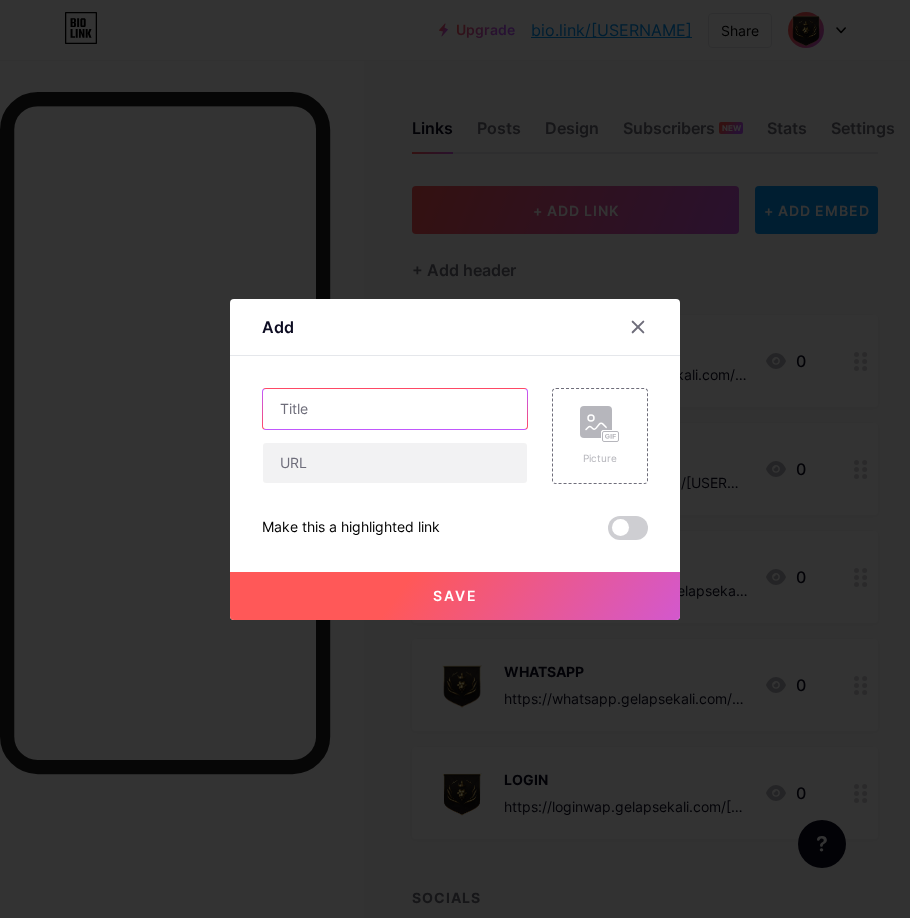 click at bounding box center [395, 409] 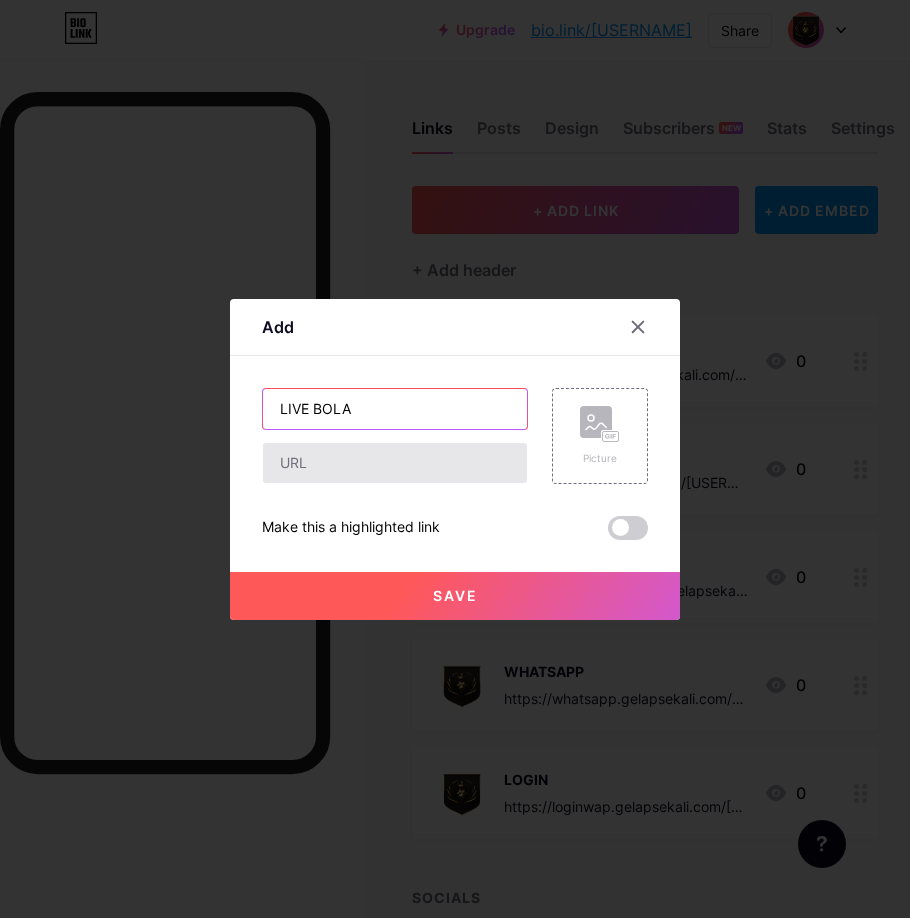 type on "LIVE BOLA" 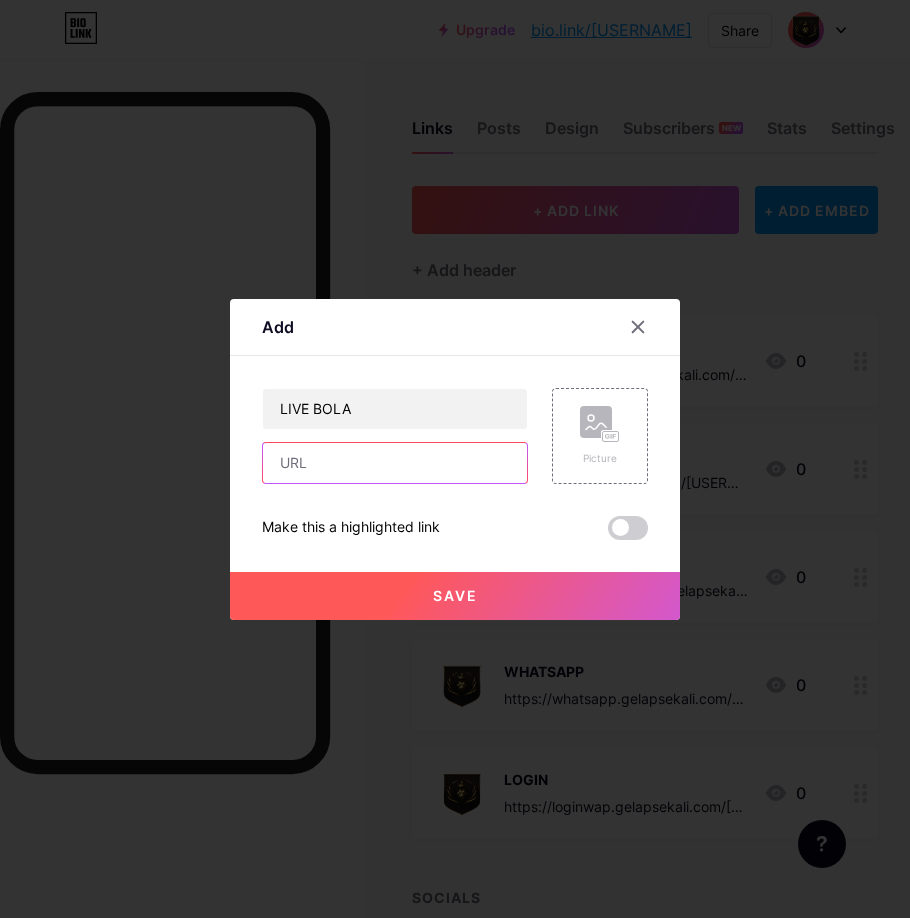 click at bounding box center (395, 463) 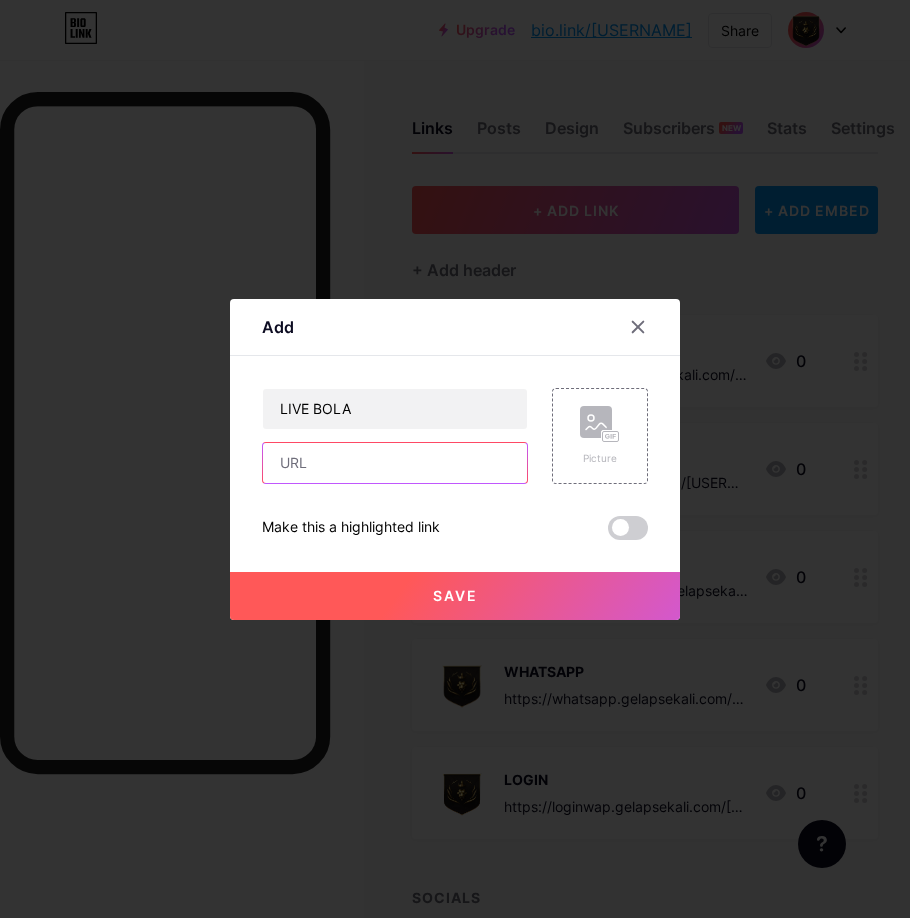 click at bounding box center [395, 463] 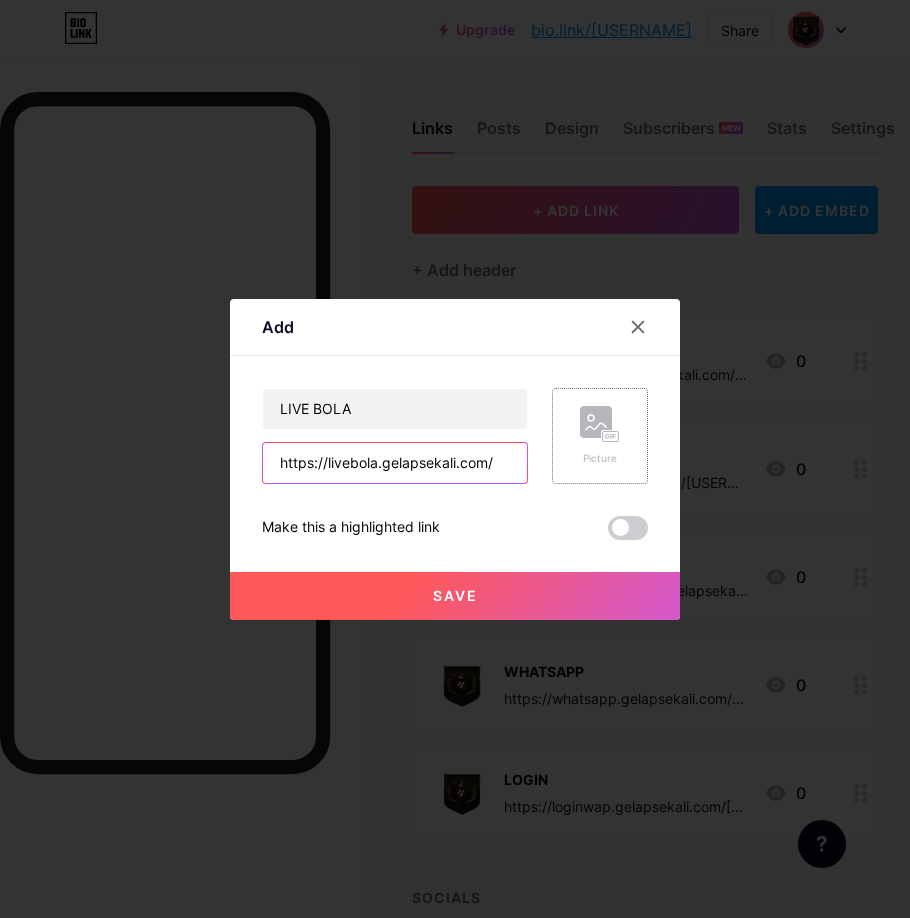 type on "https://livebola.gelapsekali.com/" 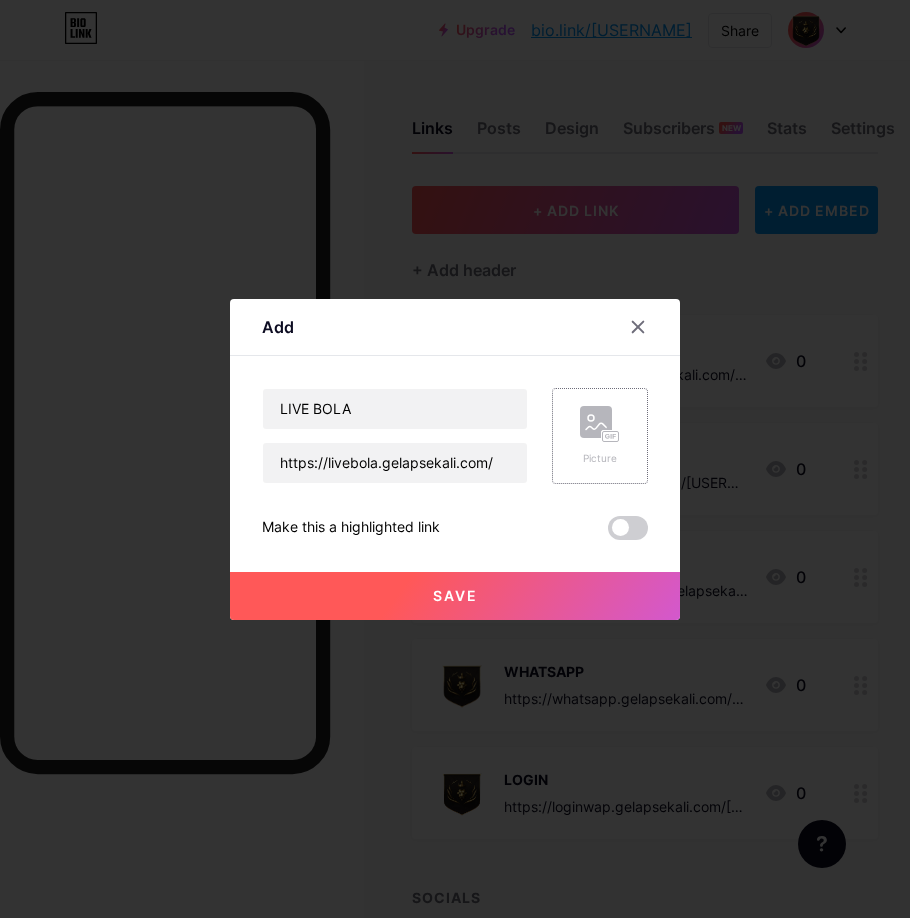 click on "Picture" at bounding box center [600, 436] 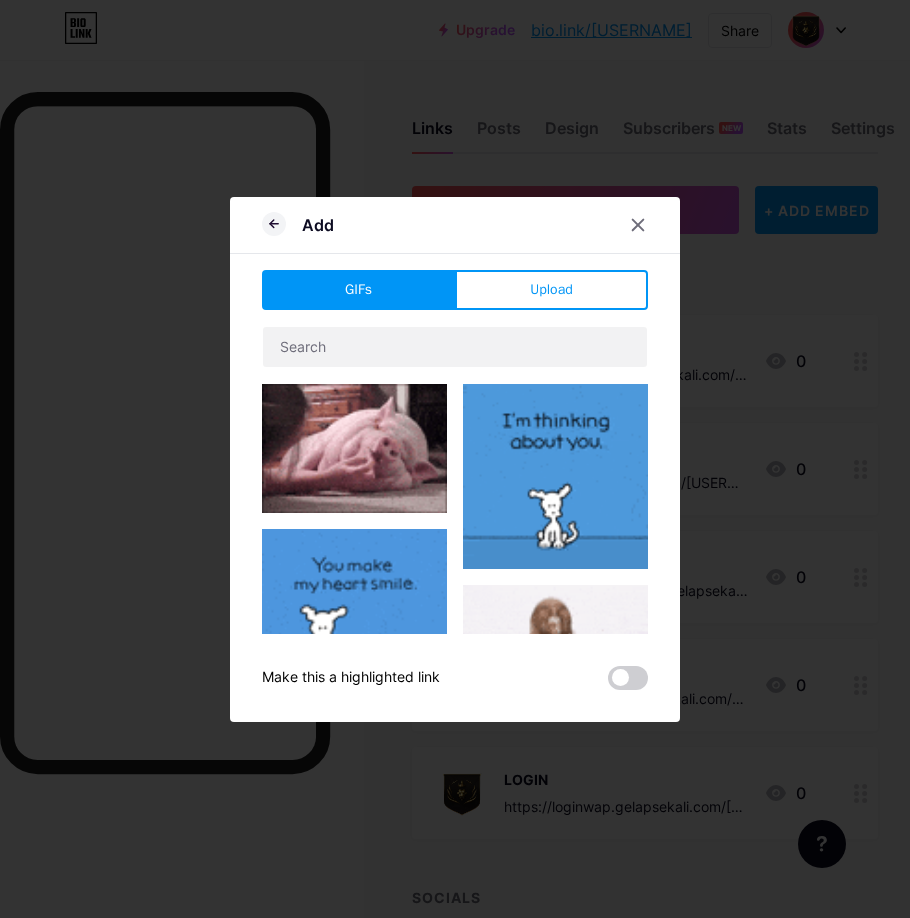 click on "Add       GIFs     Upload       Content
YouTube
Play YouTube video without leaving your page.
ADD
Vimeo
Play Vimeo video without leaving your page.
ADD
Tiktok
Grow your TikTok following
ADD
Tweet
Embed a tweet.
ADD
Reddit
Showcase your Reddit profile
ADD
Spotify
Embed Spotify to play the preview of a track.
ADD
Twitch
Play Twitch video without leaving your page.
ADD
ADD" at bounding box center [455, 459] 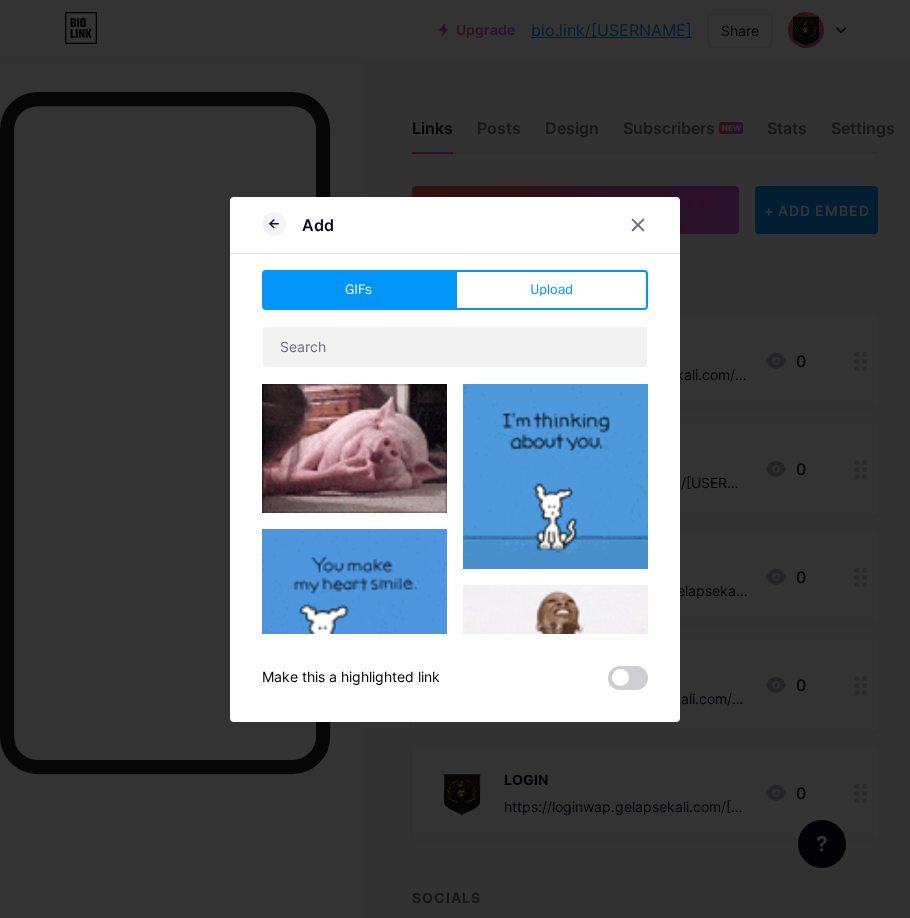 click on "Upload" at bounding box center (551, 290) 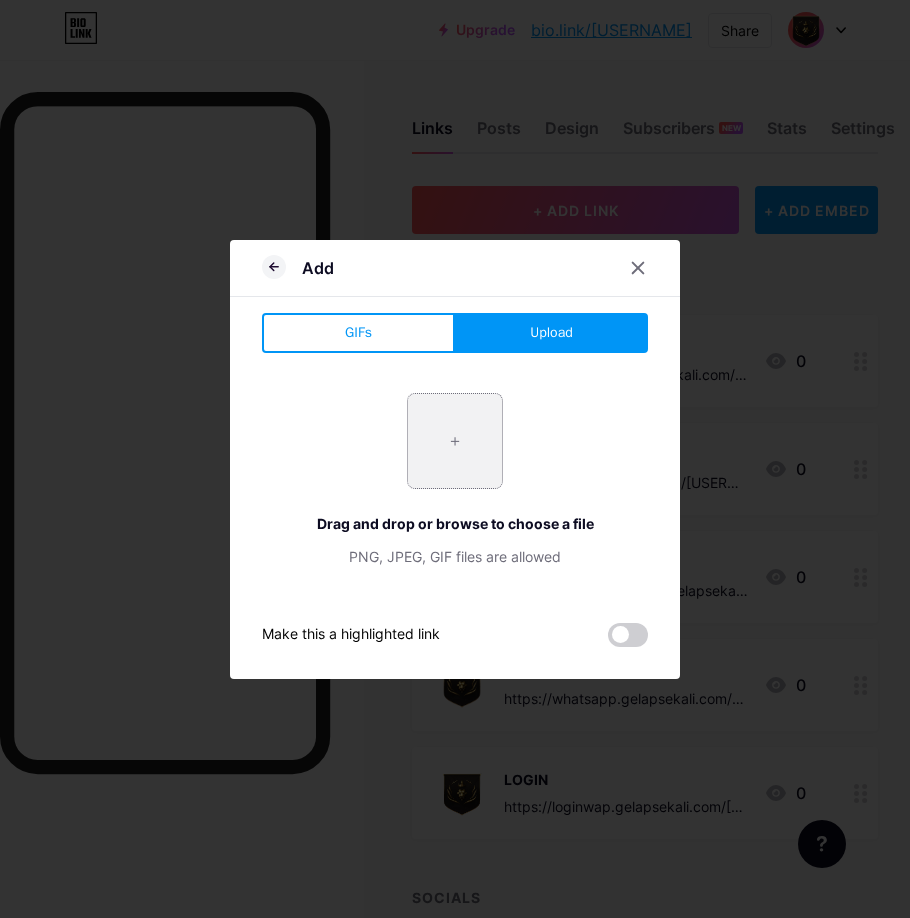 click at bounding box center [455, 441] 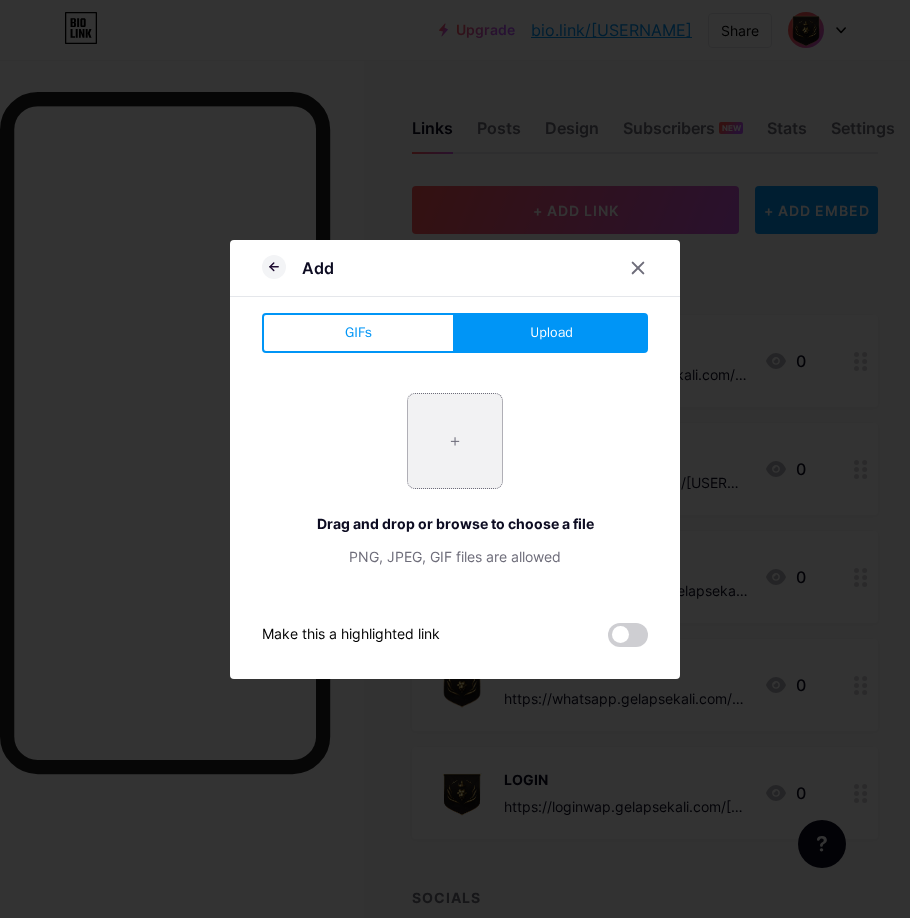 type on "C:\fakepath\[FILENAME].webp" 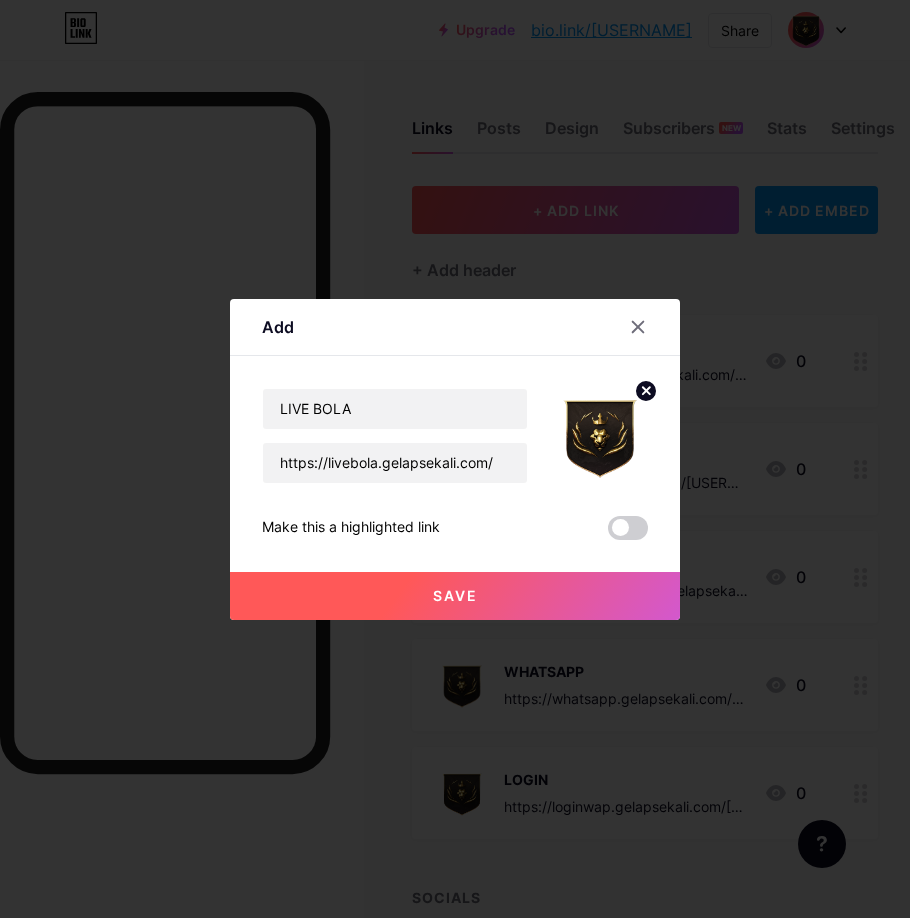 click on "Save" at bounding box center [455, 596] 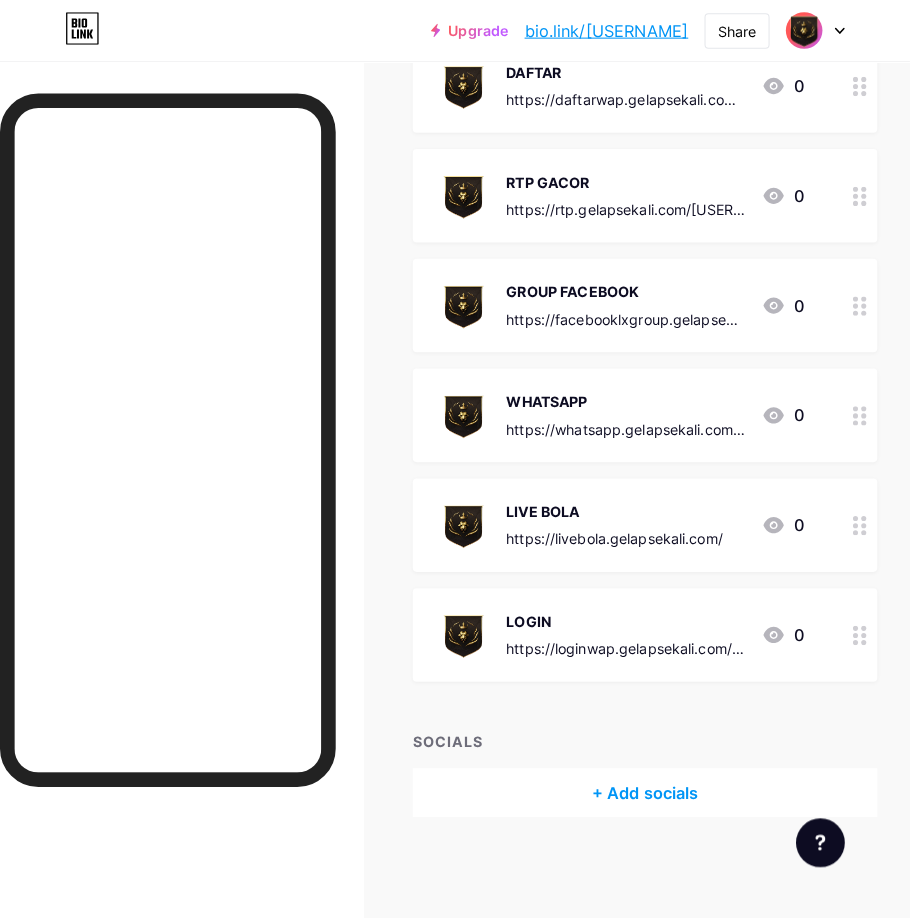 scroll, scrollTop: 0, scrollLeft: 0, axis: both 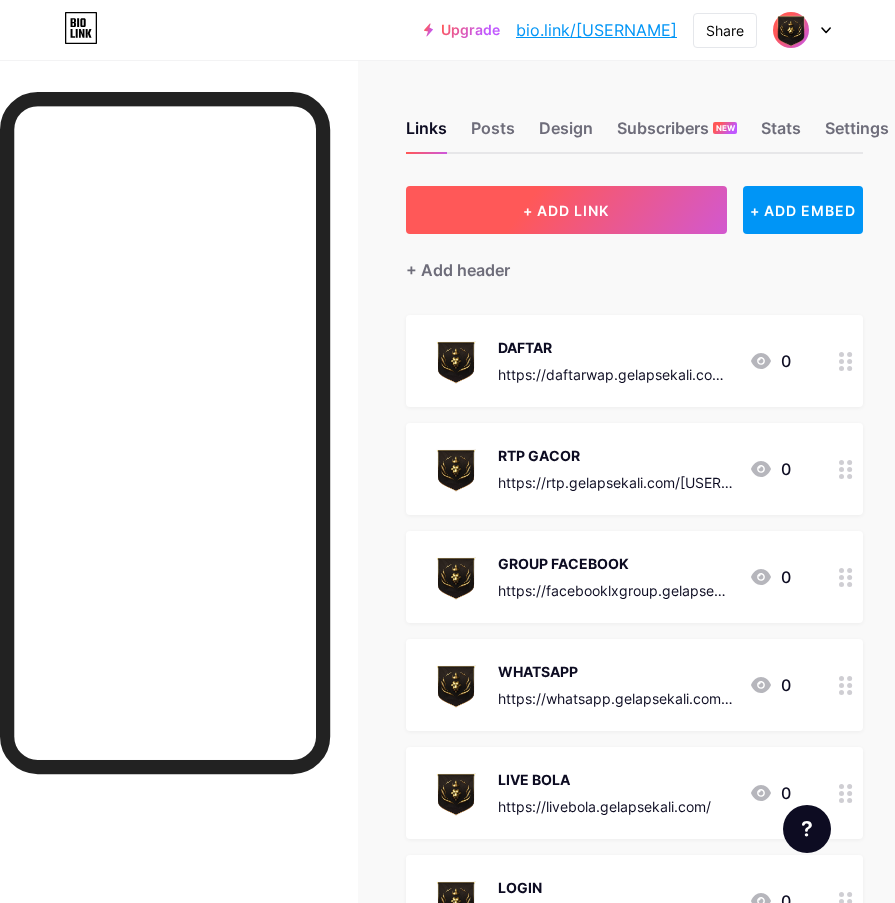 click on "+ ADD LINK" at bounding box center (566, 210) 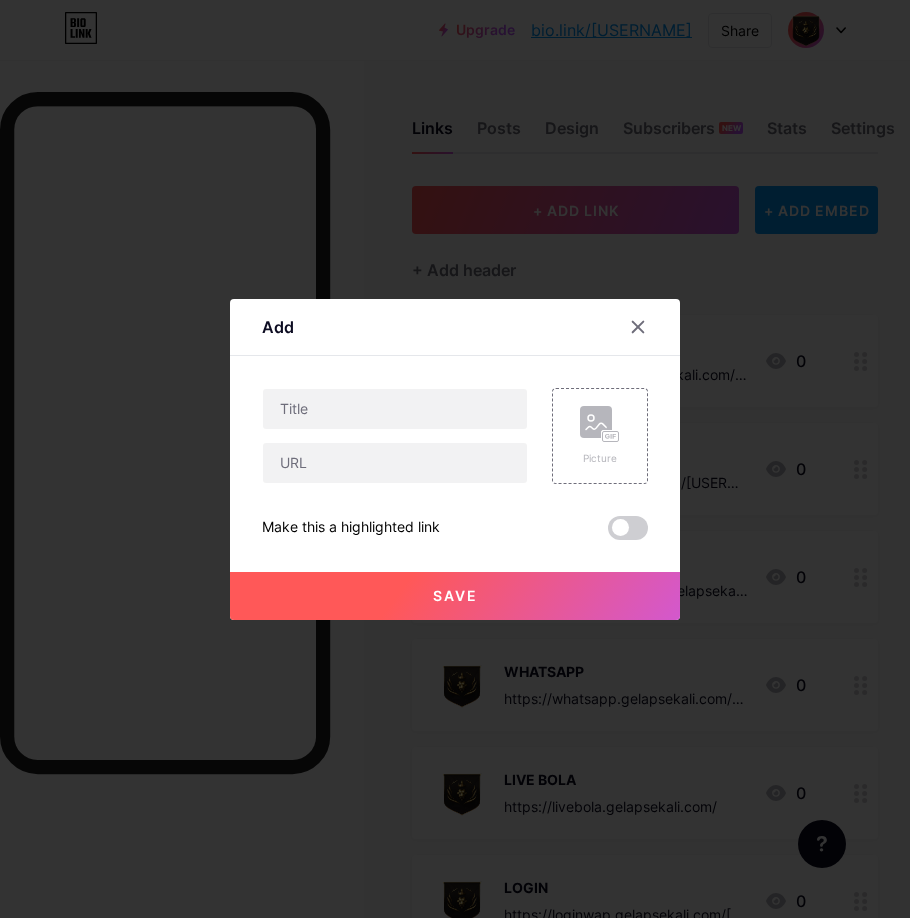 type 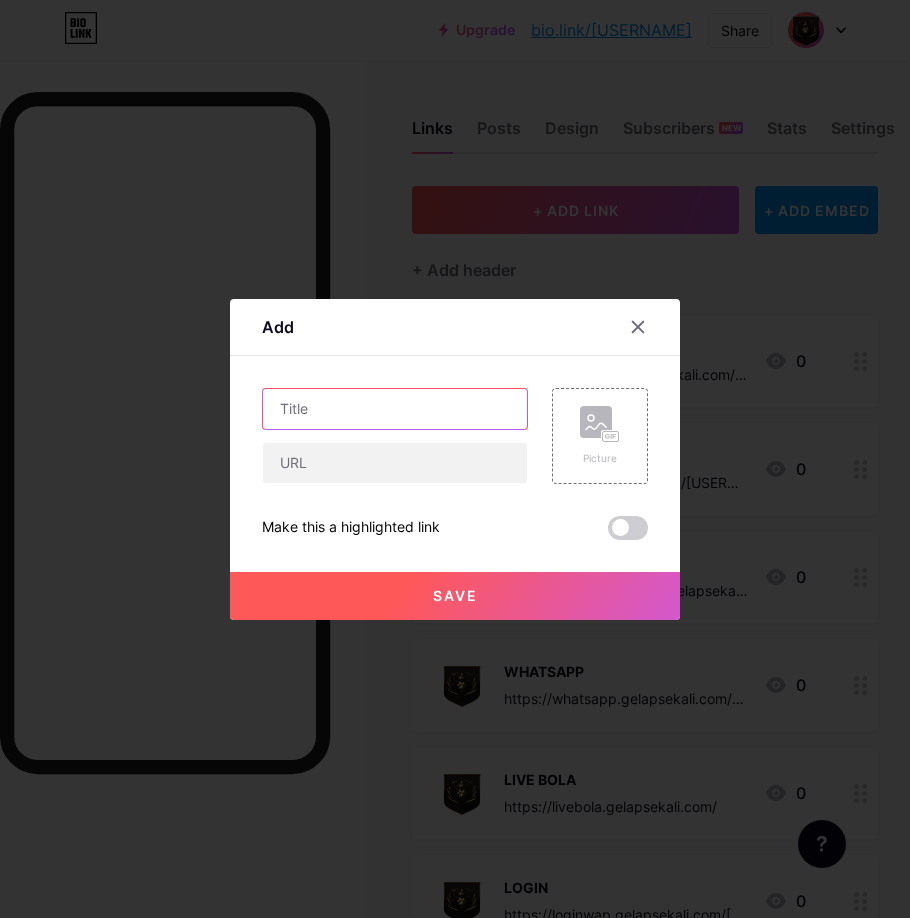 click at bounding box center (395, 409) 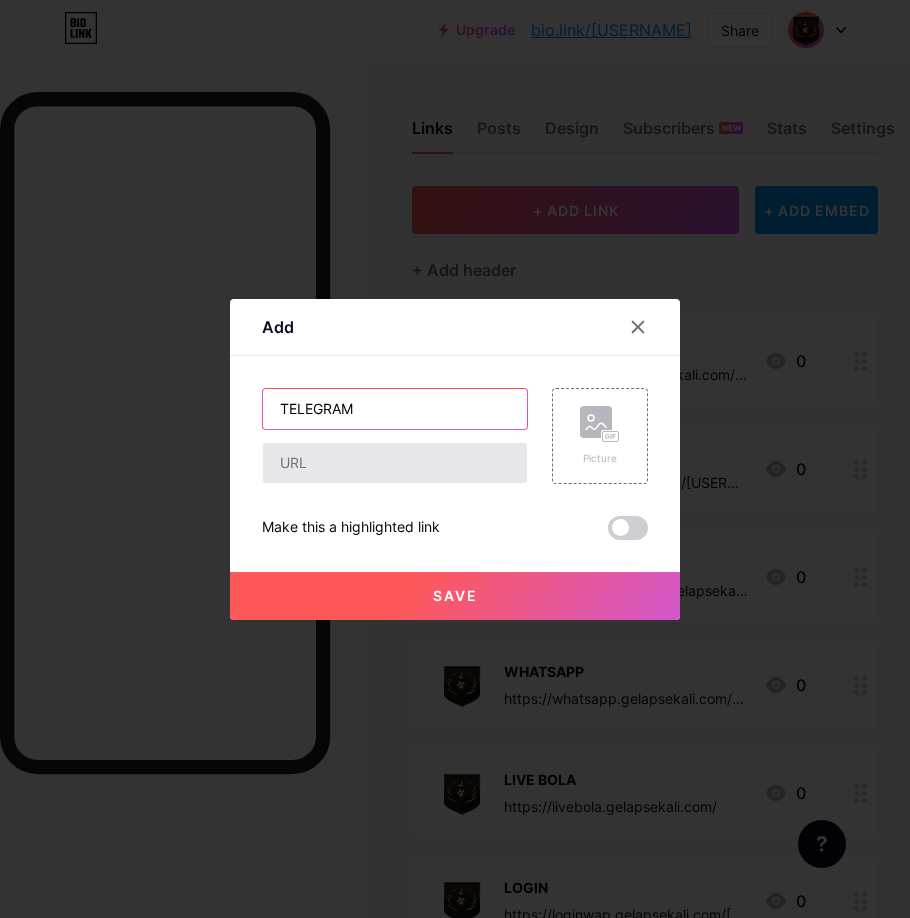 type on "TELEGRAM" 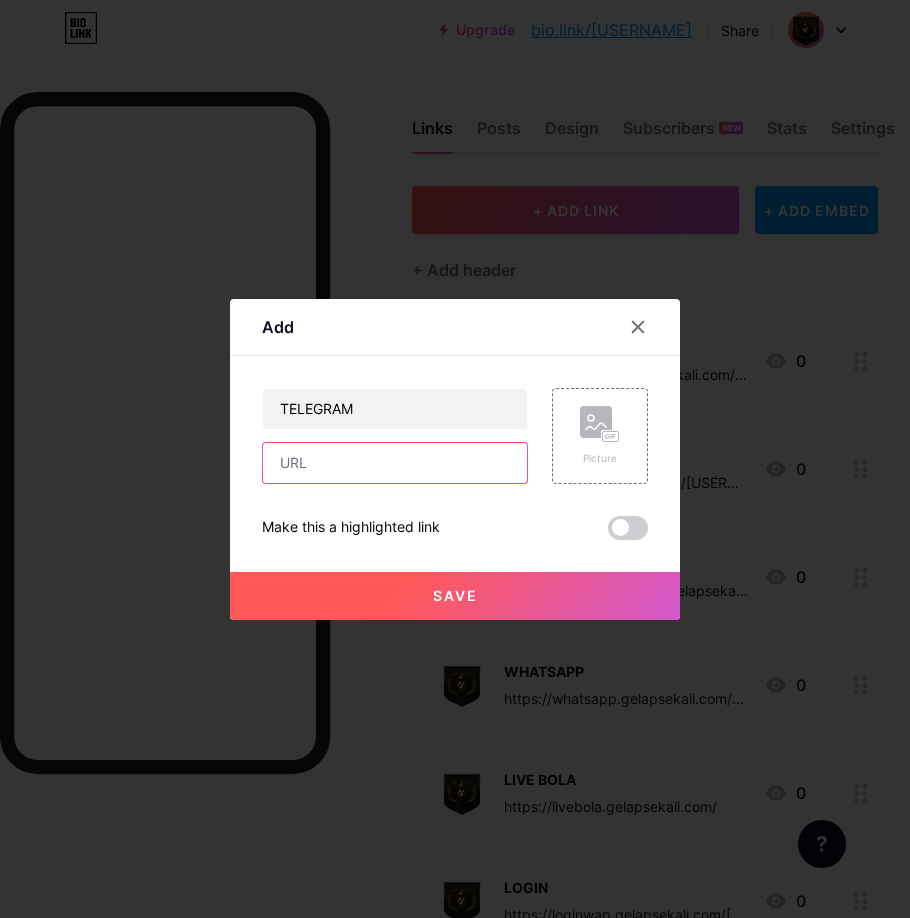 click at bounding box center (395, 463) 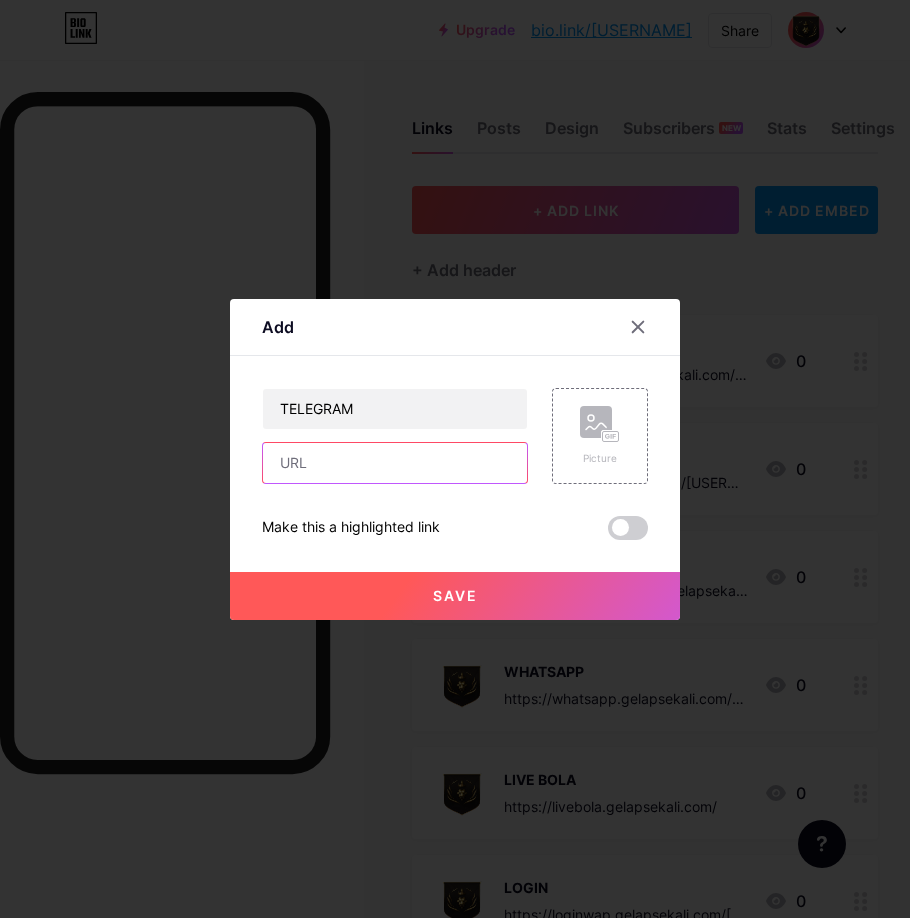 click at bounding box center [395, 463] 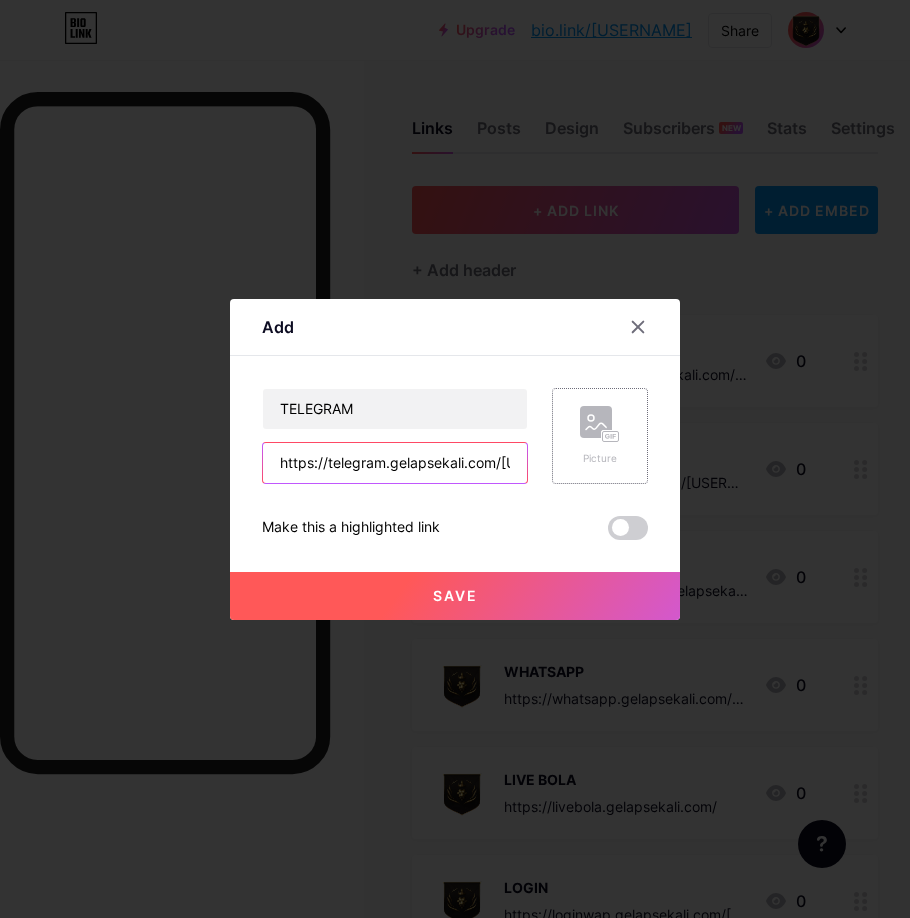 scroll, scrollTop: 0, scrollLeft: 17, axis: horizontal 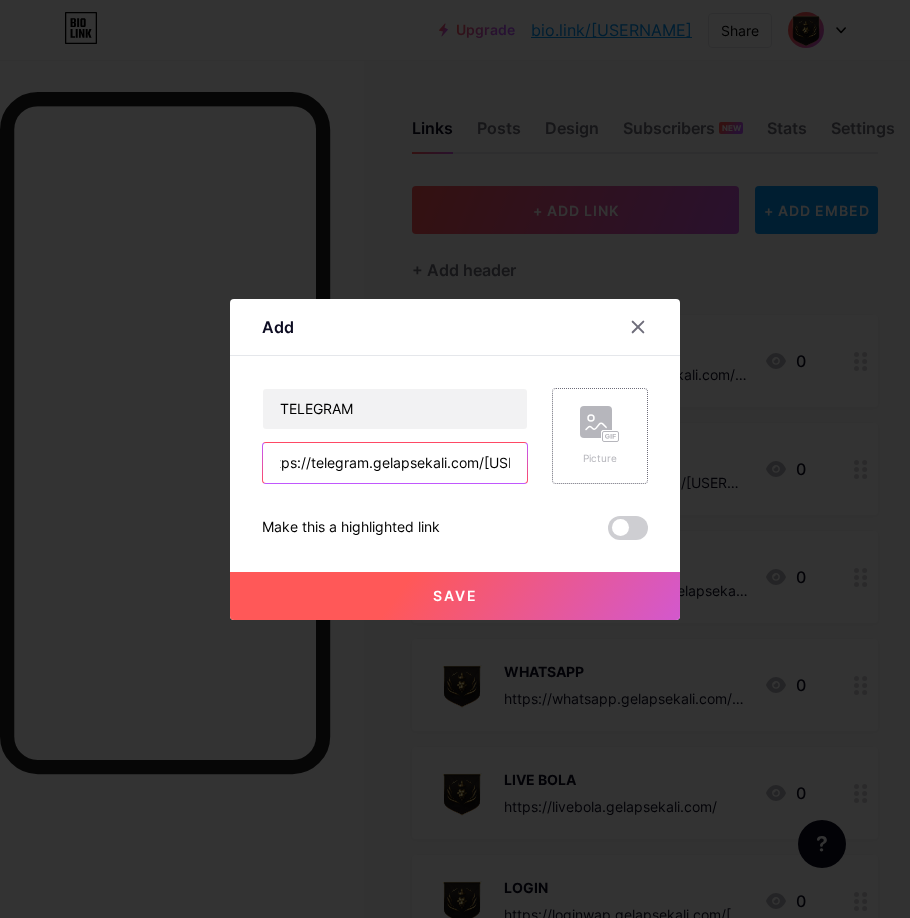 type on "https://telegram.gelapsekali.com/[USERNAME]" 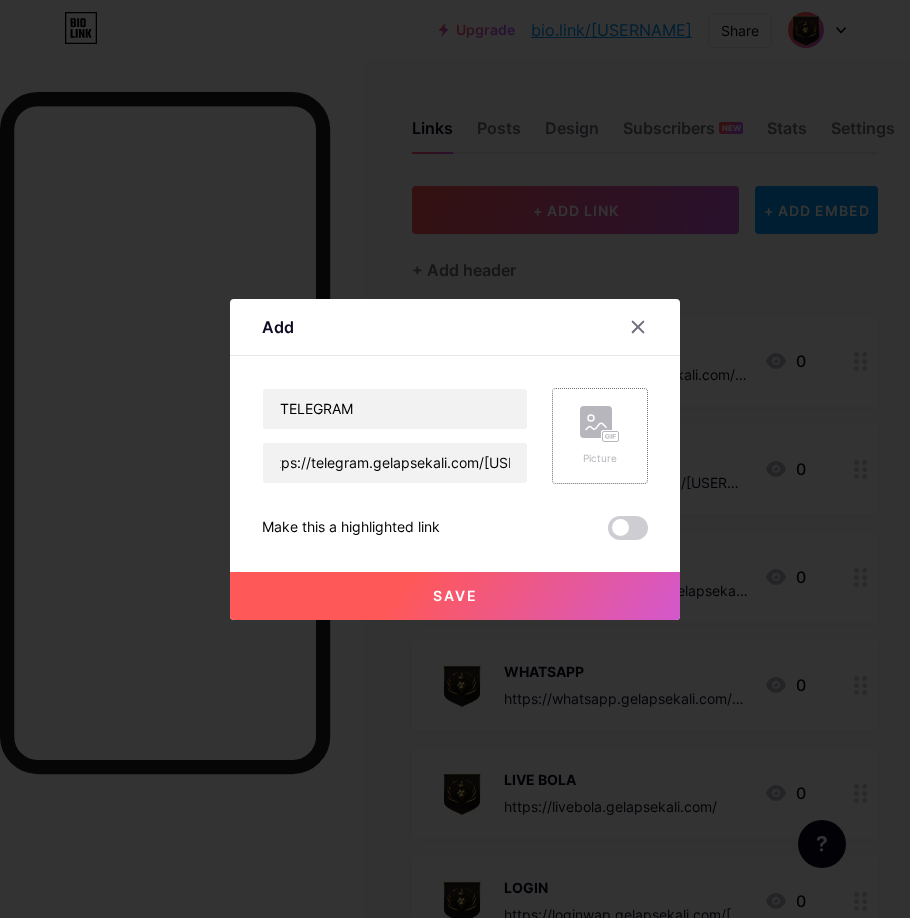 click 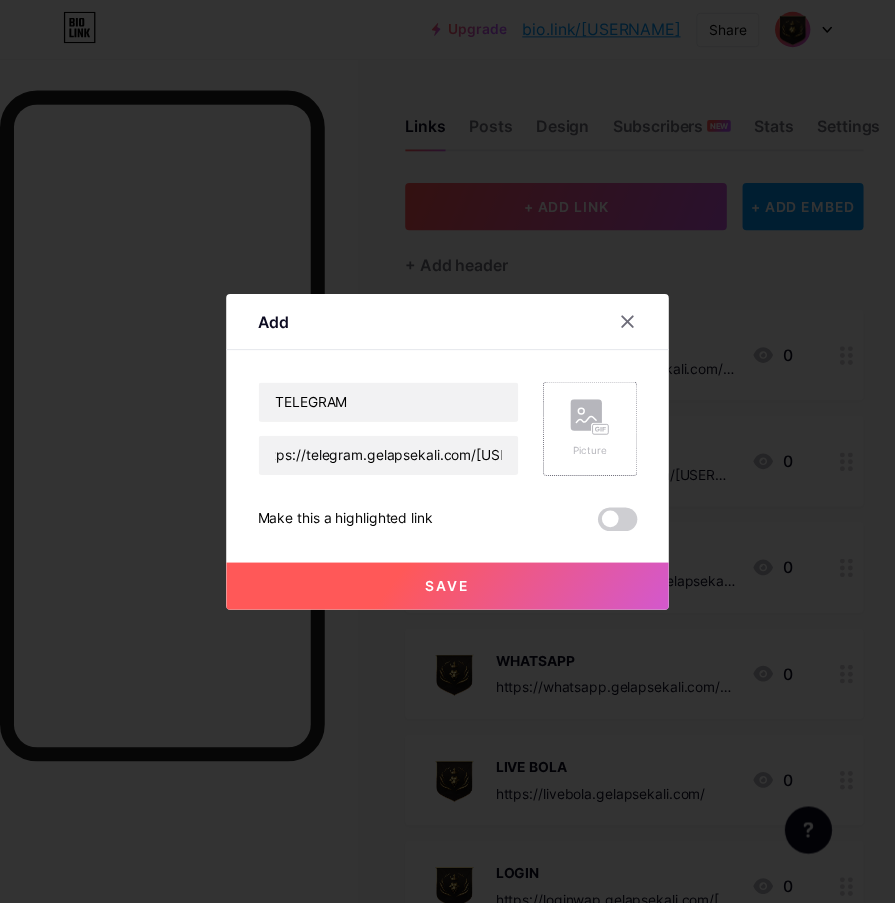 scroll, scrollTop: 0, scrollLeft: 0, axis: both 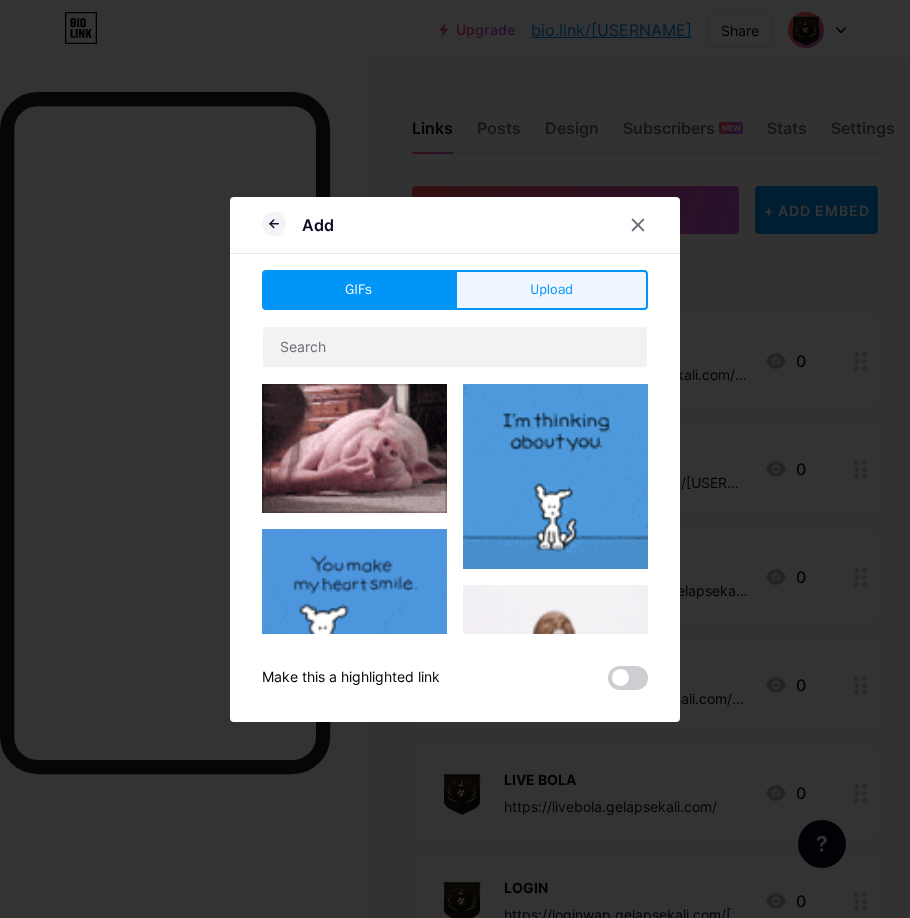 click on "Upload" at bounding box center [551, 289] 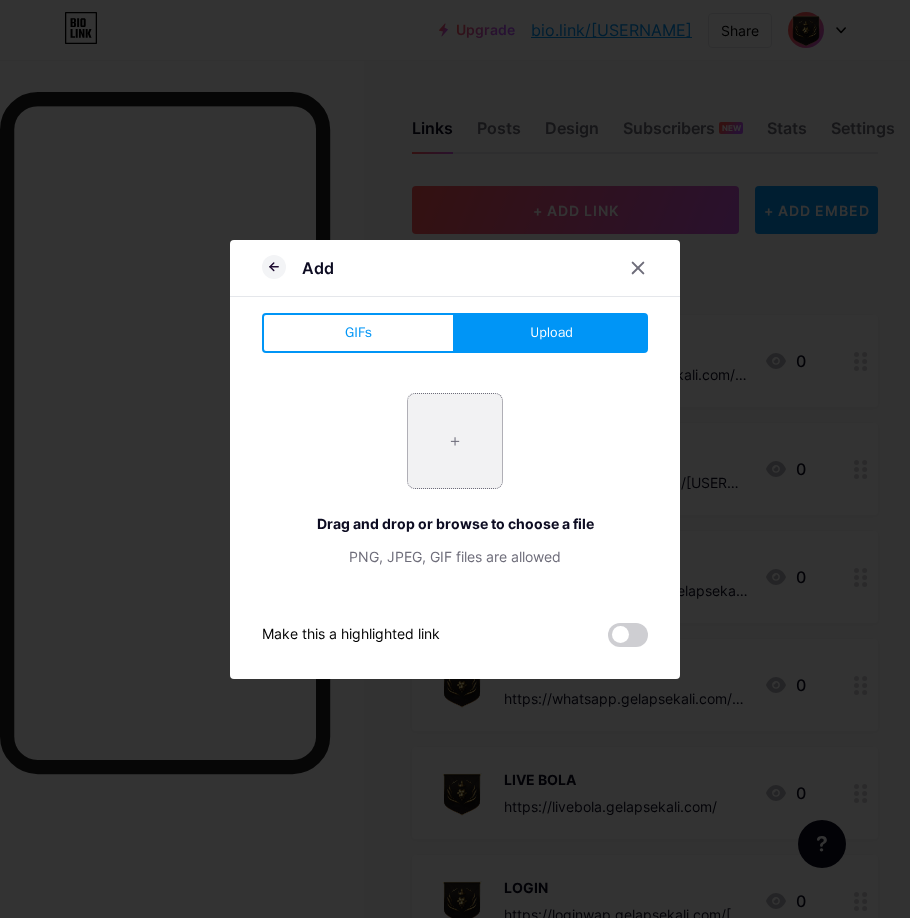 click at bounding box center (455, 441) 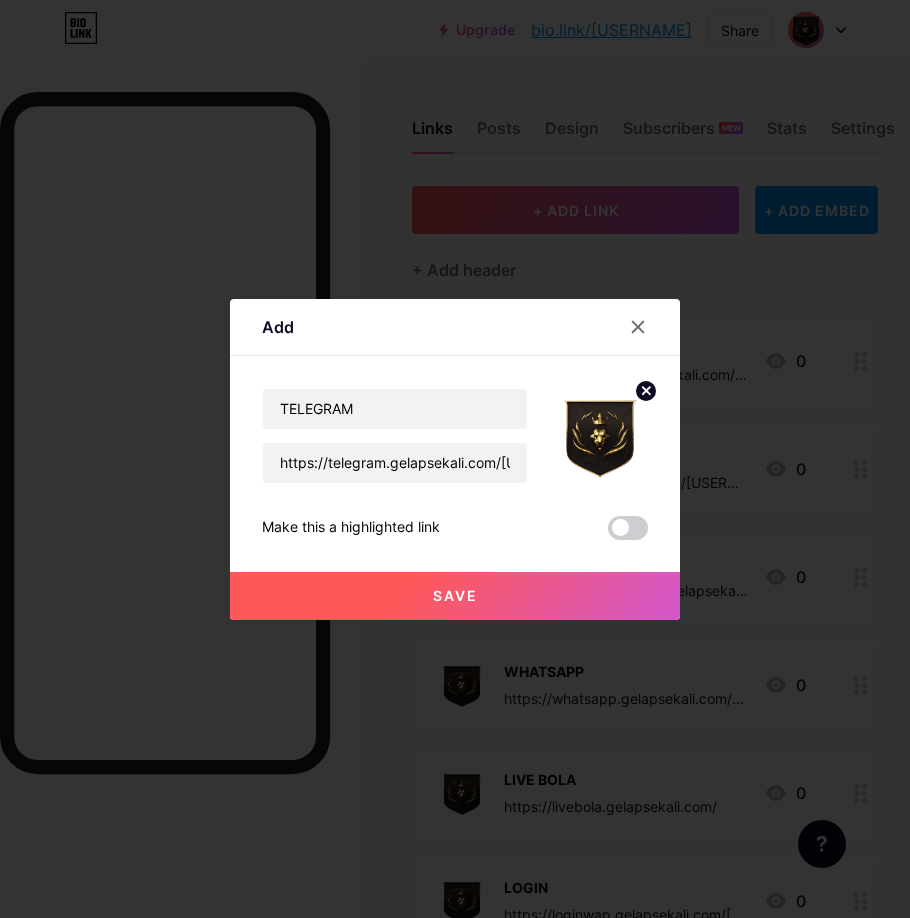 click on "Save" at bounding box center [455, 596] 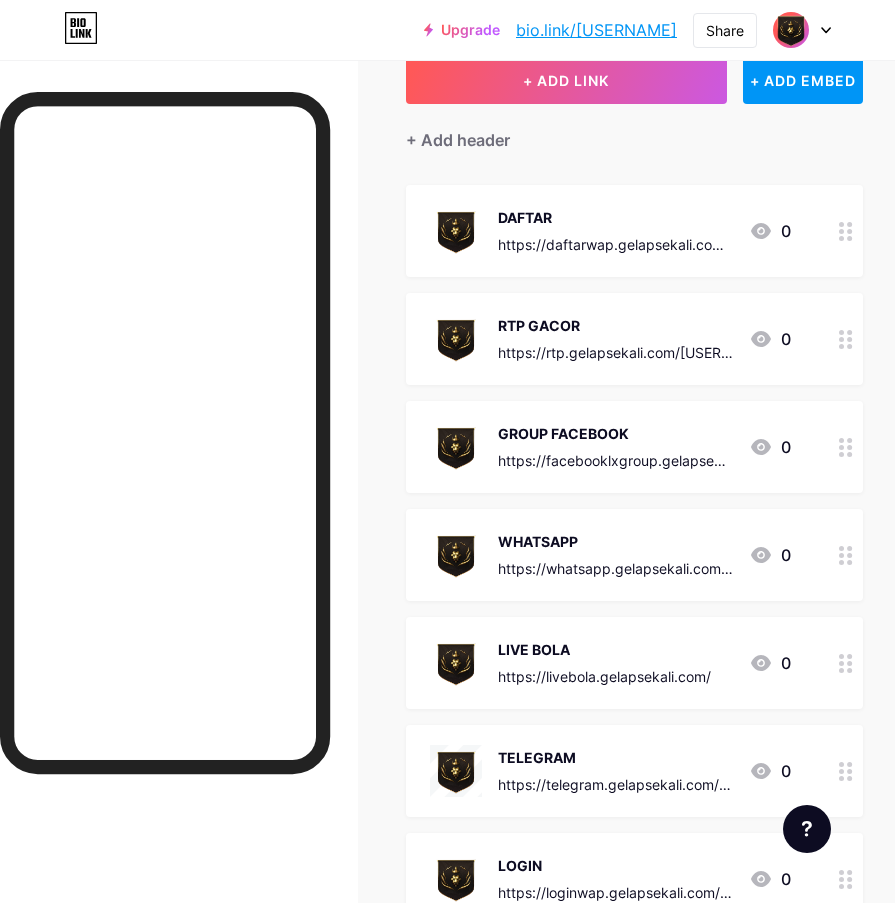 scroll, scrollTop: 267, scrollLeft: 0, axis: vertical 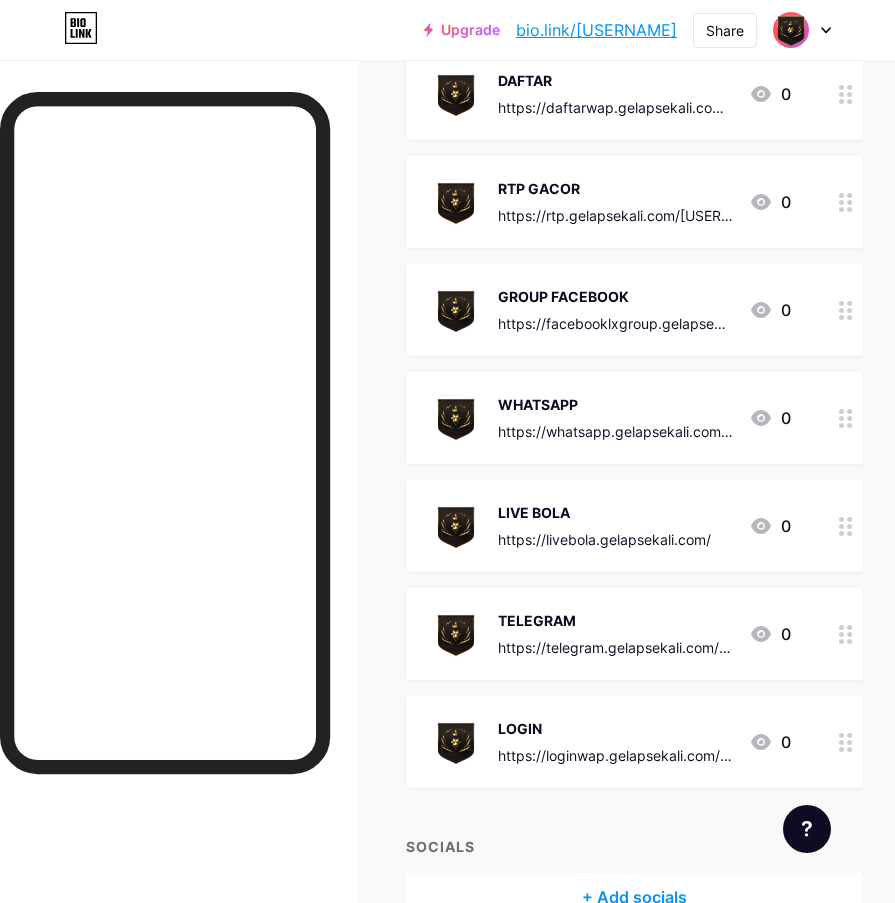 drag, startPoint x: 542, startPoint y: 729, endPoint x: 536, endPoint y: 102, distance: 627.0287 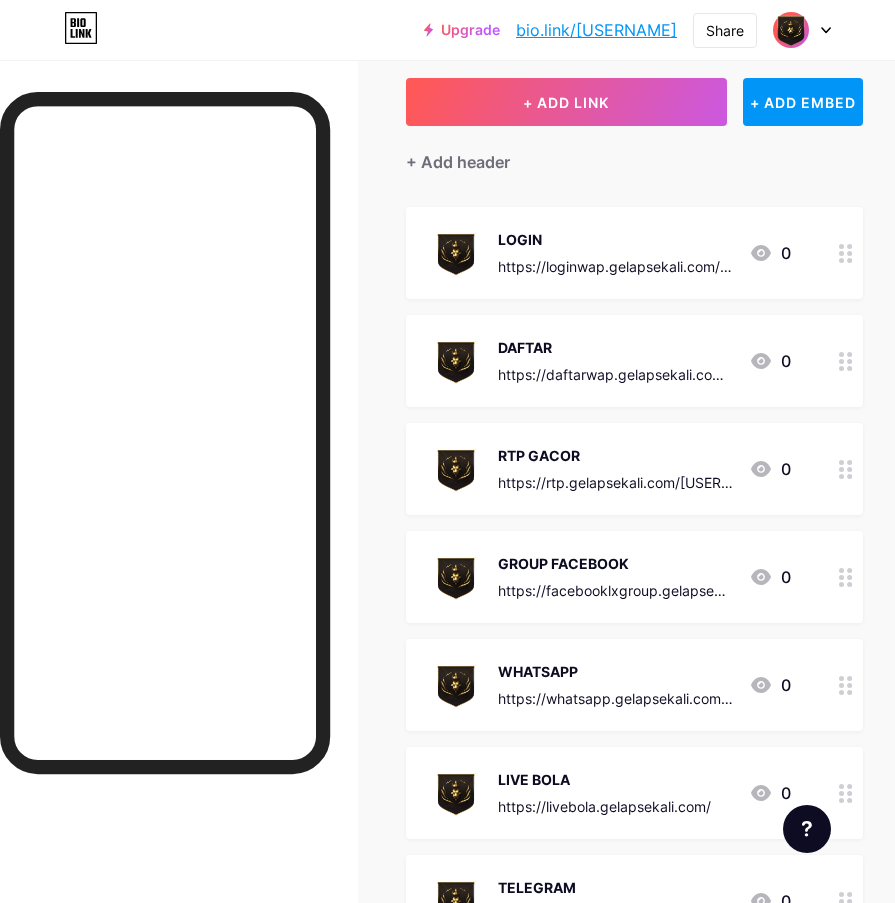 scroll, scrollTop: 0, scrollLeft: 0, axis: both 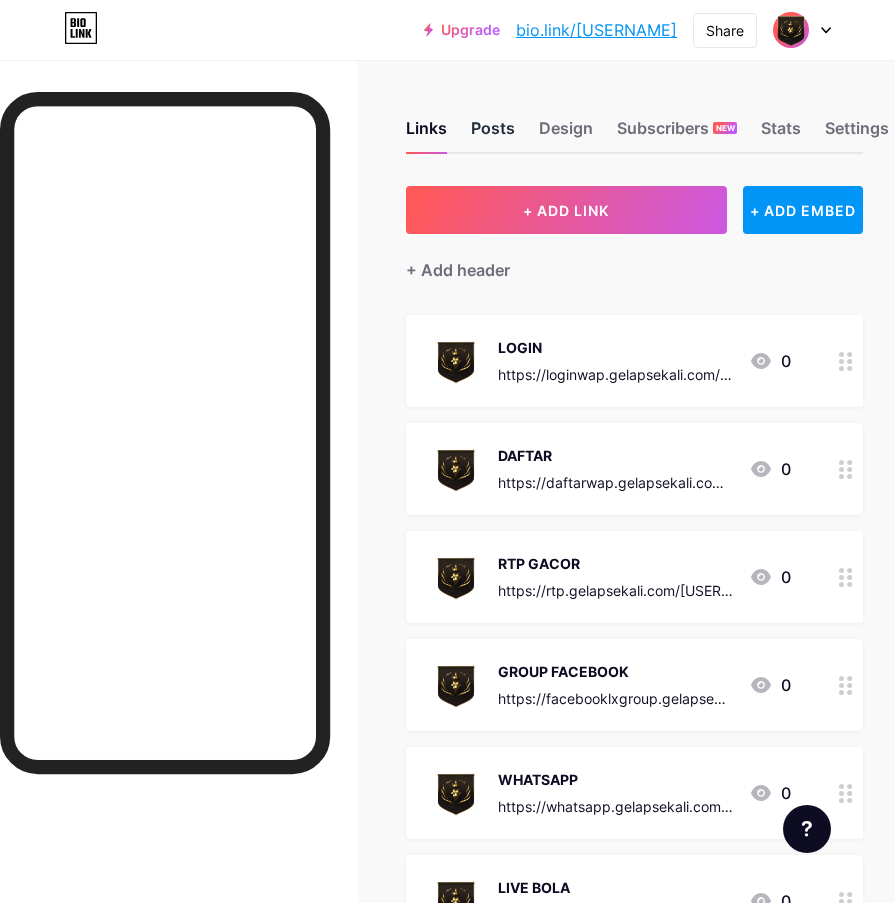 click on "Posts" at bounding box center [493, 134] 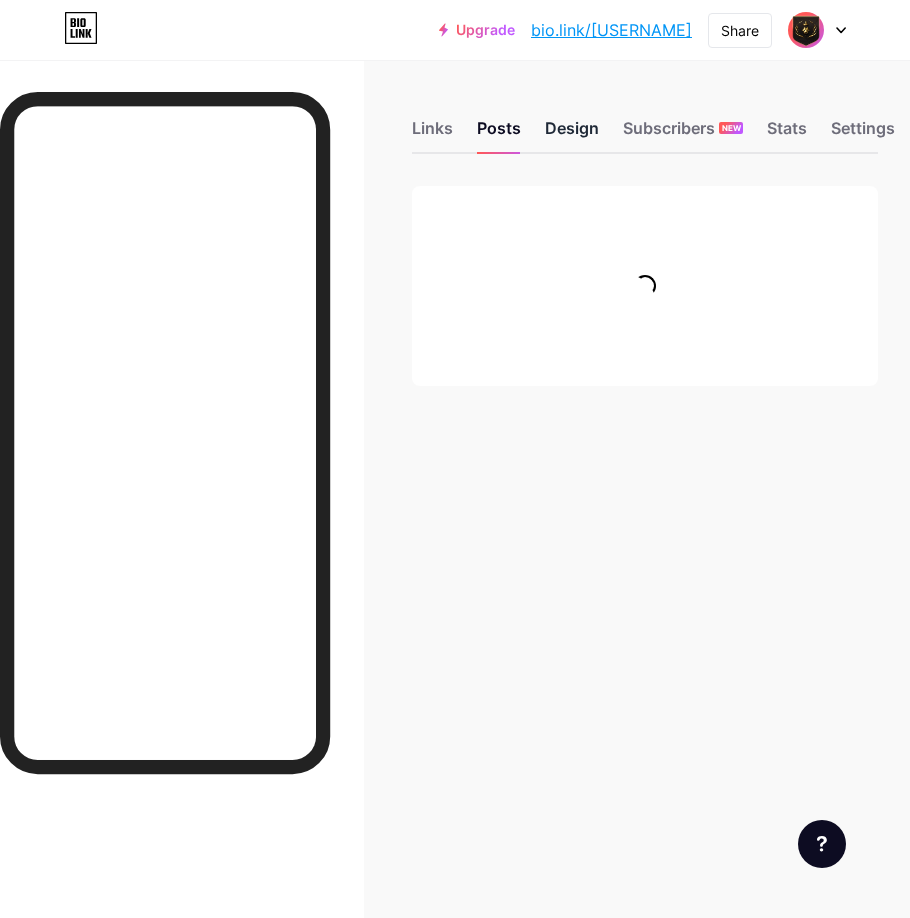 click on "Design" at bounding box center [572, 134] 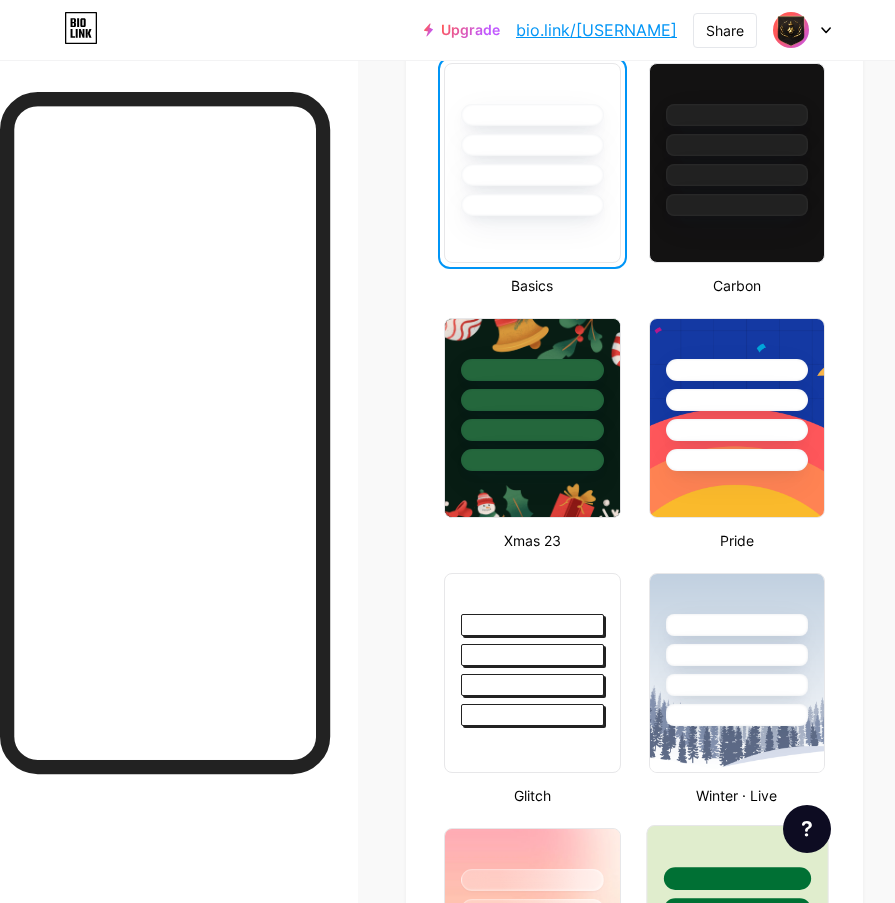 scroll, scrollTop: 667, scrollLeft: 0, axis: vertical 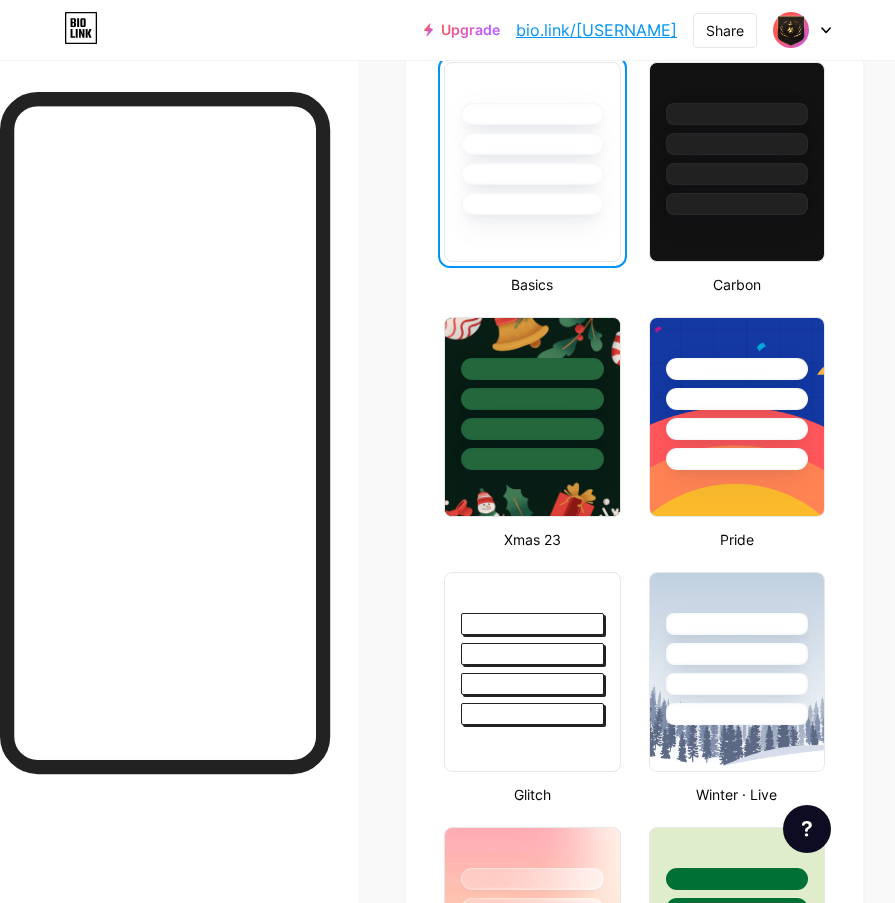 click at bounding box center [532, 1194] 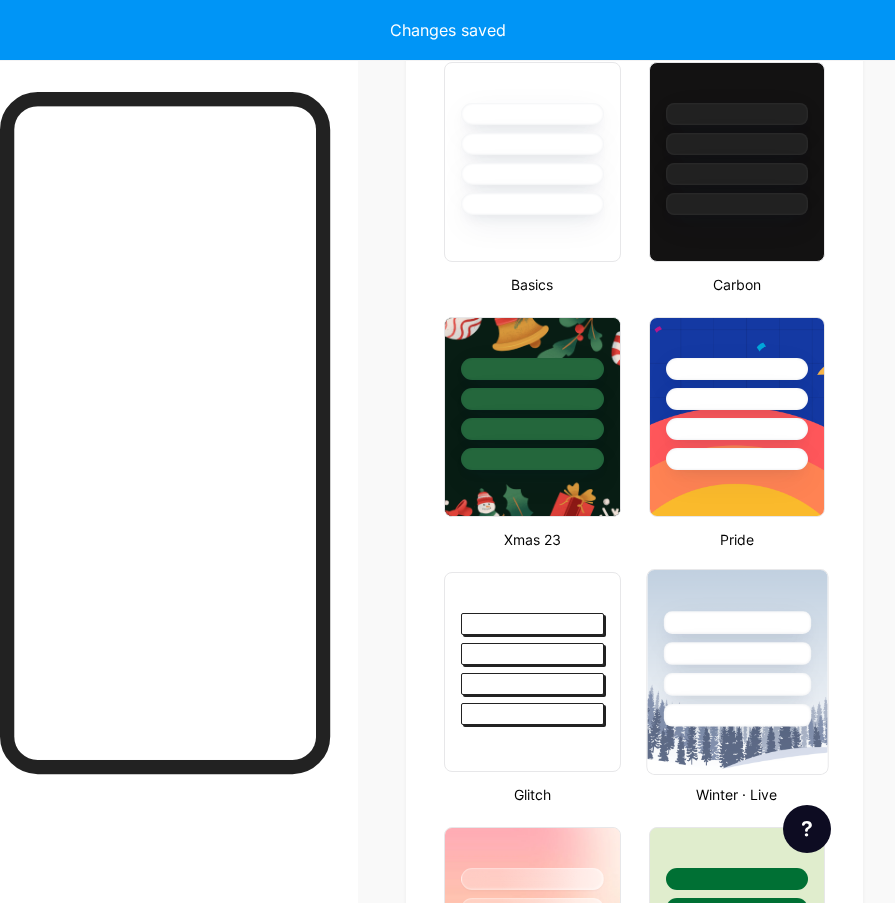 click at bounding box center [736, 684] 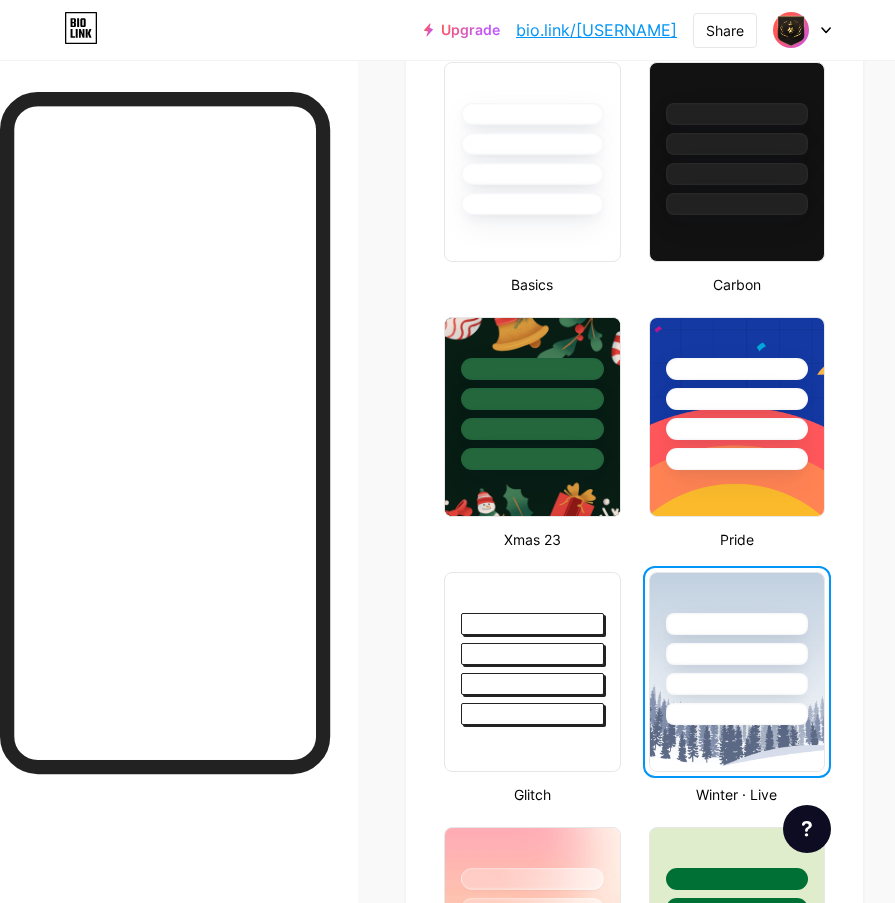 click at bounding box center (737, 684) 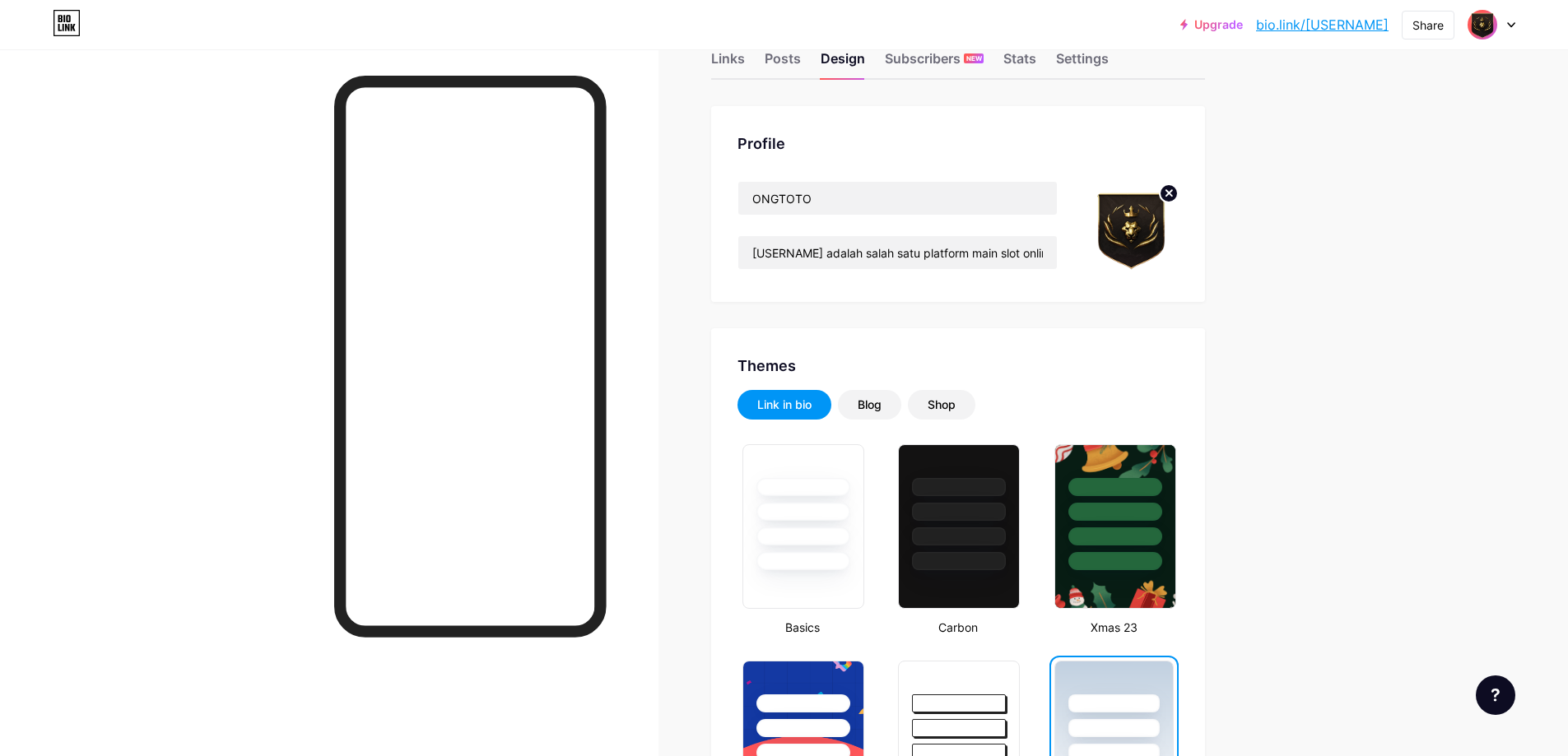 scroll, scrollTop: 0, scrollLeft: 0, axis: both 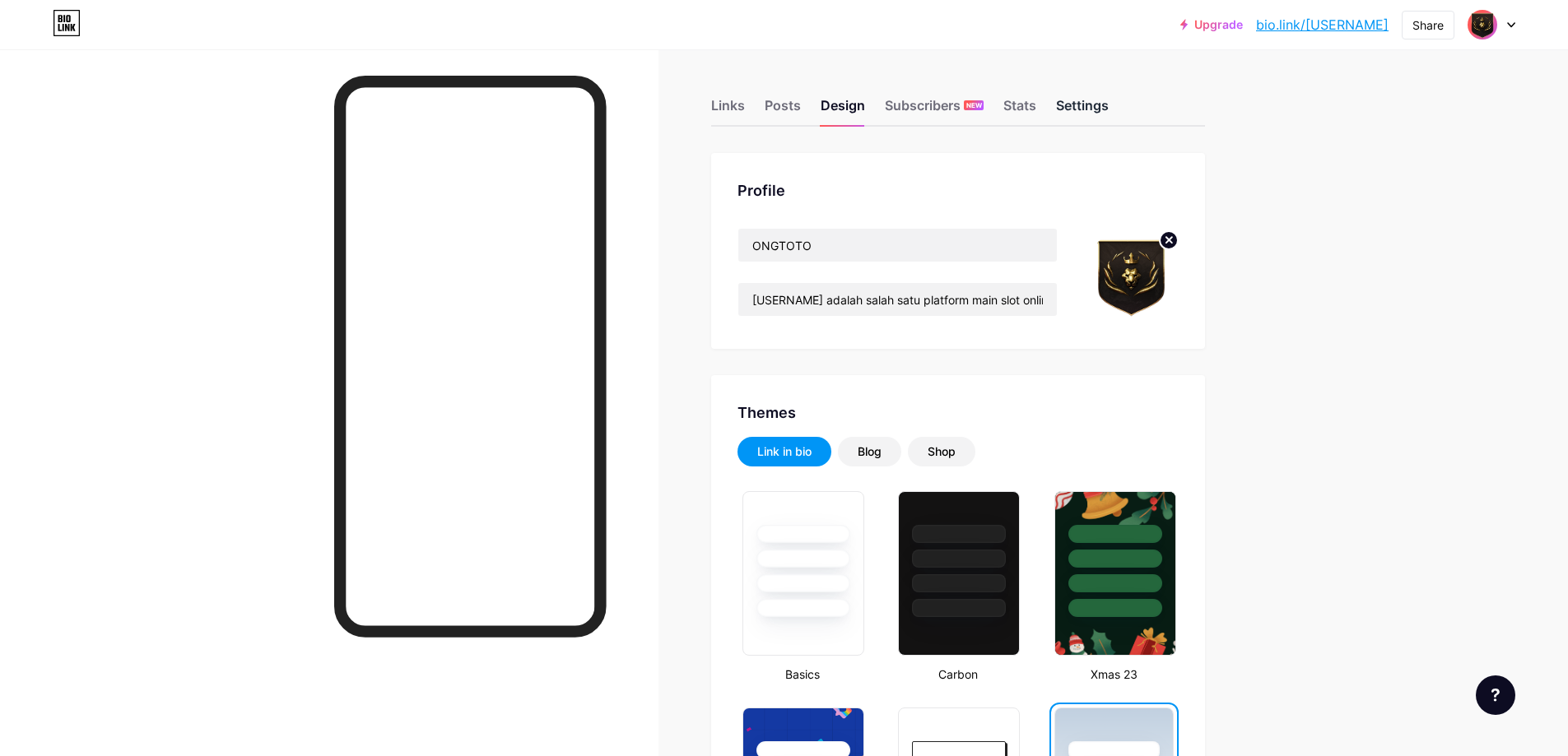 click on "Settings" at bounding box center [1082, 110] 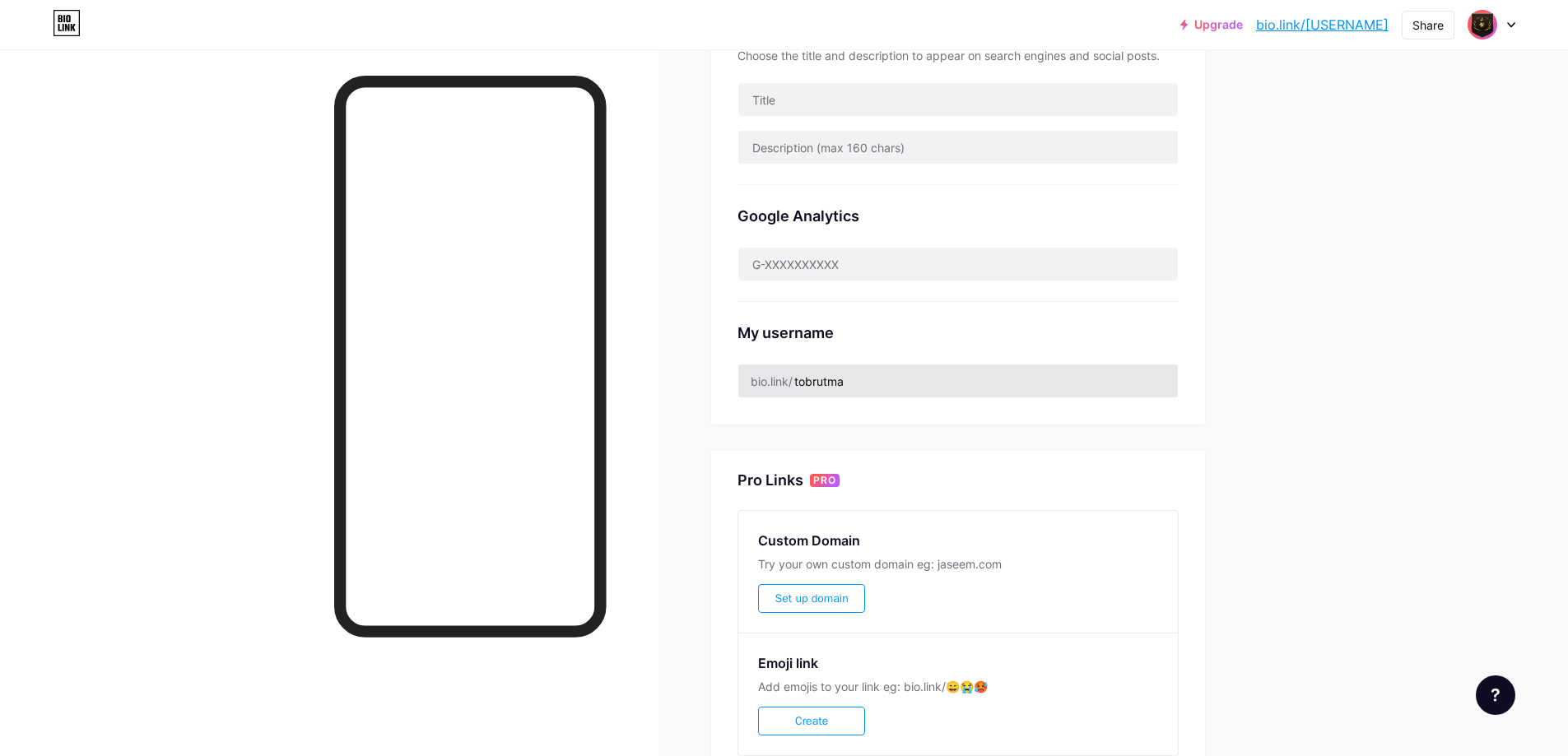scroll, scrollTop: 311, scrollLeft: 0, axis: vertical 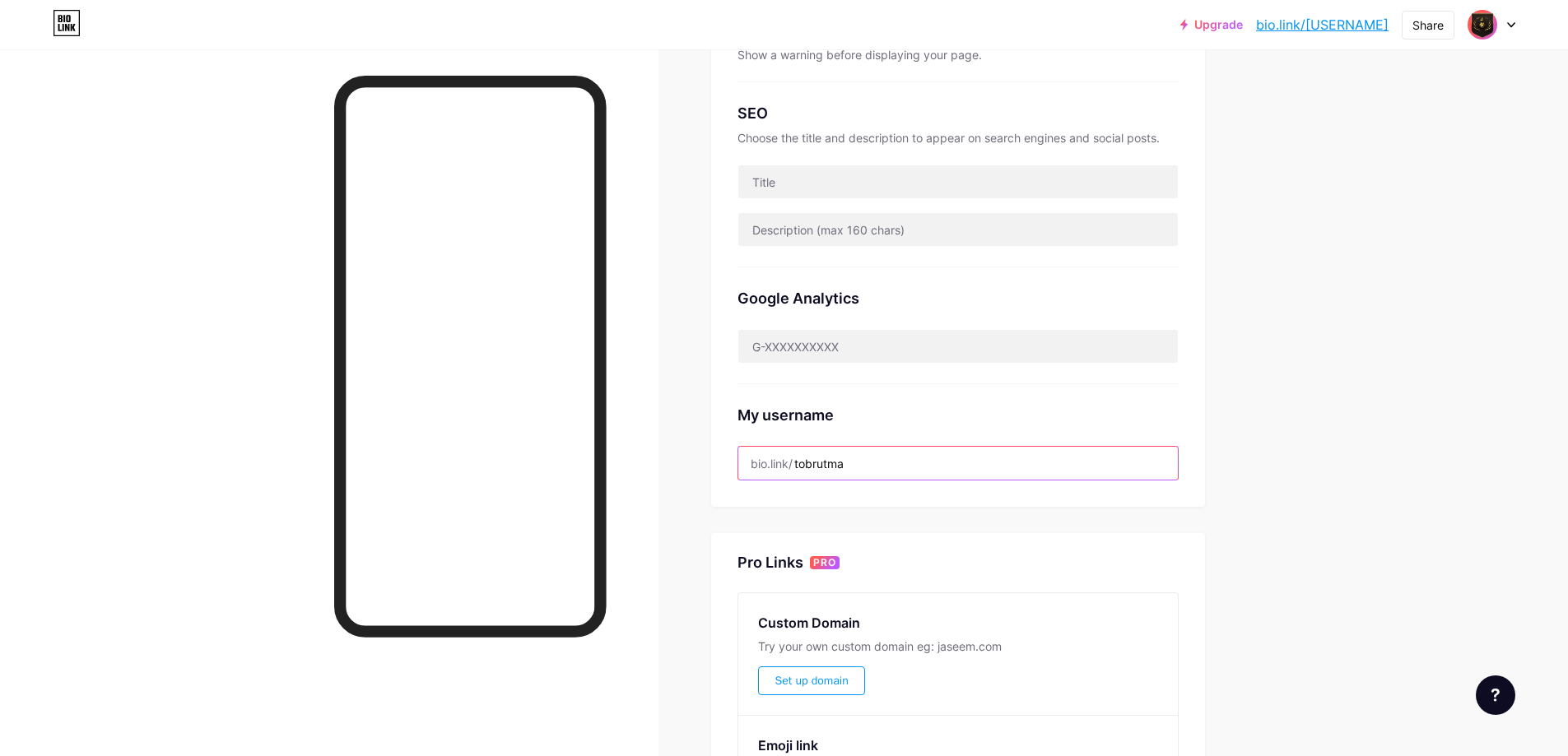 drag, startPoint x: 864, startPoint y: 467, endPoint x: 800, endPoint y: 466, distance: 64.00781 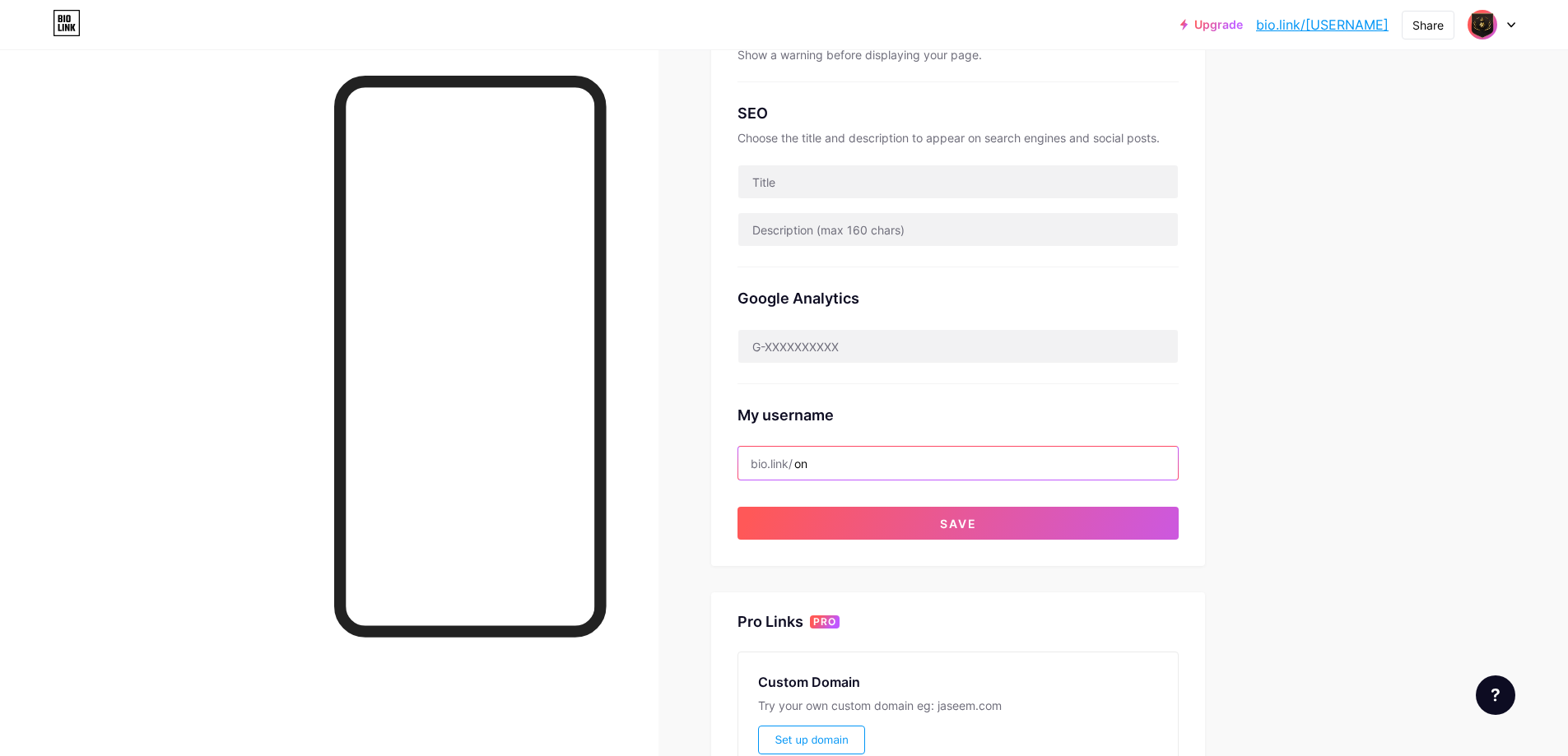 type on "o" 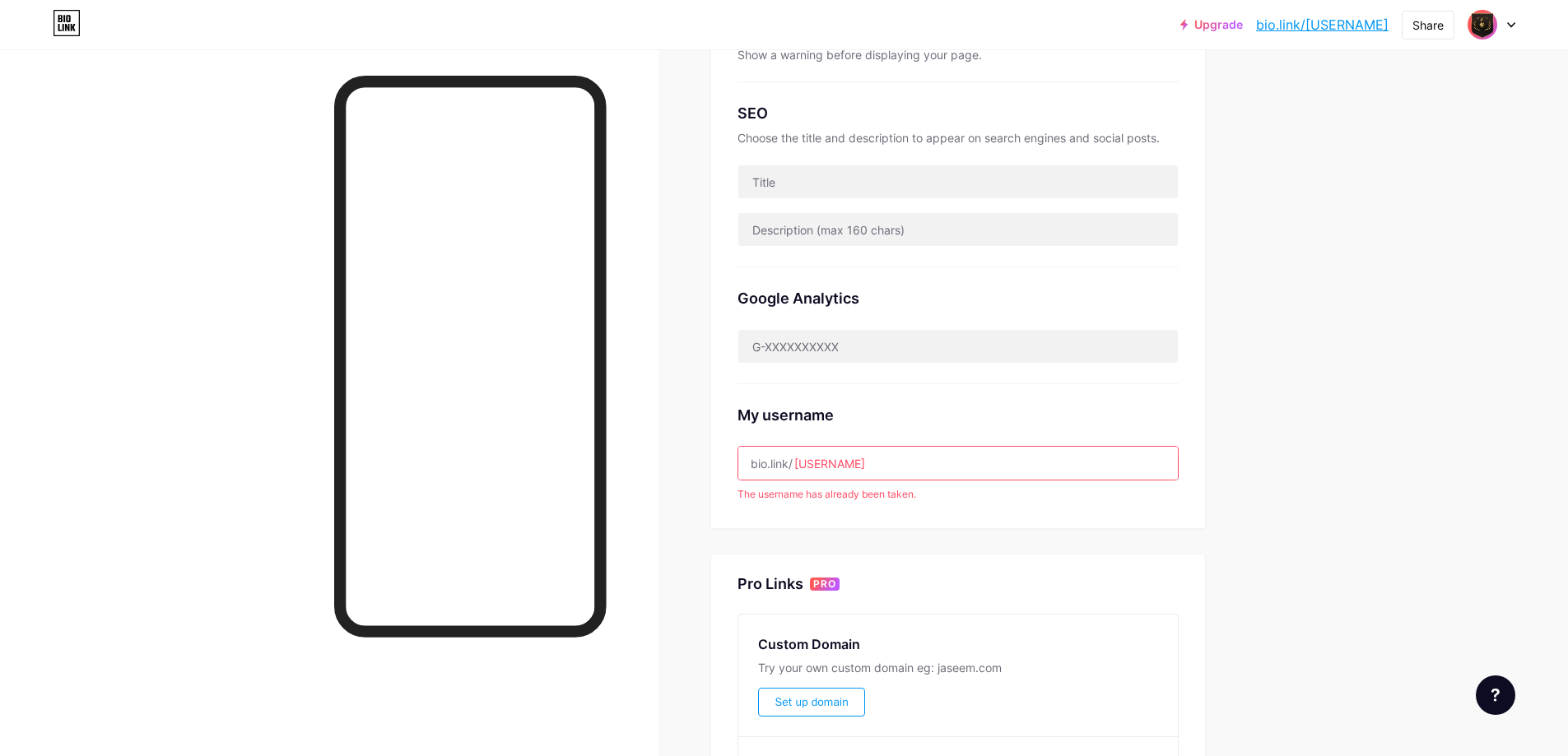 drag, startPoint x: 907, startPoint y: 461, endPoint x: 884, endPoint y: 461, distance: 23 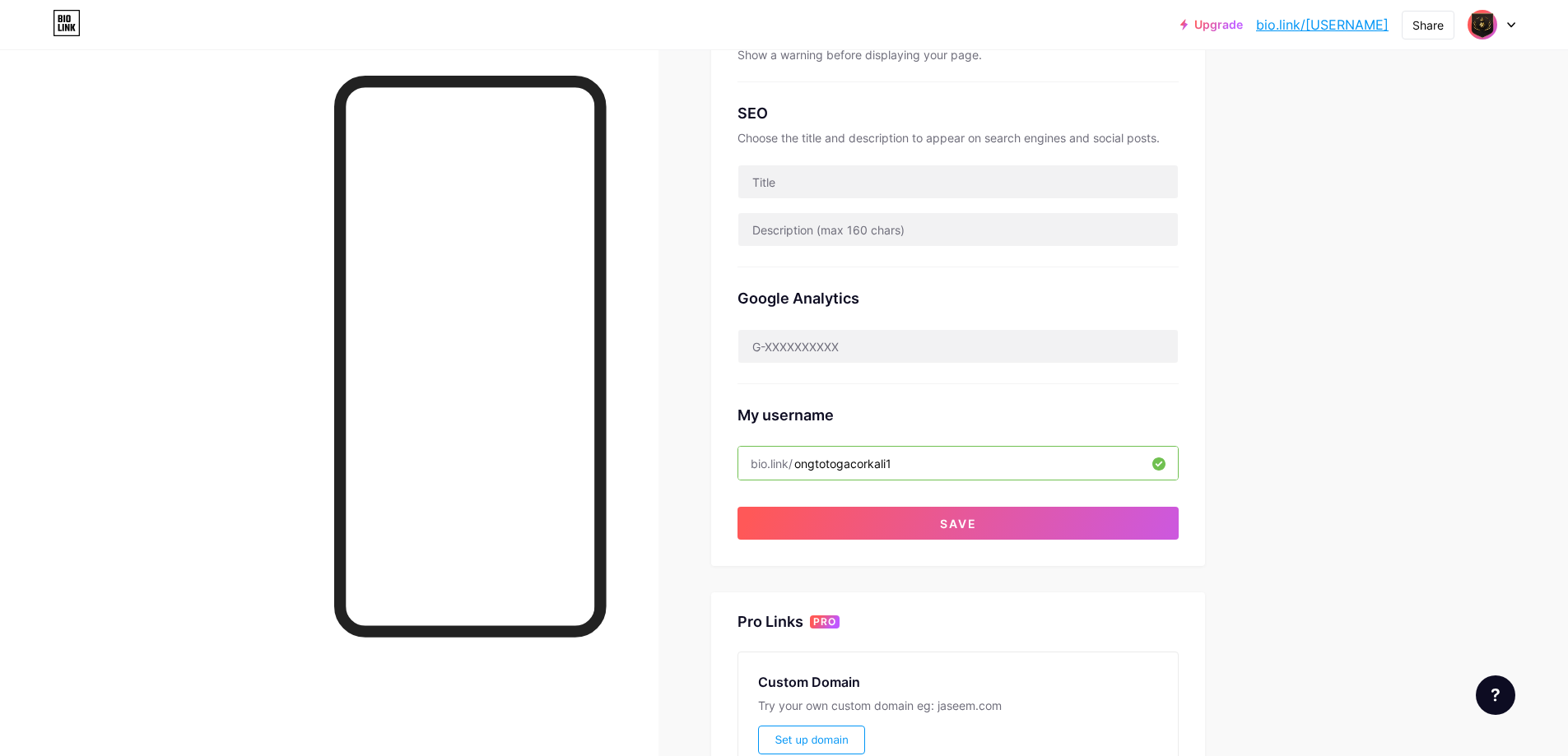 drag, startPoint x: 922, startPoint y: 462, endPoint x: 854, endPoint y: 458, distance: 68.1175 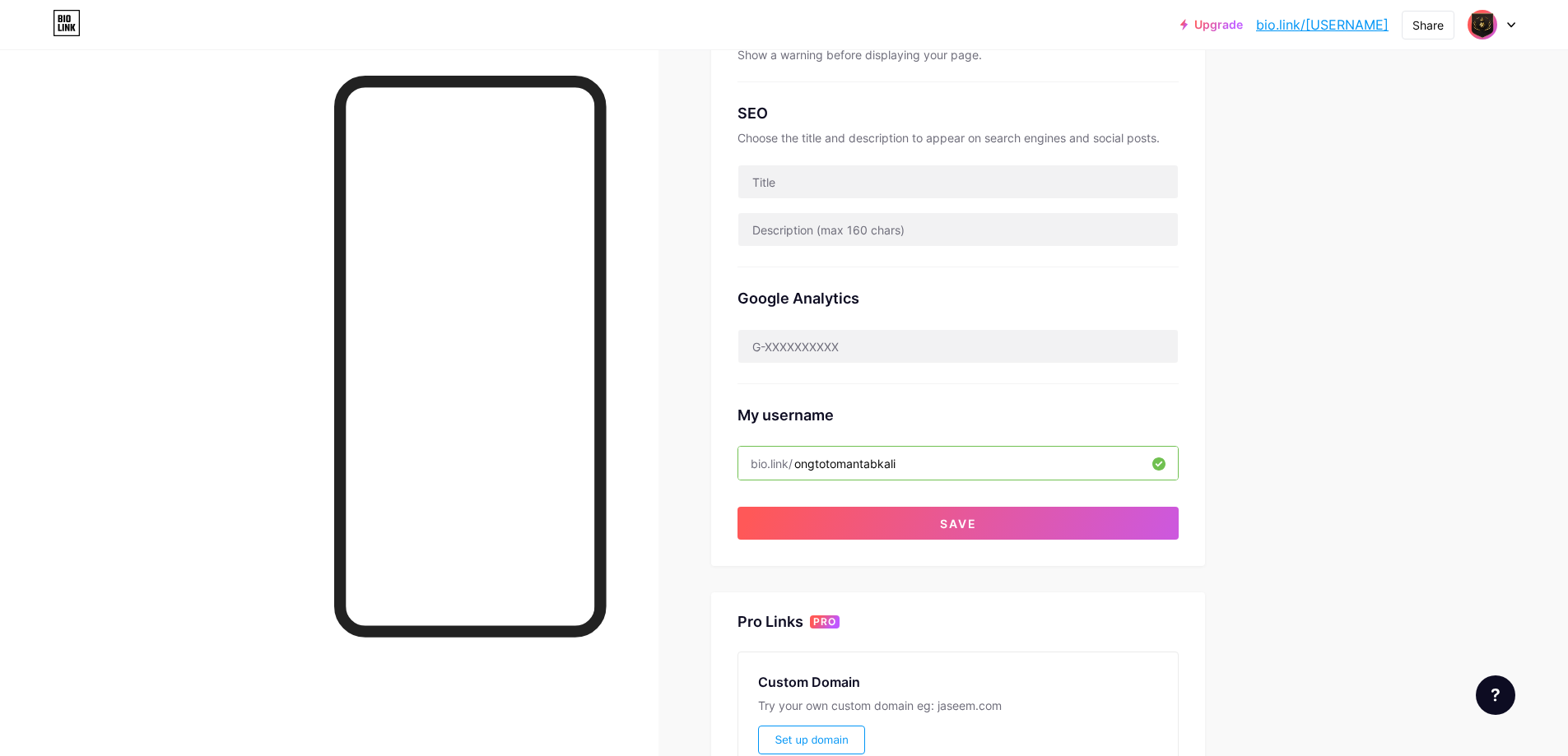 click on "My username   bio.link/   [USERNAME]" at bounding box center (958, 432) 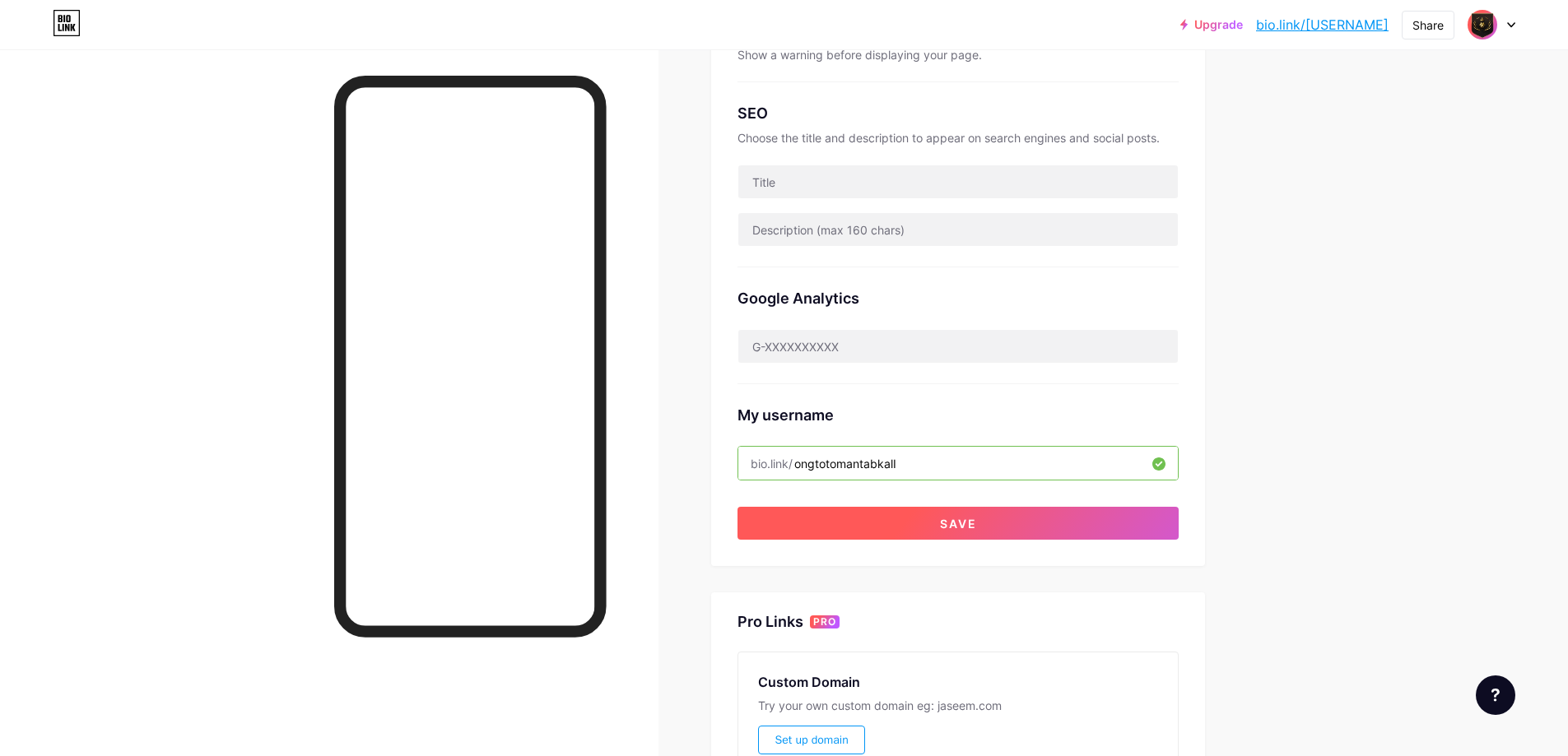 click on "Save" at bounding box center [958, 523] 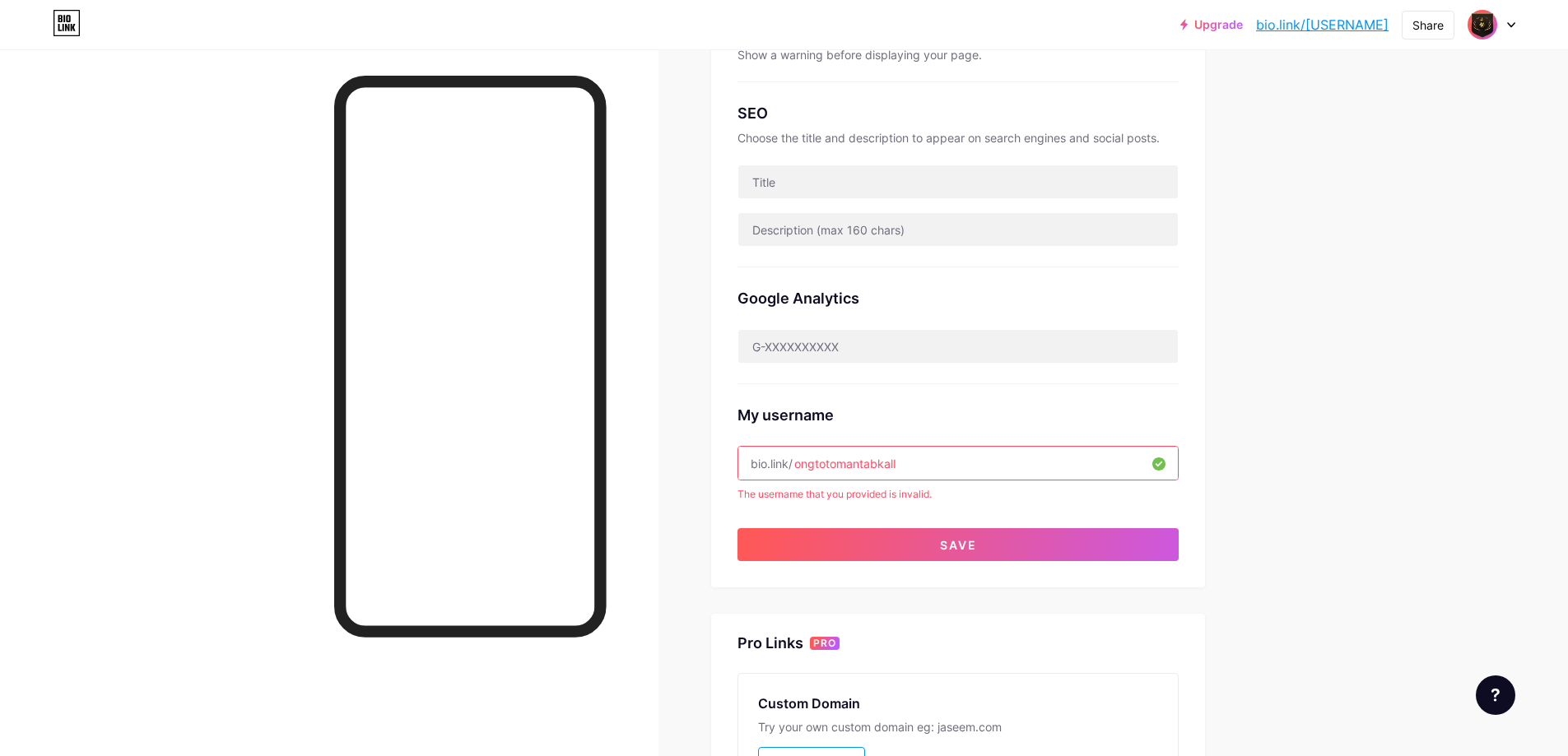 click on "ongtotomantabkalI" at bounding box center [958, 463] 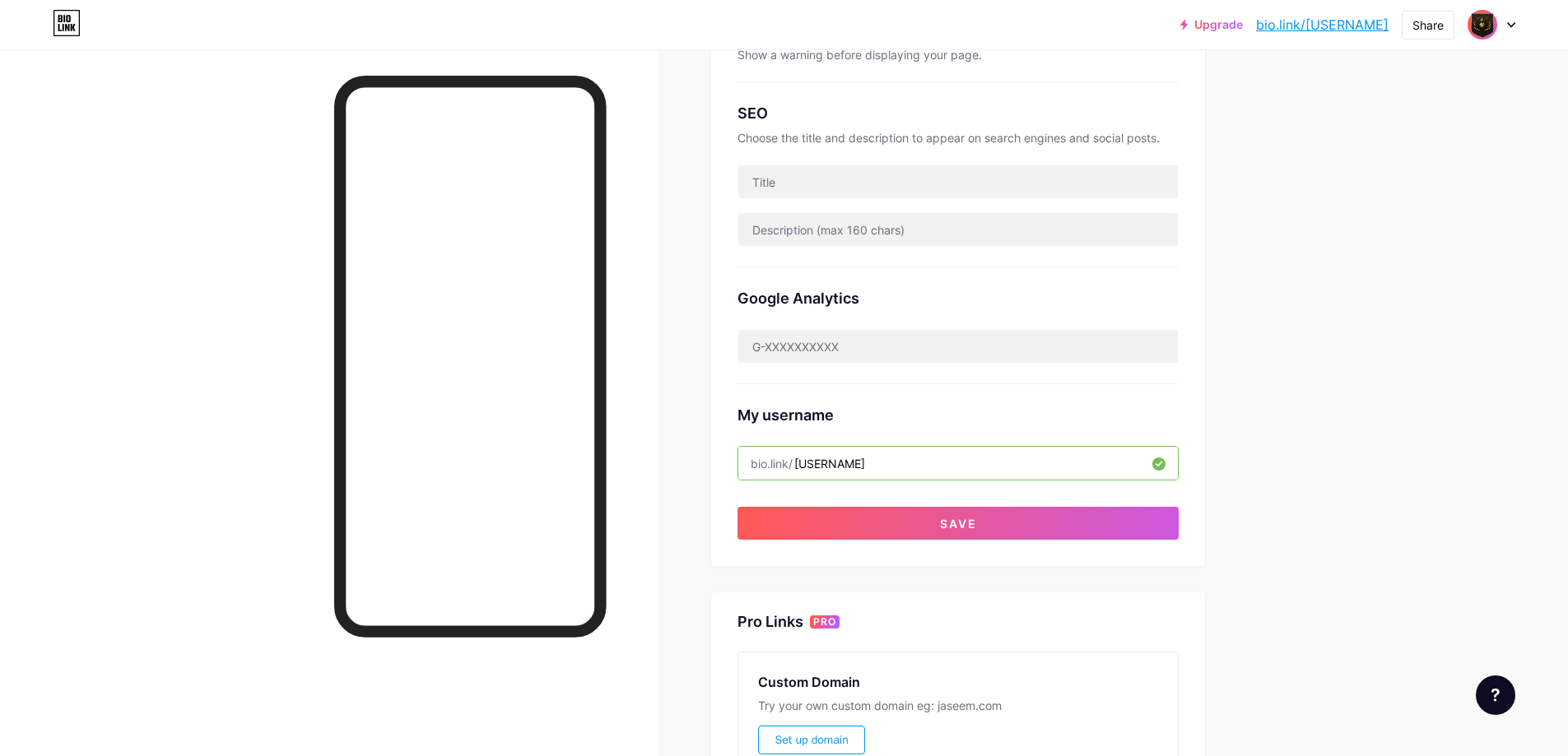 click on "[USERNAME]" at bounding box center (958, 463) 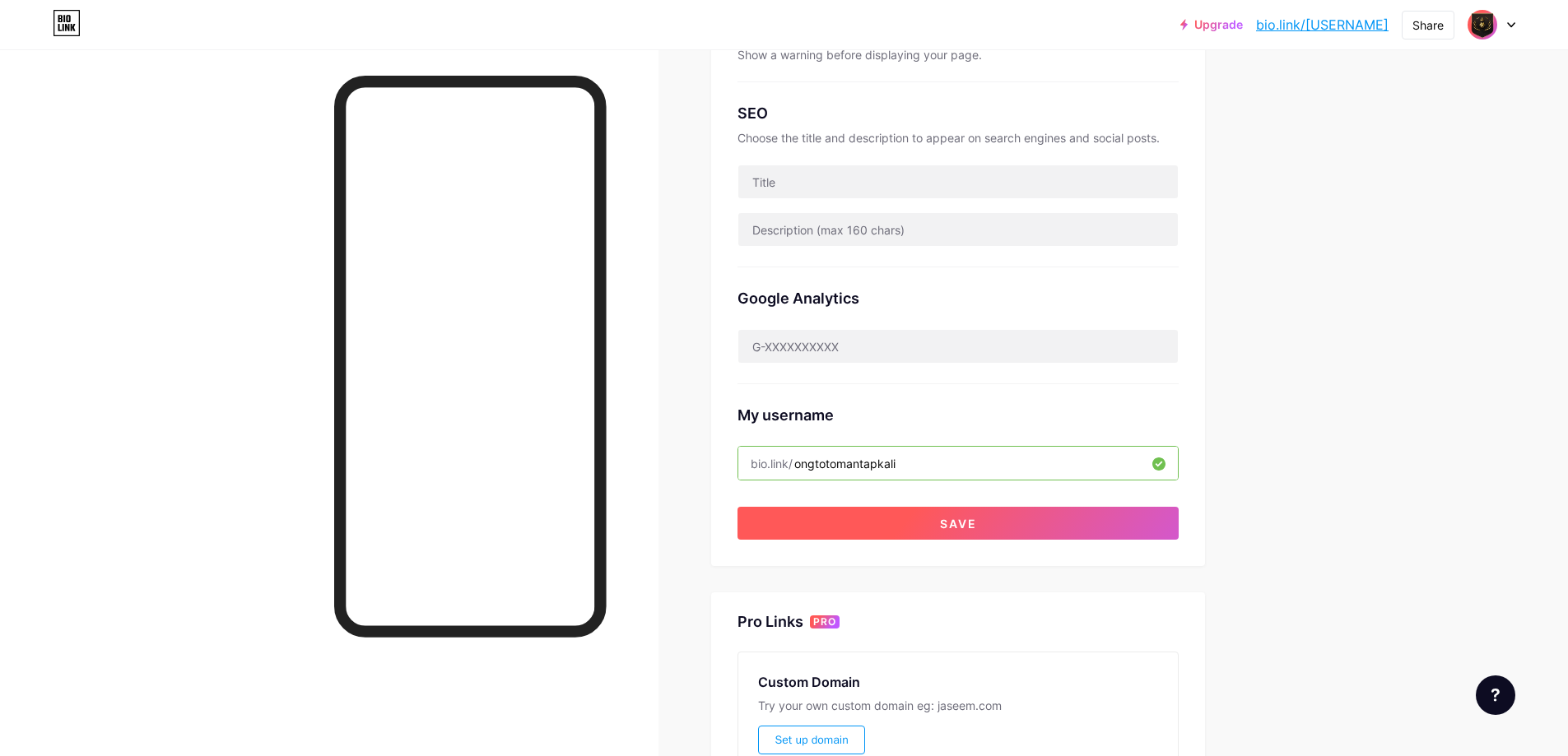 click on "Save" at bounding box center (958, 523) 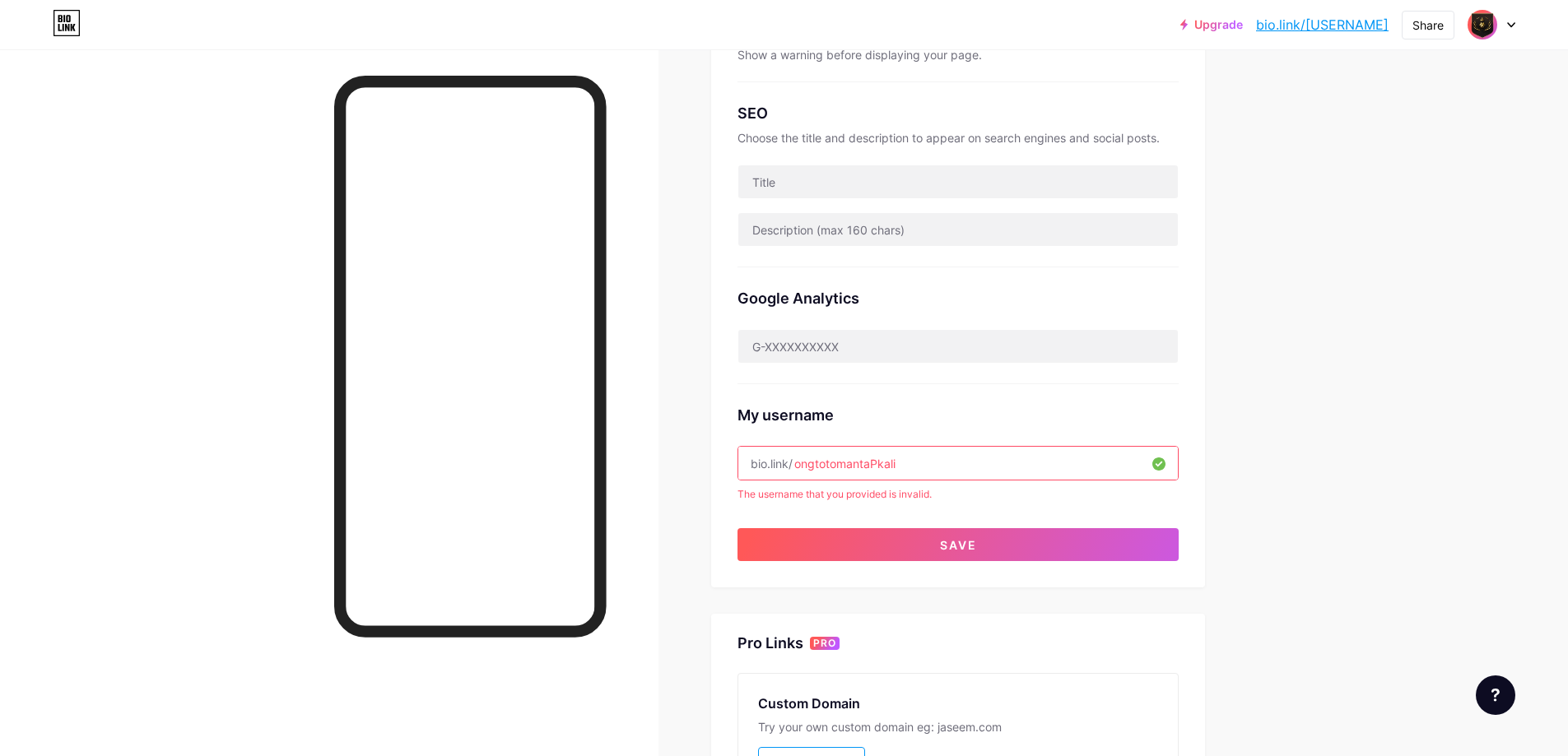 click on "ongtotomantaPkali" at bounding box center [958, 463] 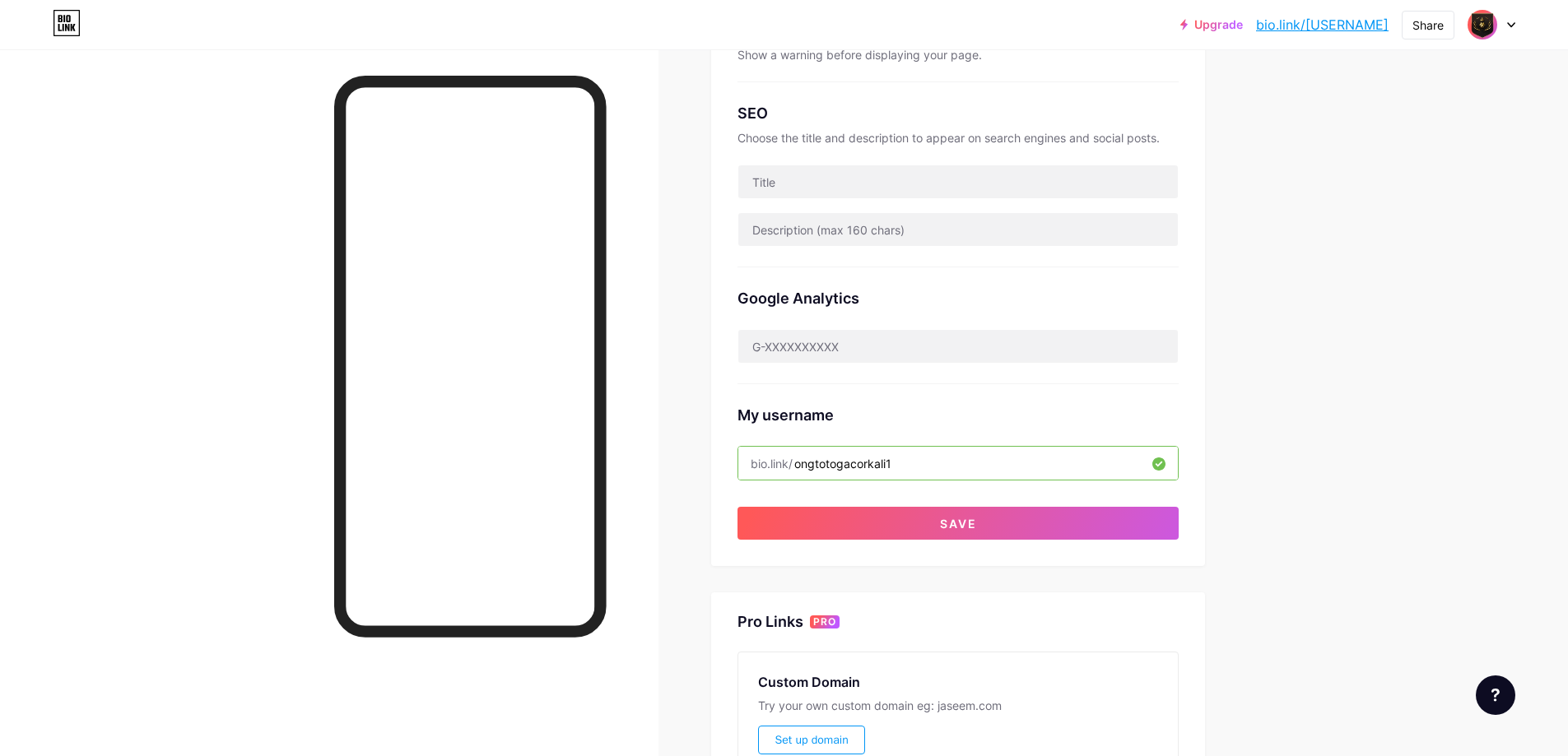 type on "ongtotogacorkali1" 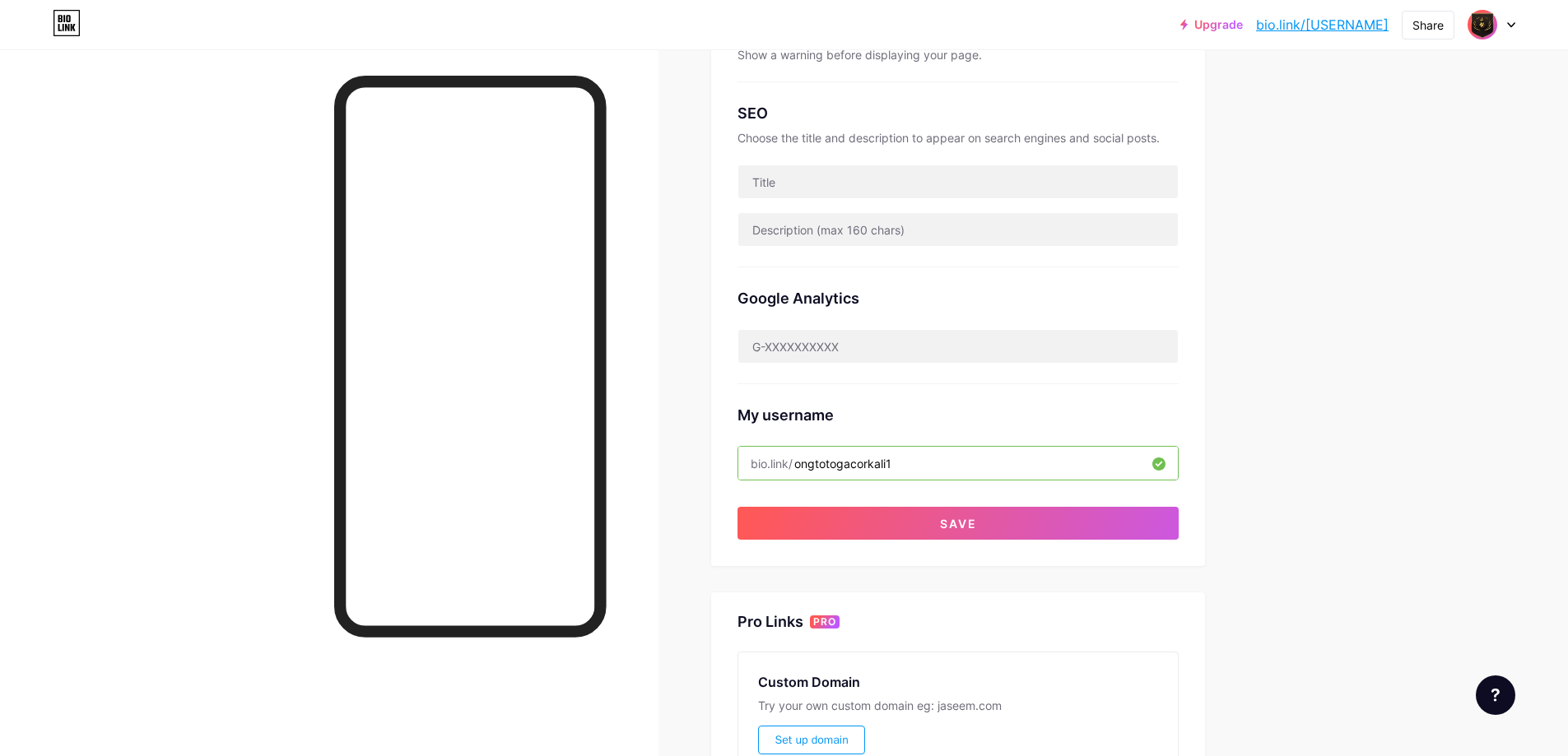 click on "Preferred link   This is an aesthetic choice. Both links are usable.
bio.link/ [USERNAME]       [USERNAME].bio.link
NSFW warning       Show a warning before displaying your page.     SEO   Choose the title and description to appear on search engines and social posts.           Google Analytics       My username   bio.link/   [USERNAME]           Save" at bounding box center [958, 201] 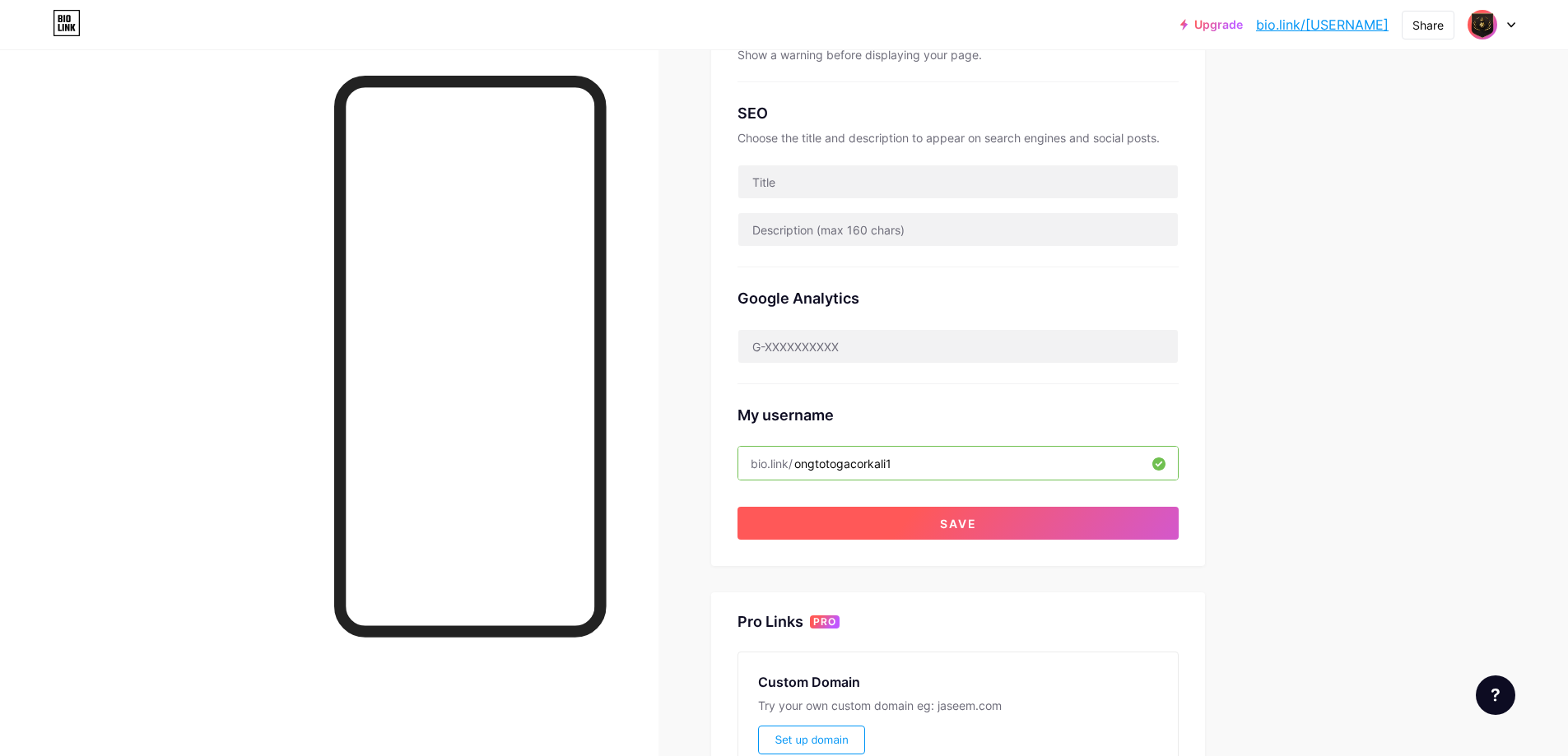 click on "Save" at bounding box center (958, 523) 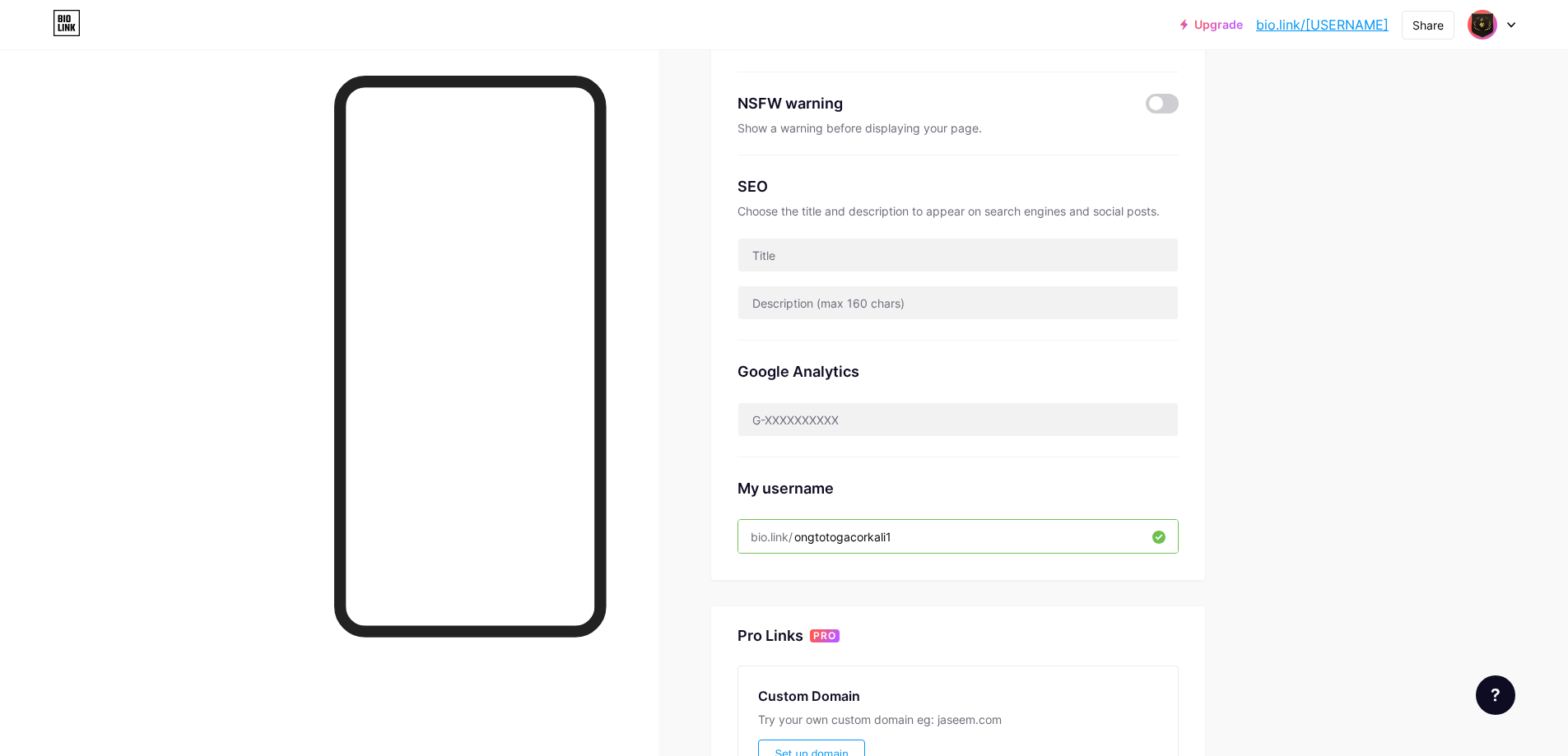 scroll, scrollTop: 0, scrollLeft: 0, axis: both 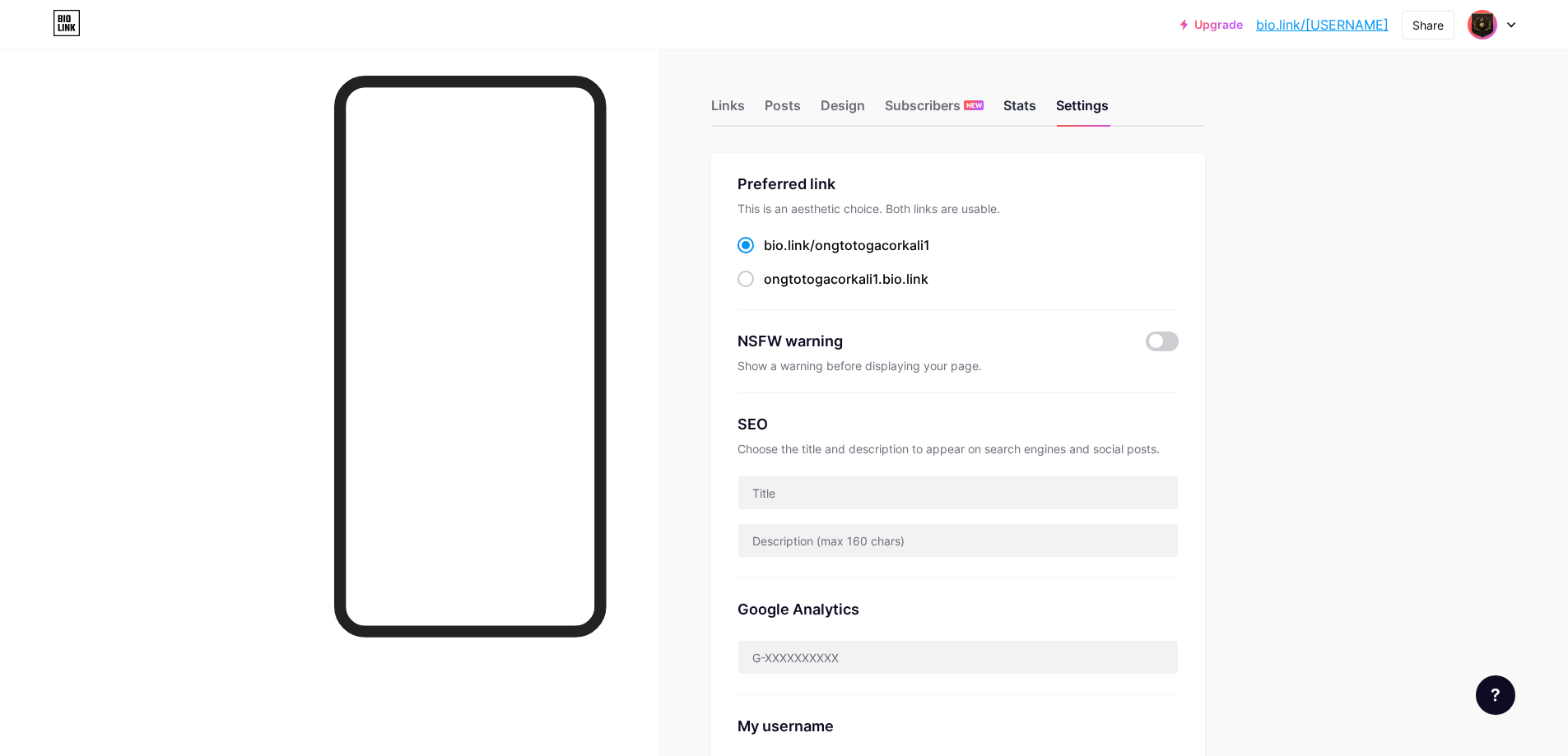 click on "Stats" at bounding box center [1020, 110] 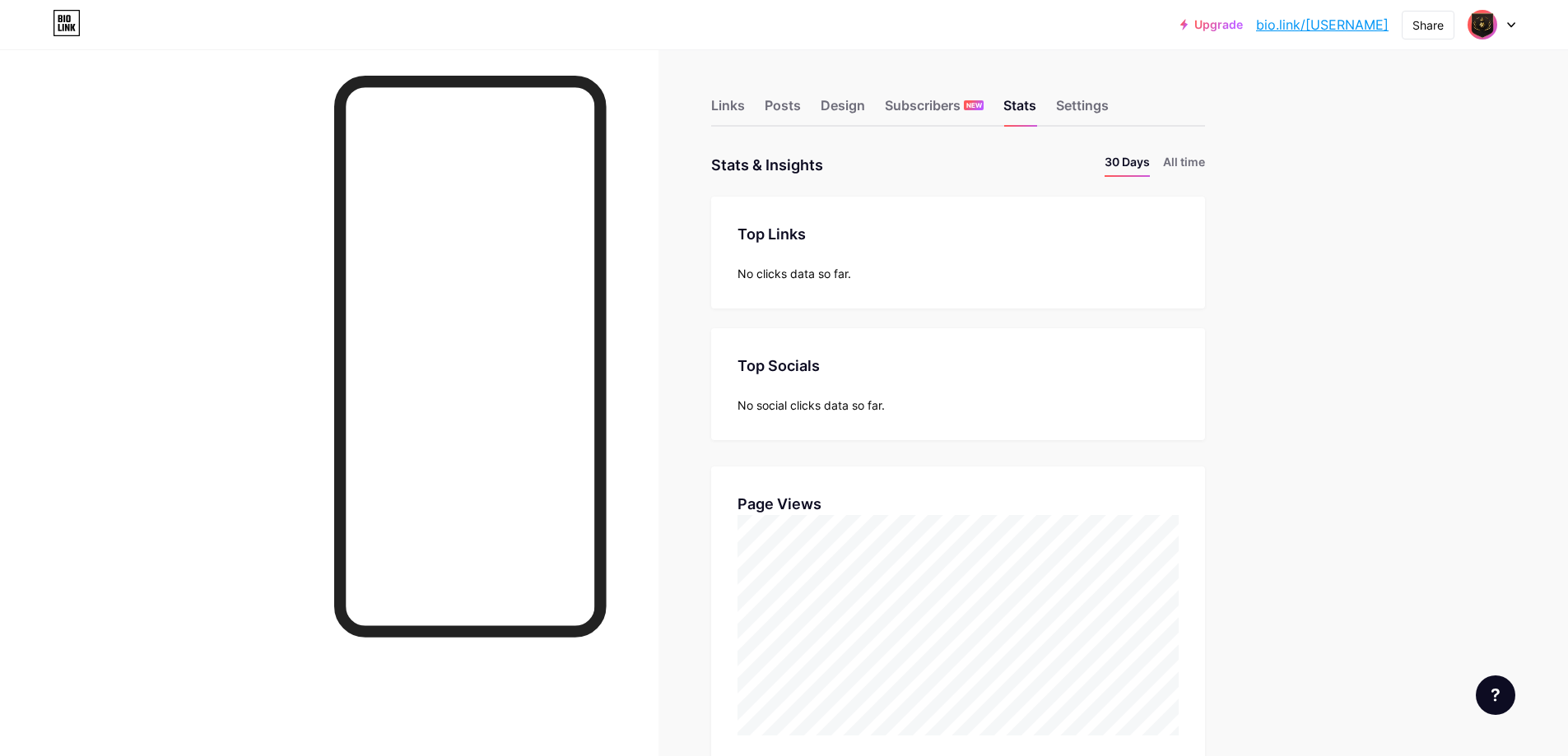 scroll, scrollTop: 821877, scrollLeft: 821529, axis: both 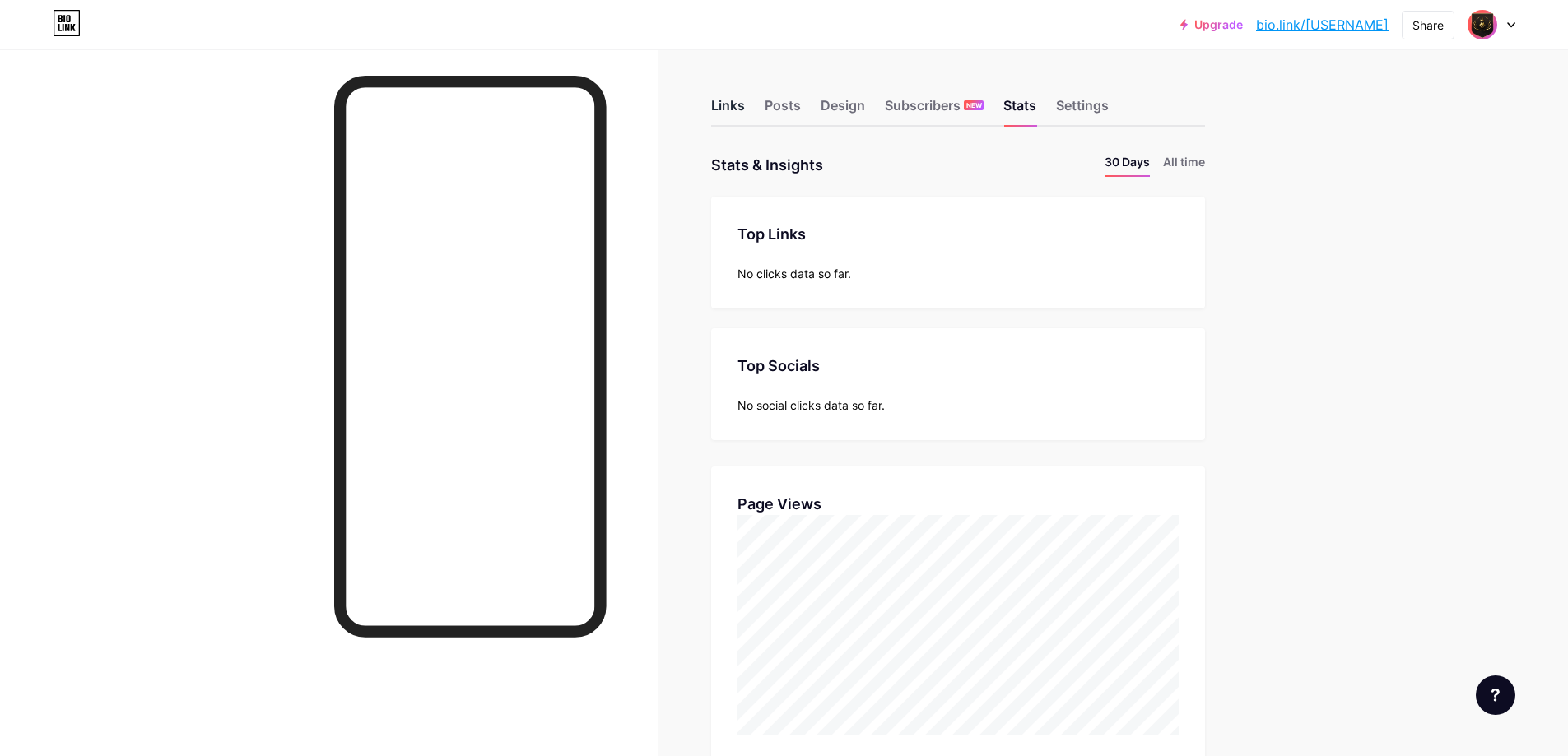 click on "Links" at bounding box center [728, 110] 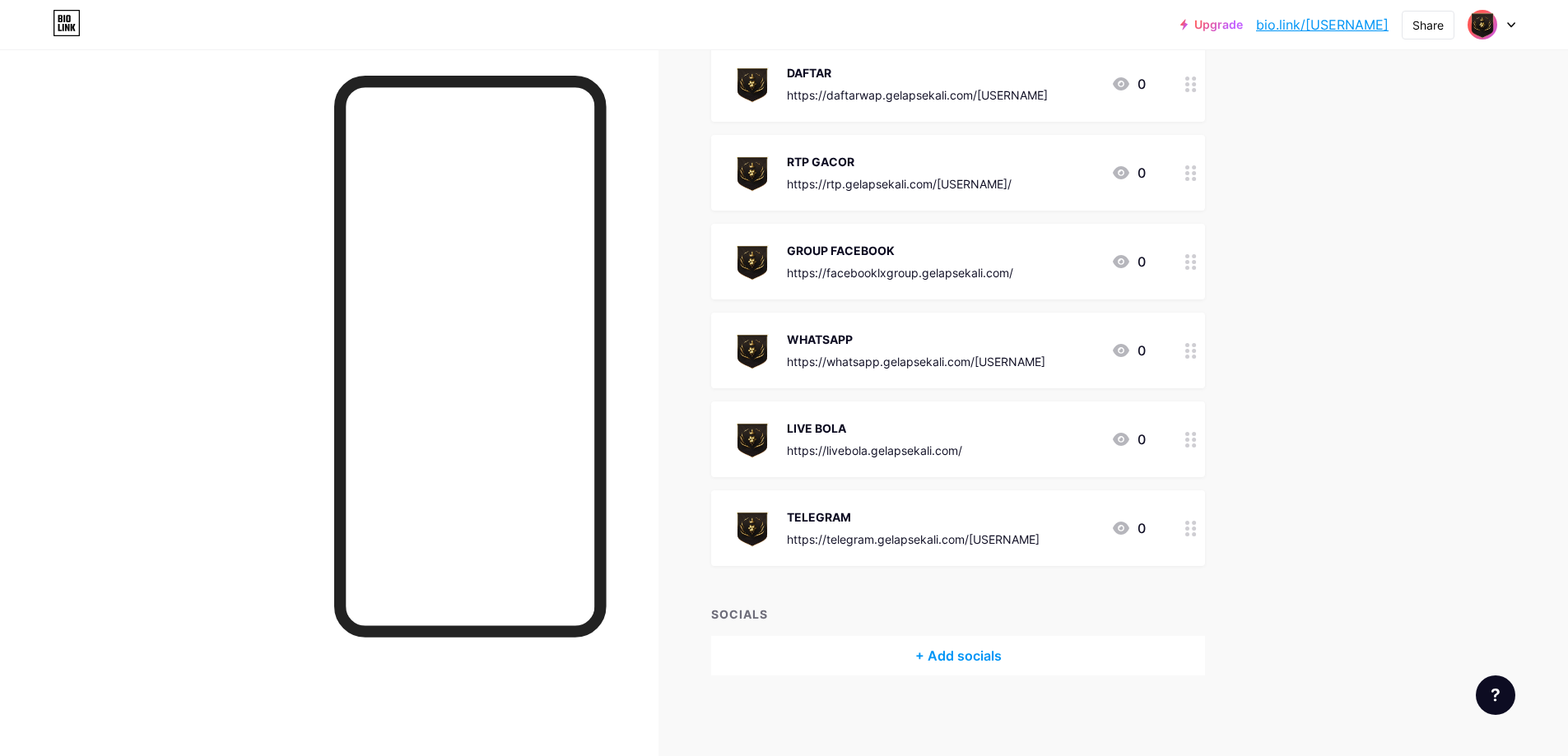 scroll, scrollTop: 303, scrollLeft: 0, axis: vertical 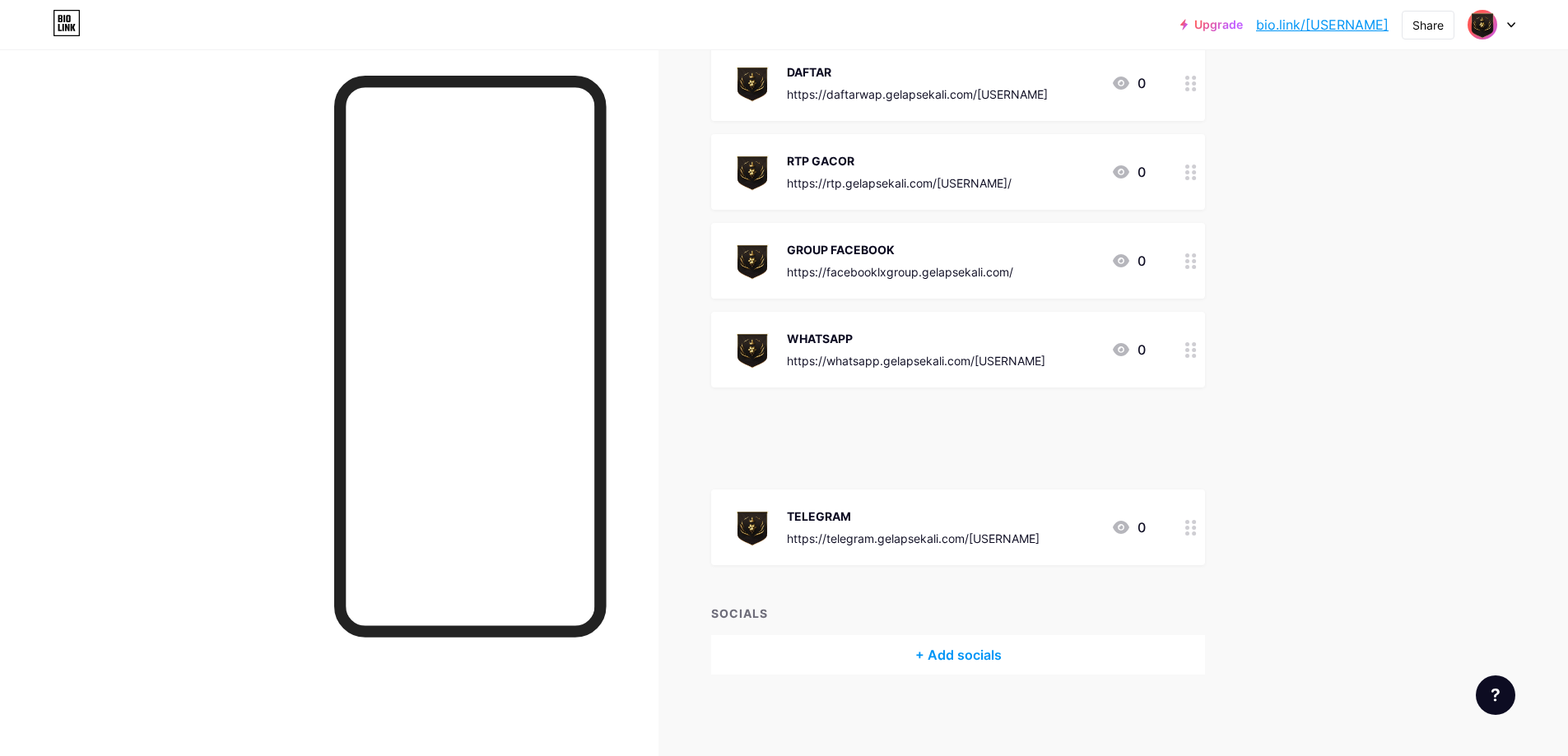 type 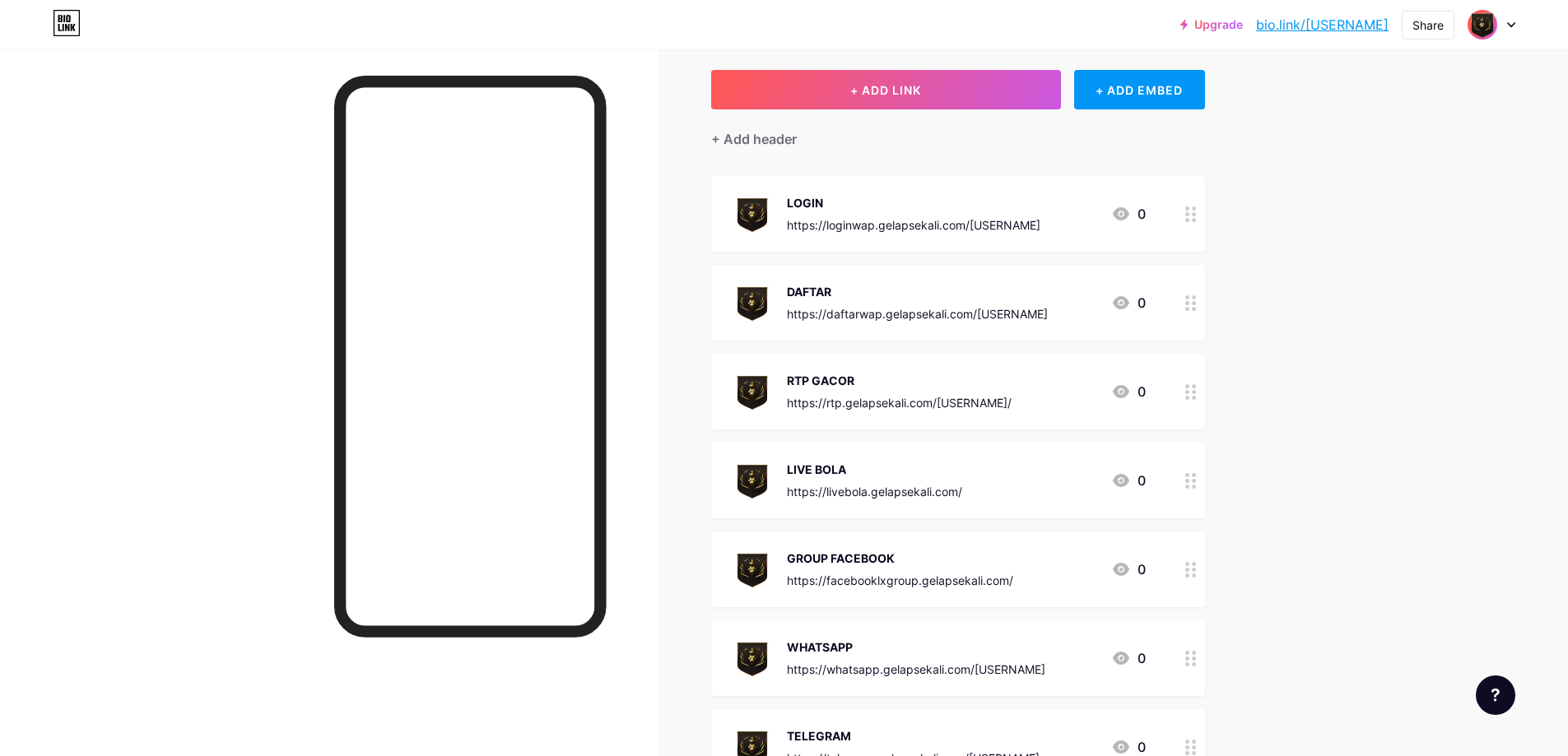 scroll, scrollTop: 0, scrollLeft: 0, axis: both 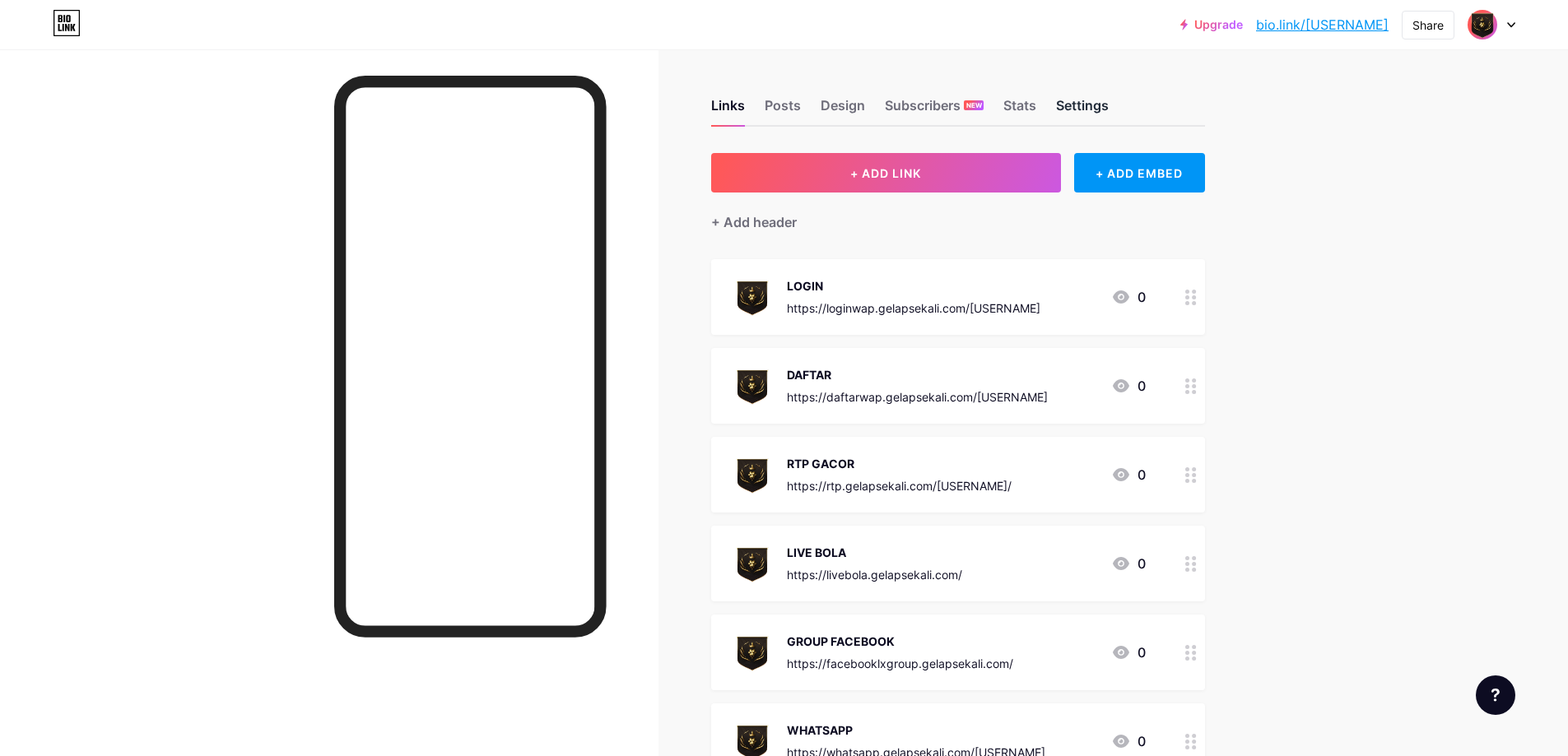 click on "Settings" at bounding box center [1082, 110] 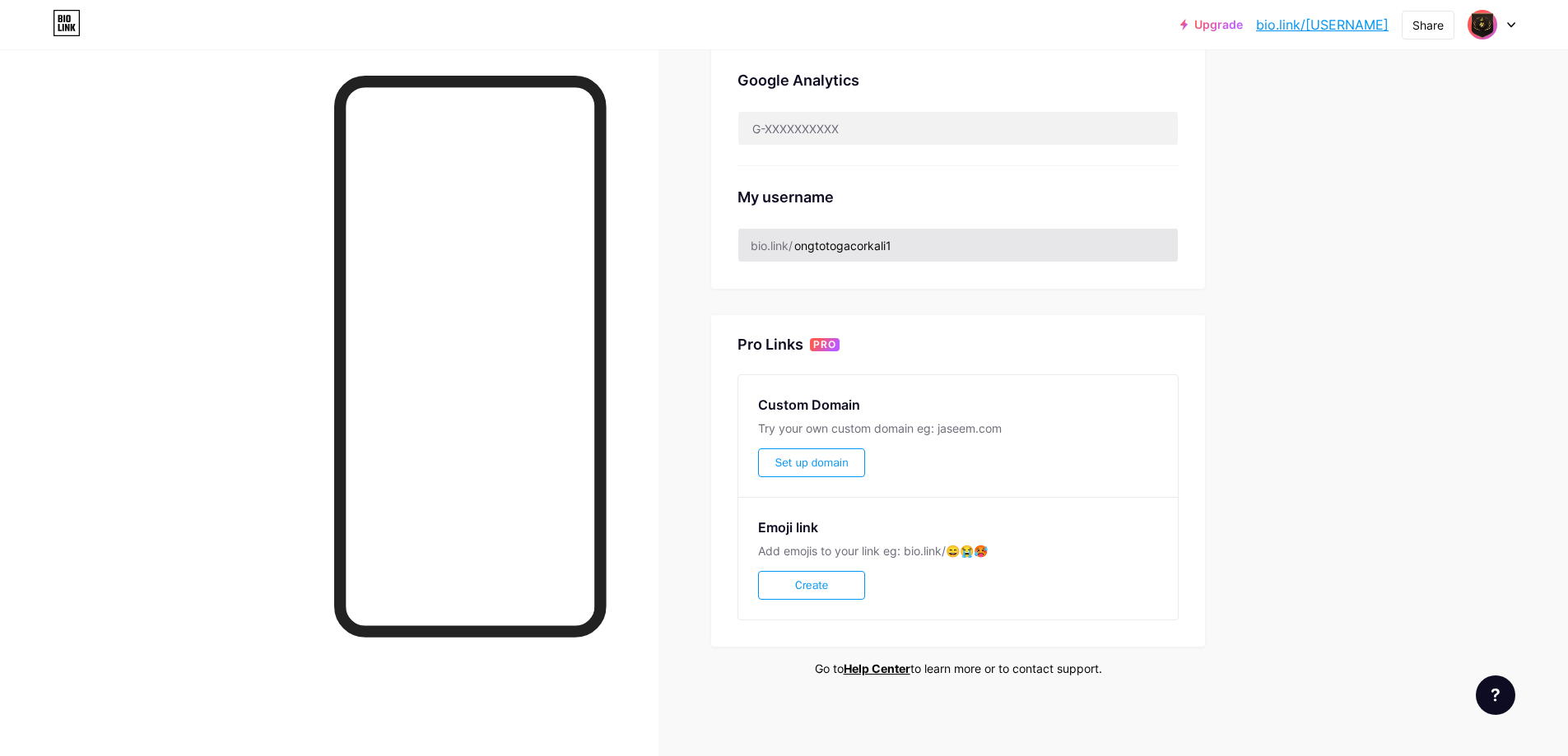 scroll, scrollTop: 92, scrollLeft: 0, axis: vertical 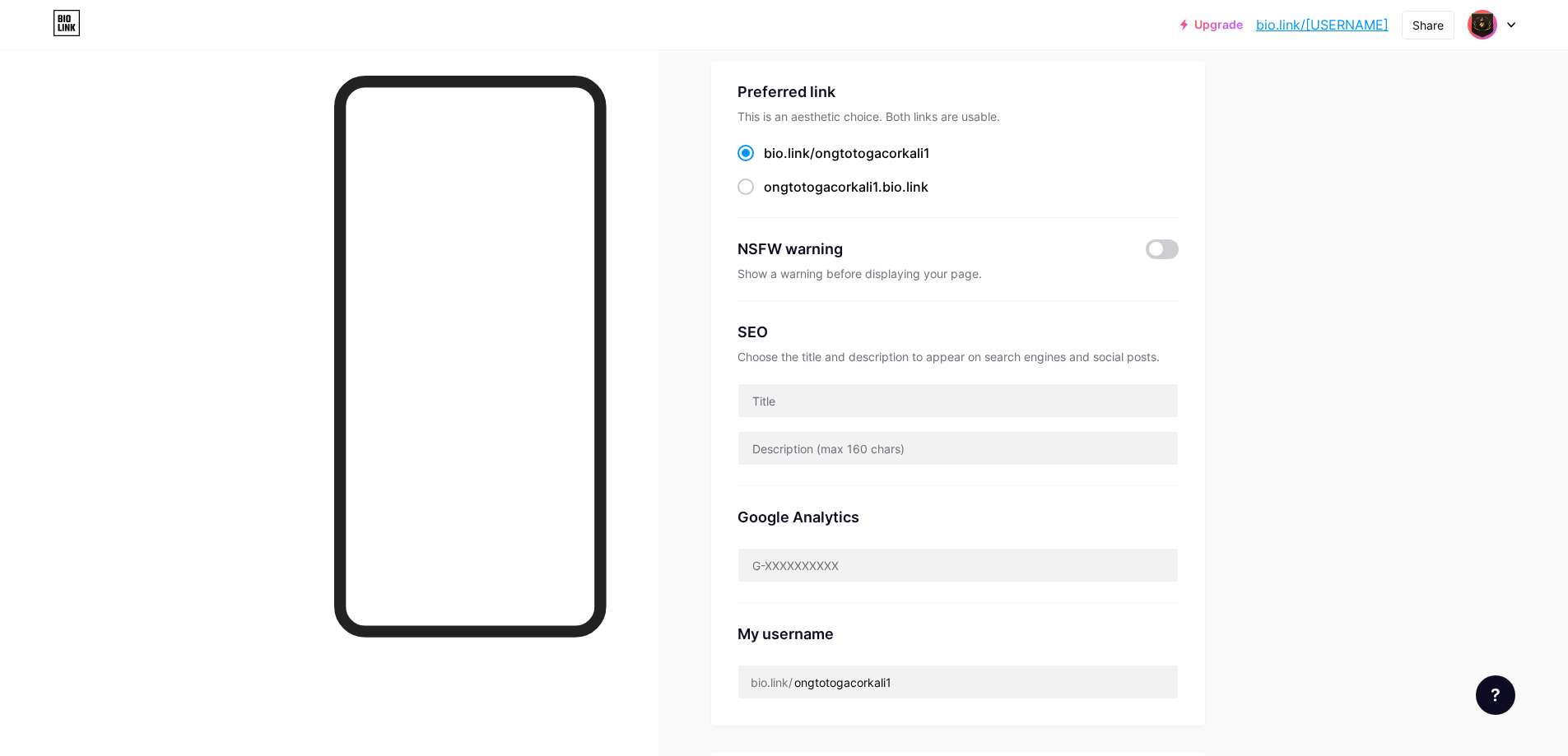 drag, startPoint x: 1225, startPoint y: 25, endPoint x: 1392, endPoint y: 29, distance: 167.0479 